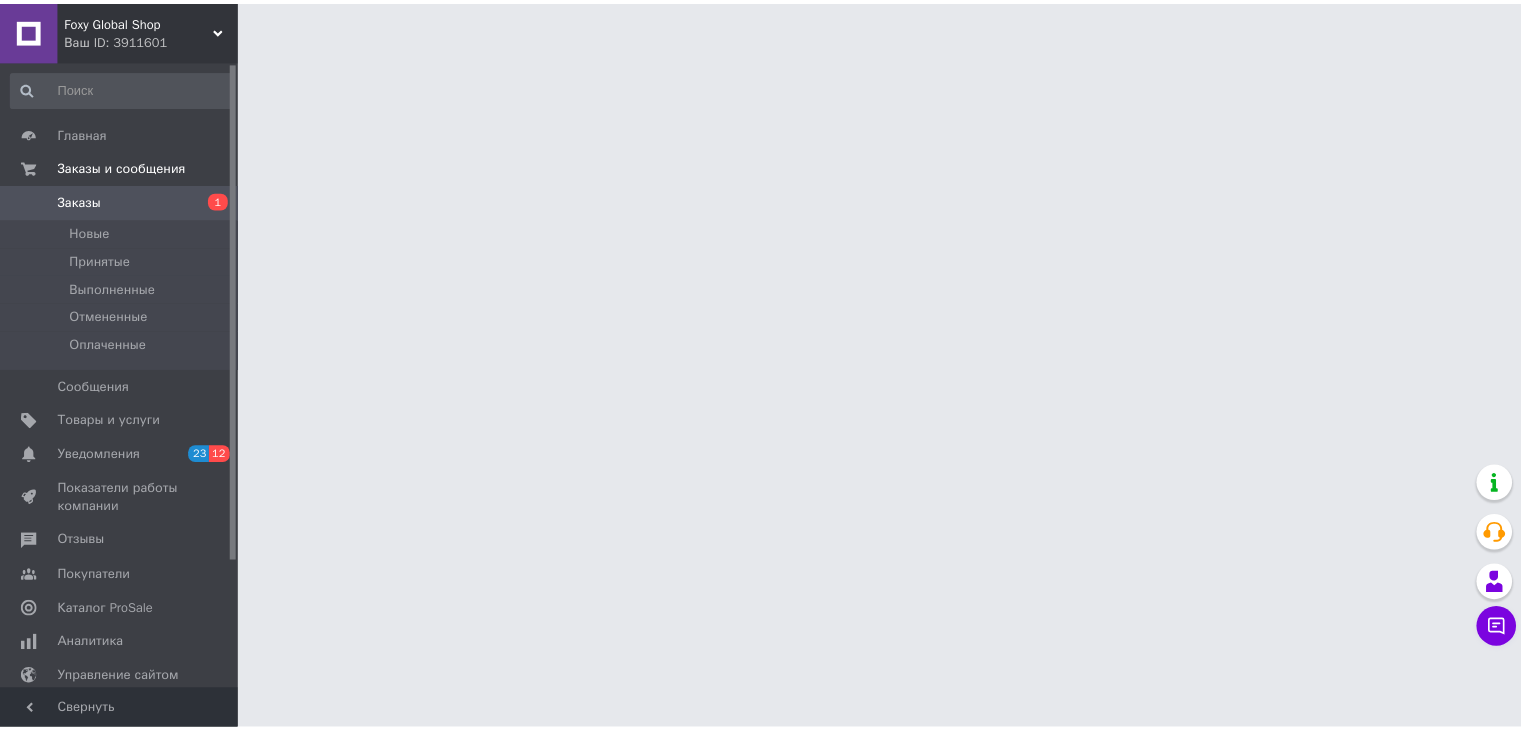 scroll, scrollTop: 0, scrollLeft: 0, axis: both 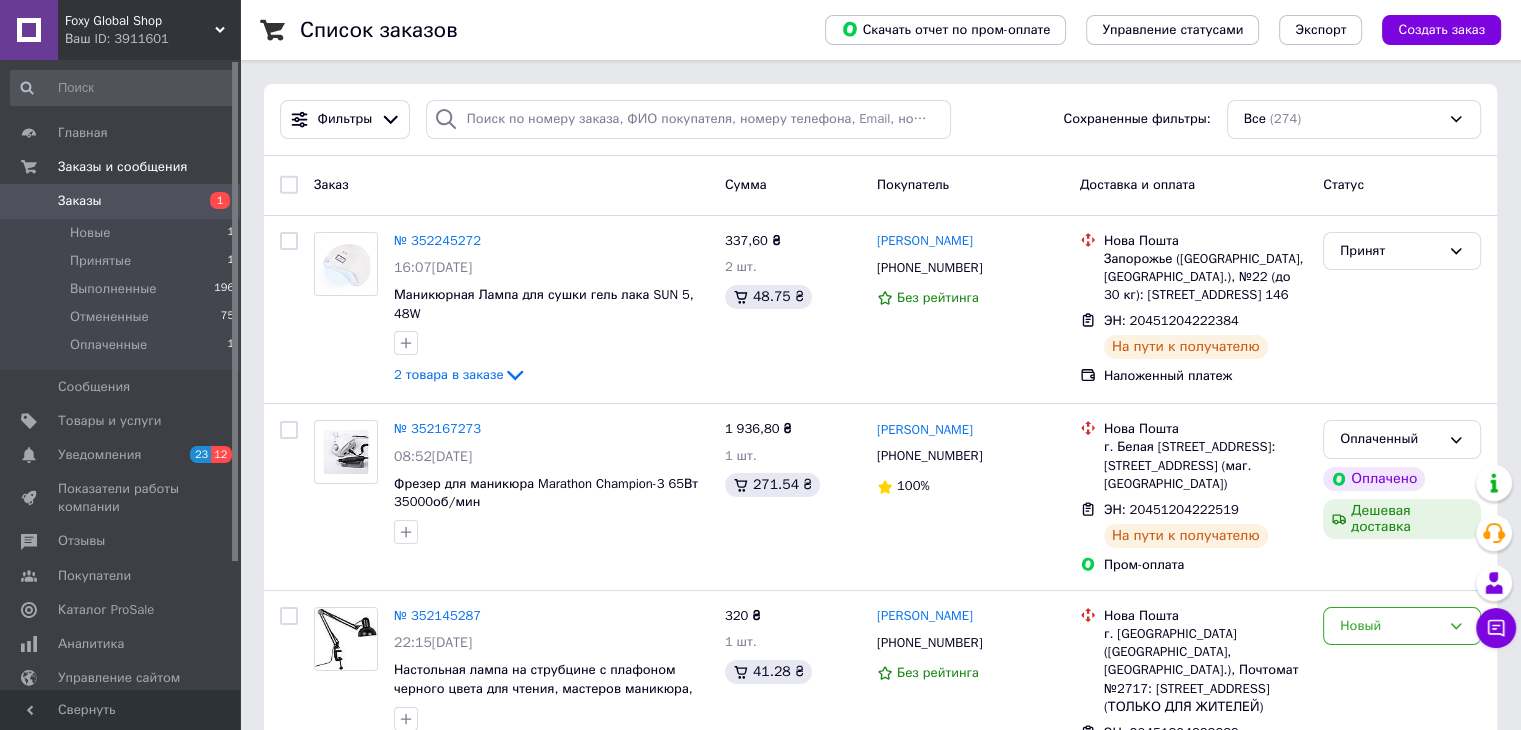 click on "Заказы" at bounding box center (121, 201) 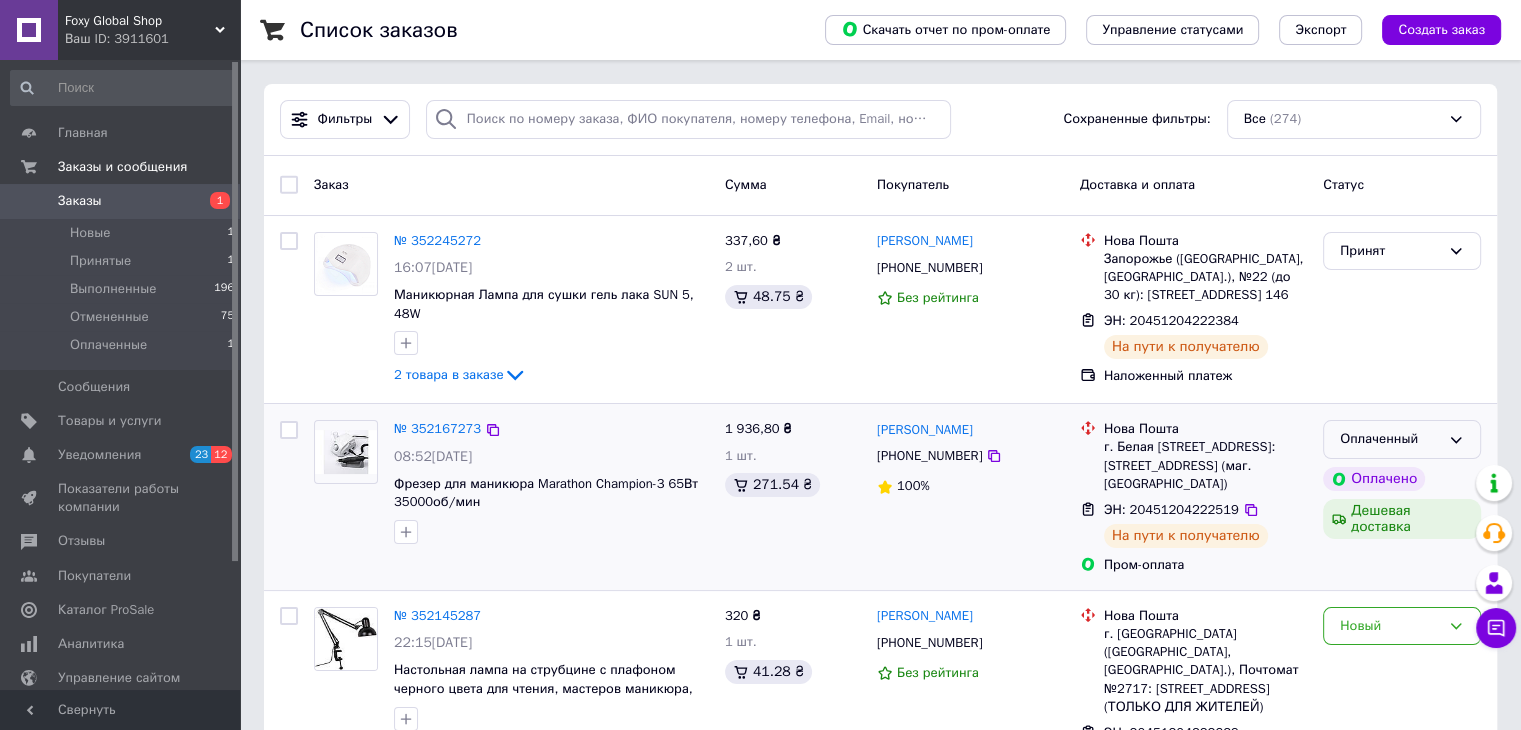 click on "Оплаченный" at bounding box center [1390, 439] 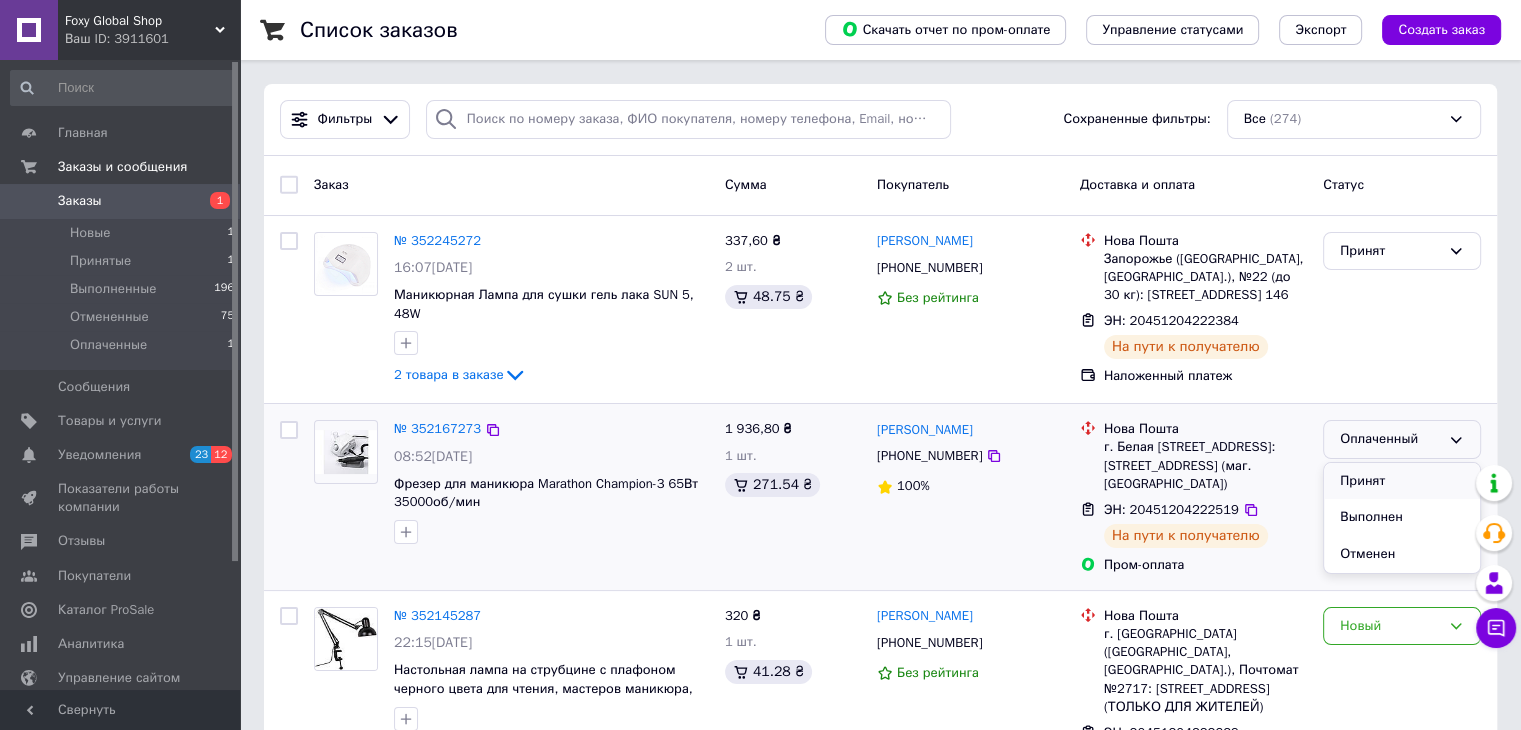 click on "Принят" at bounding box center [1402, 481] 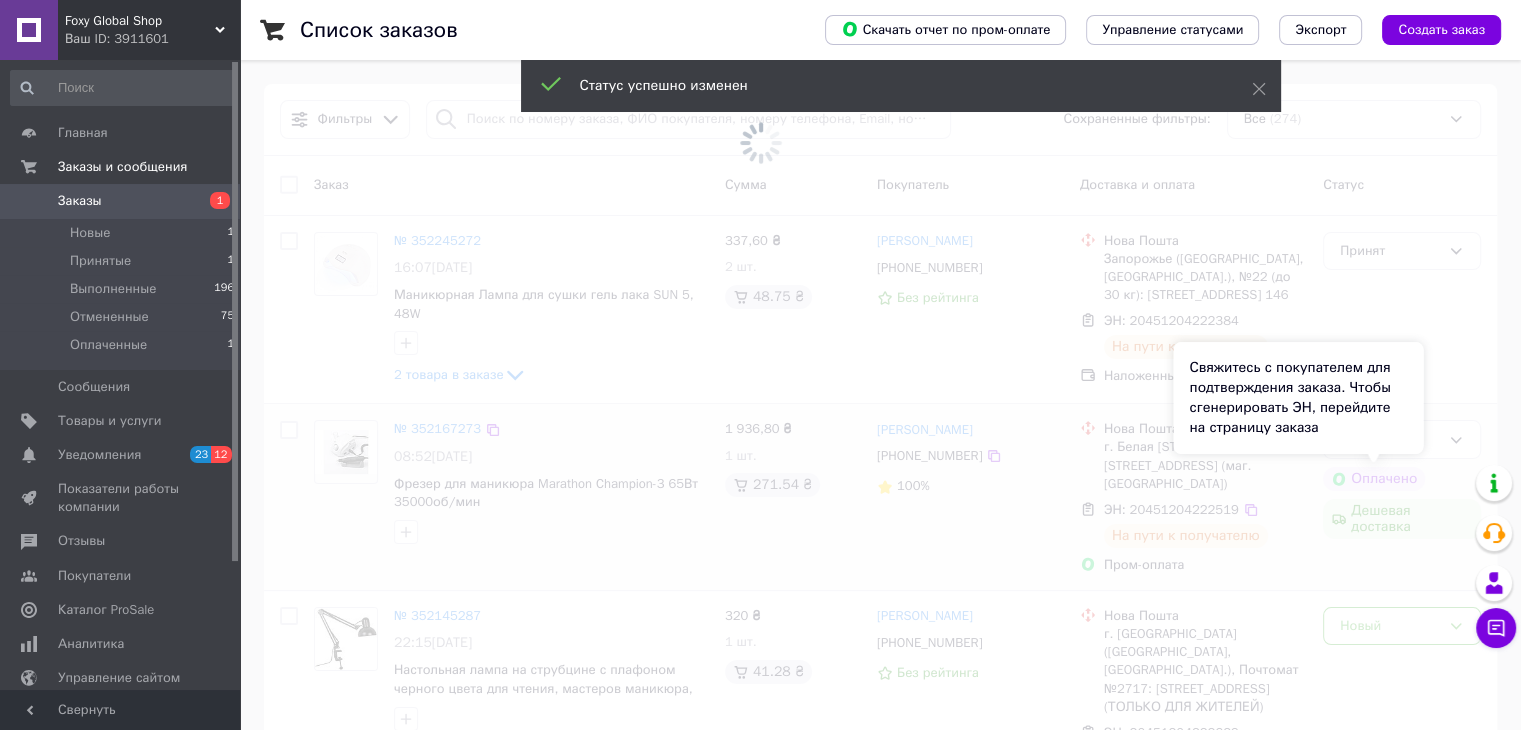 scroll, scrollTop: 200, scrollLeft: 0, axis: vertical 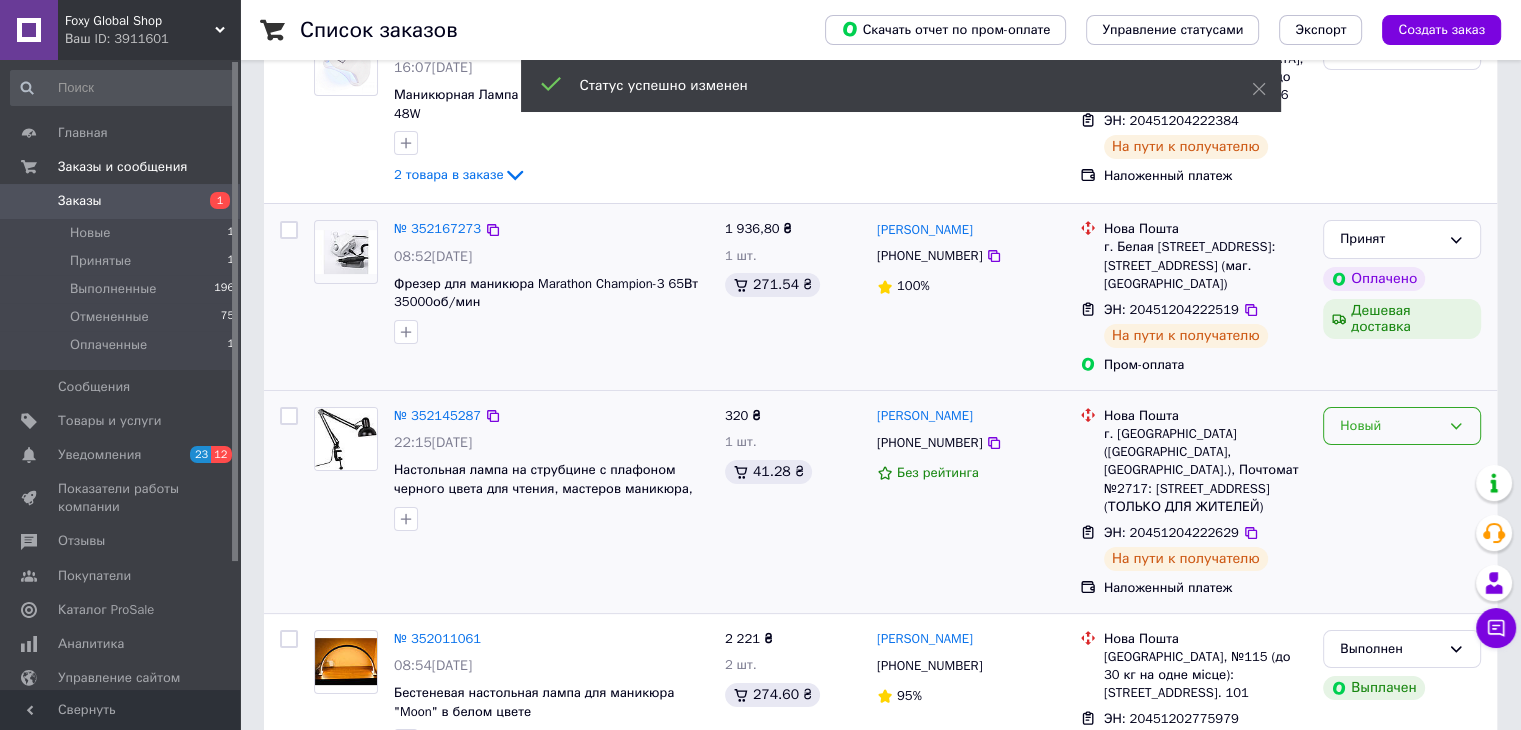 click on "Новый" at bounding box center (1390, 426) 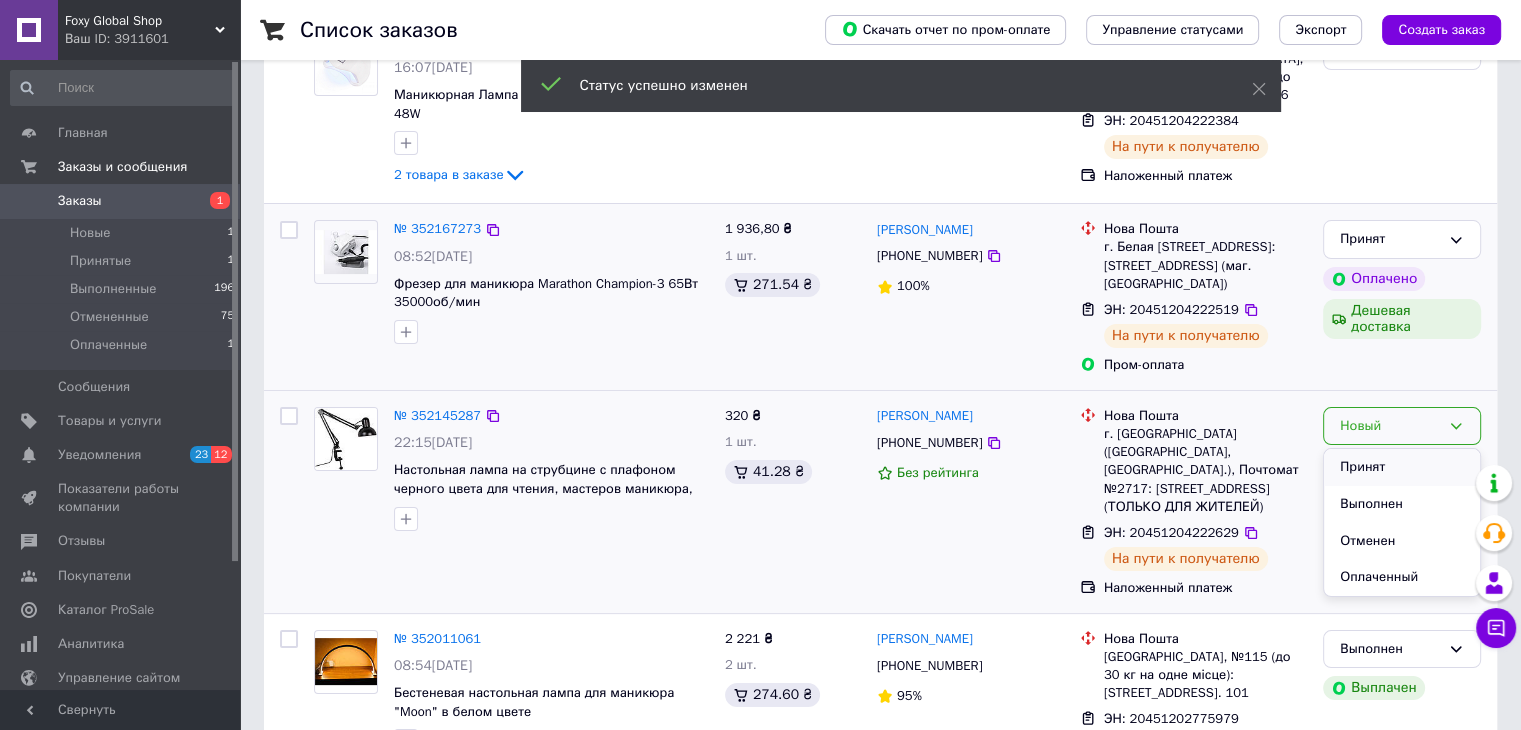 click on "Принят" at bounding box center (1402, 467) 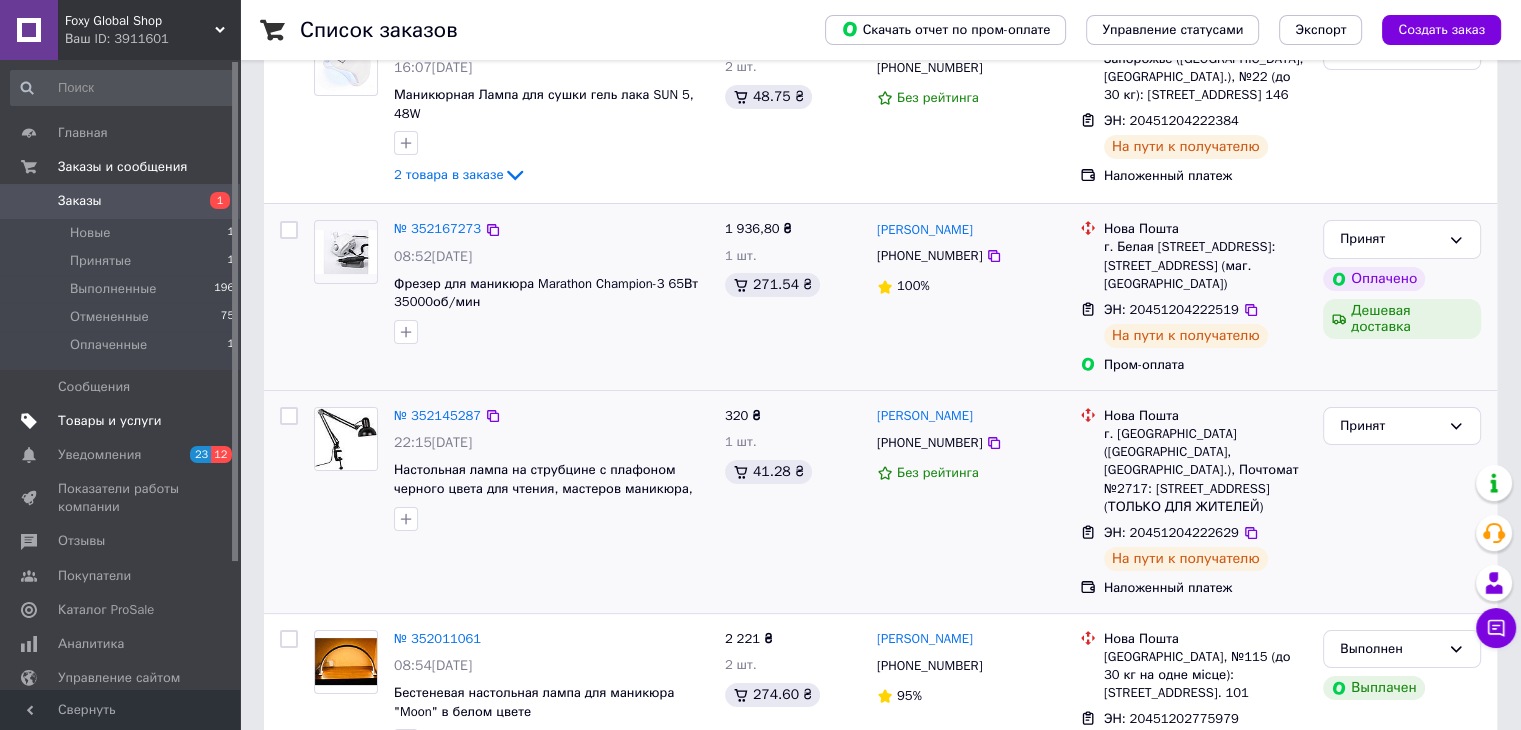 click on "Товары и услуги" at bounding box center (123, 421) 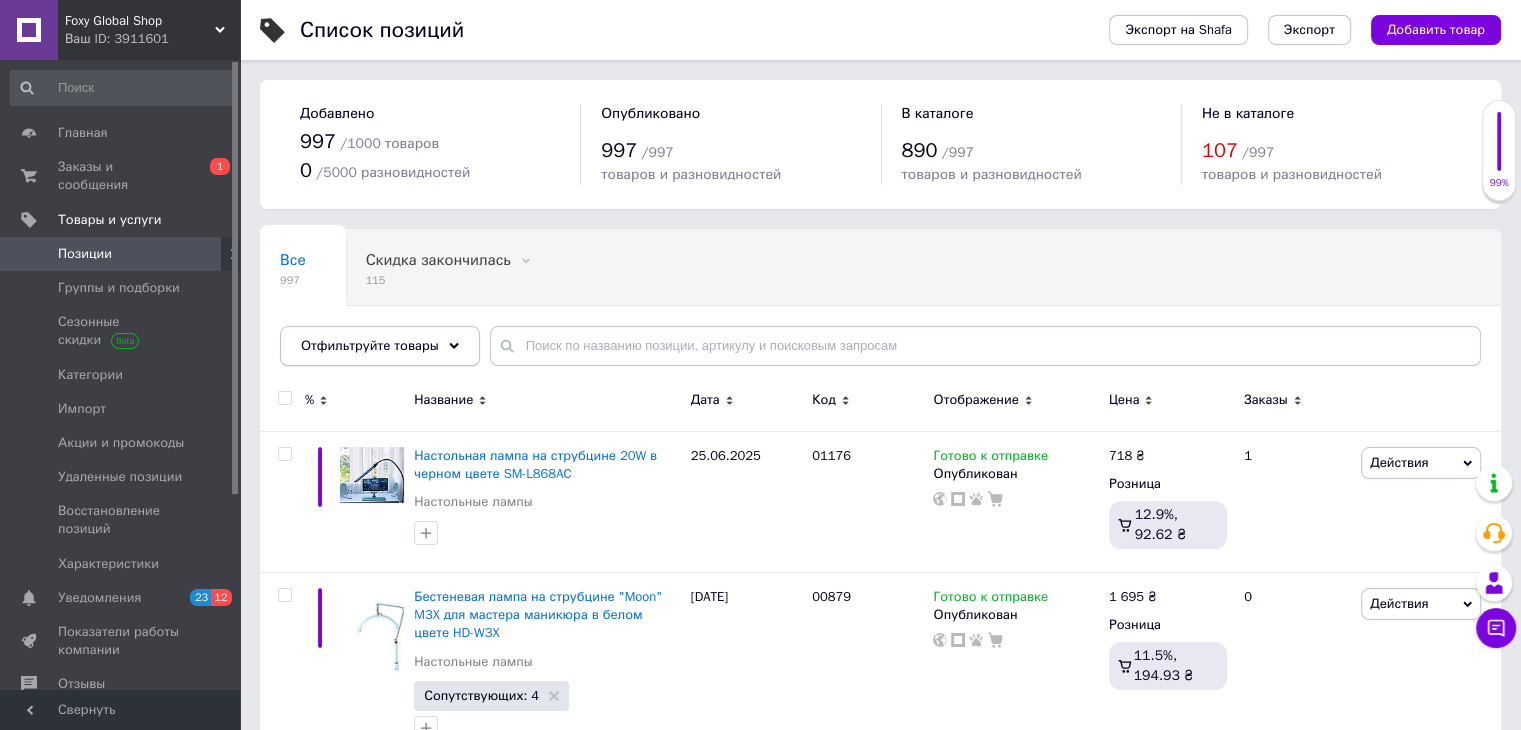 click on "Отфильтруйте товары" at bounding box center (370, 345) 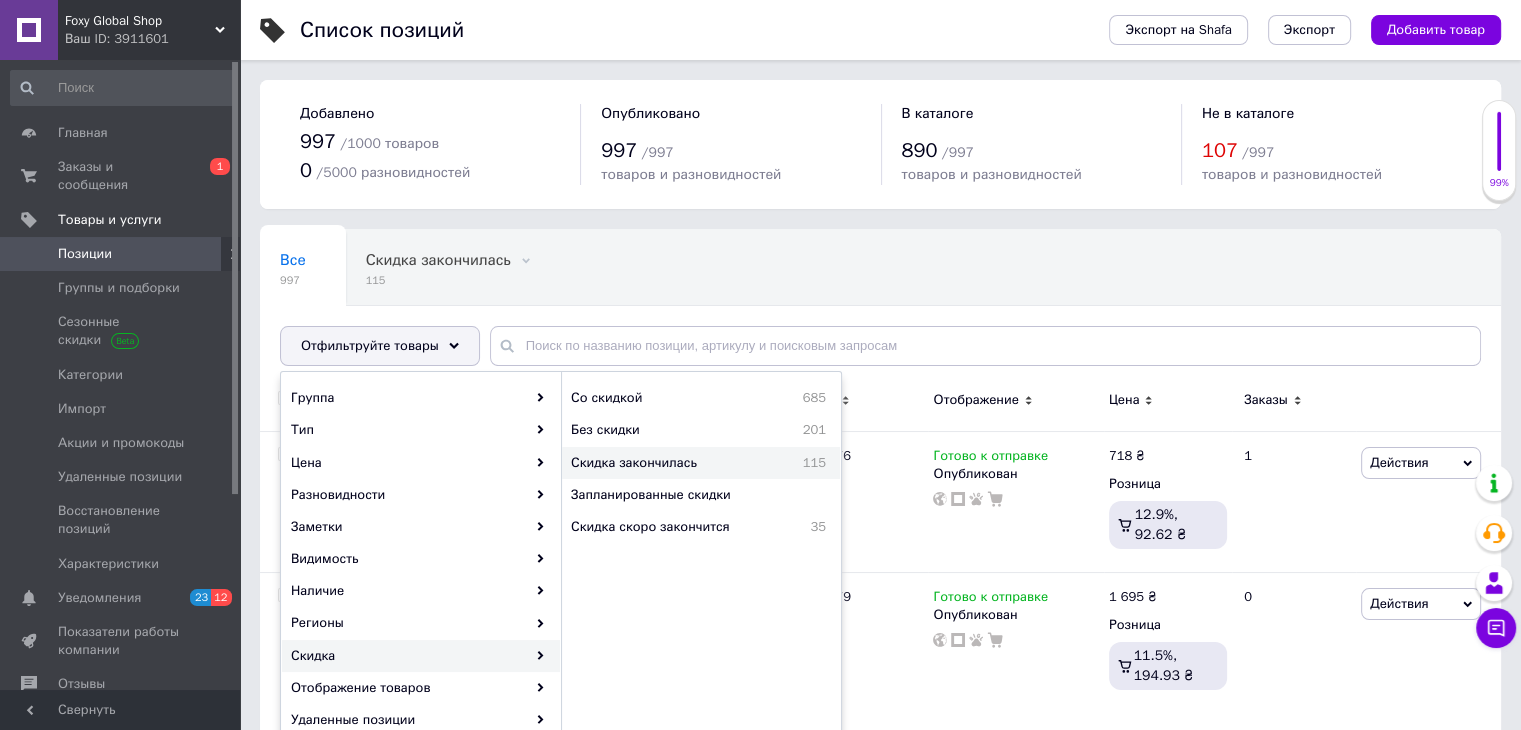 click on "Скидка закончилась  115" at bounding box center (701, 463) 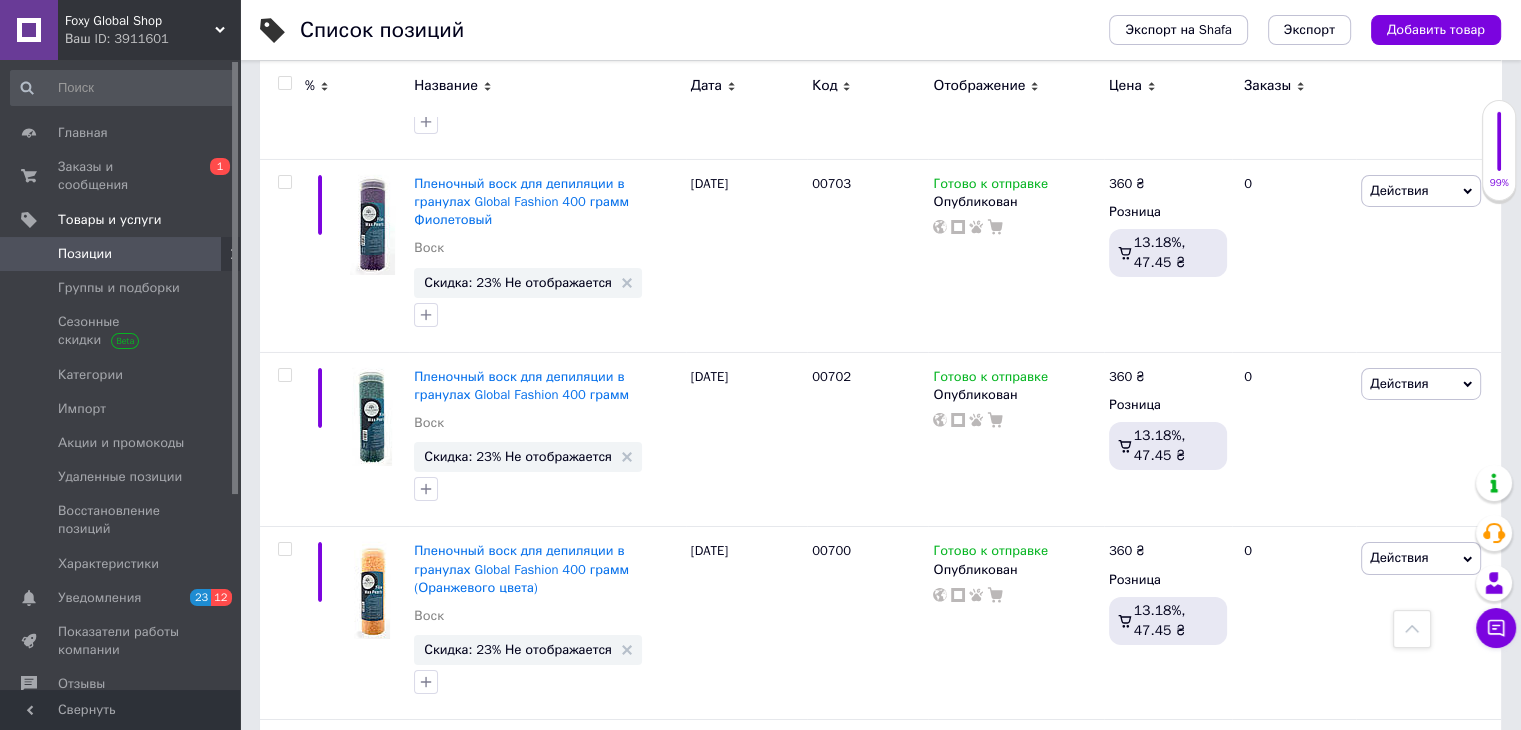 scroll, scrollTop: 6600, scrollLeft: 0, axis: vertical 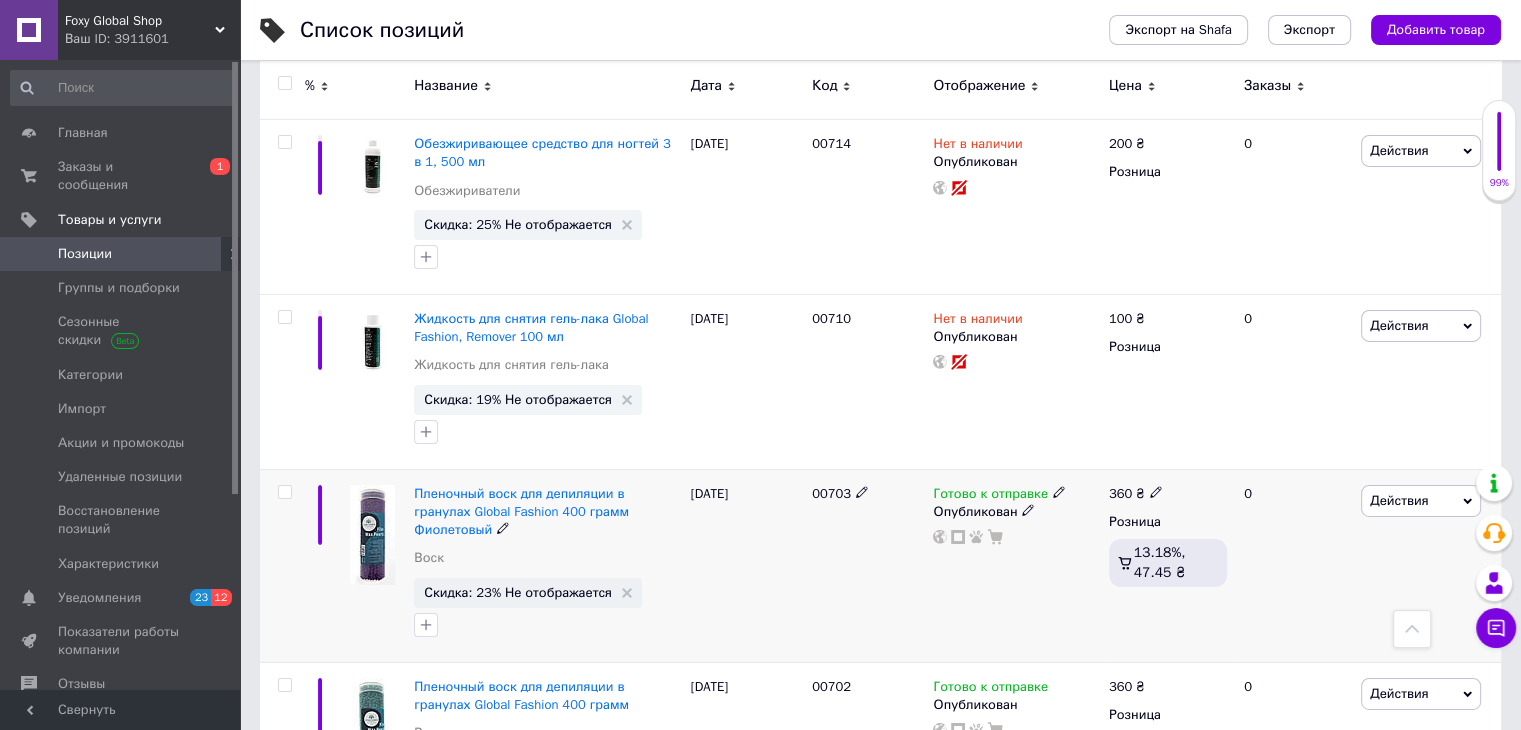 click at bounding box center (284, 492) 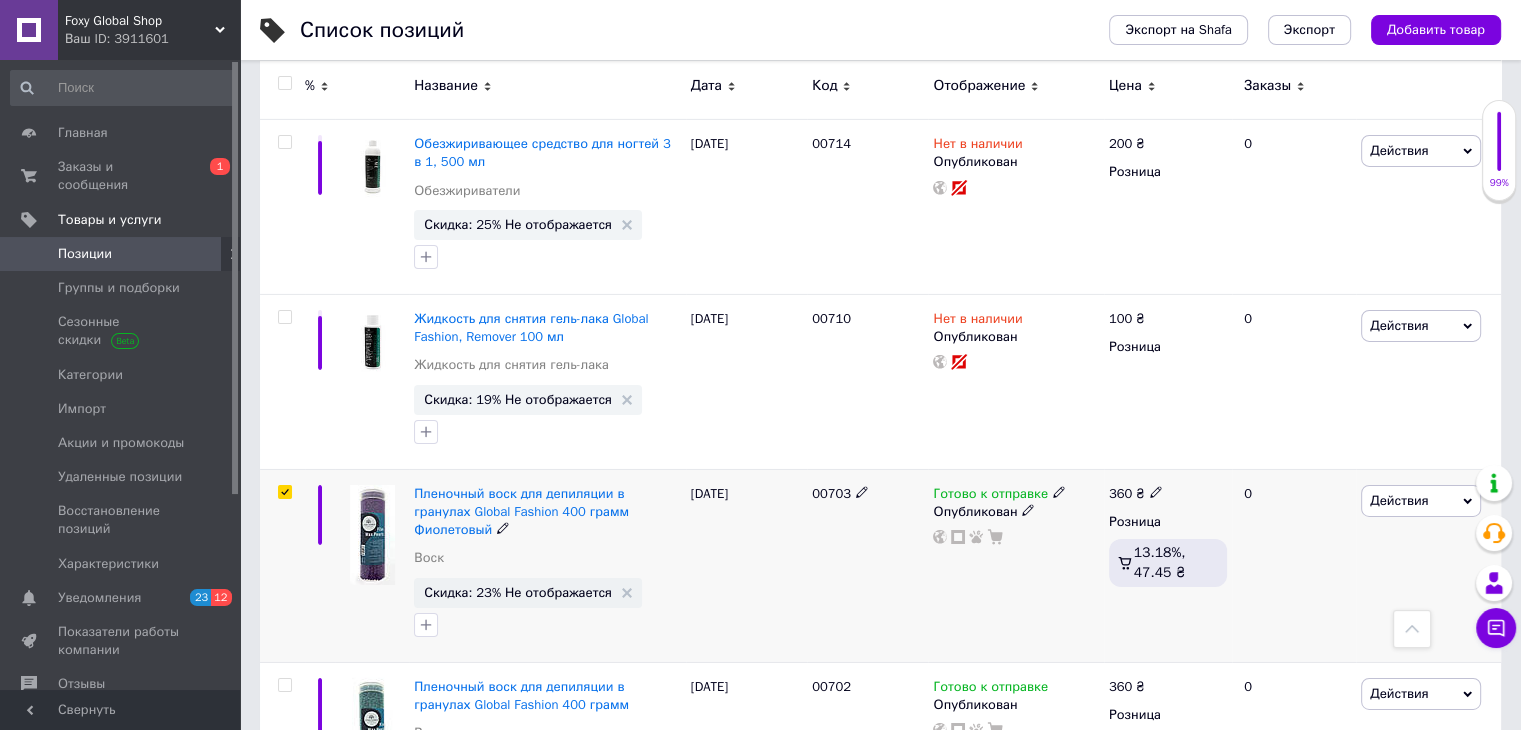 checkbox on "true" 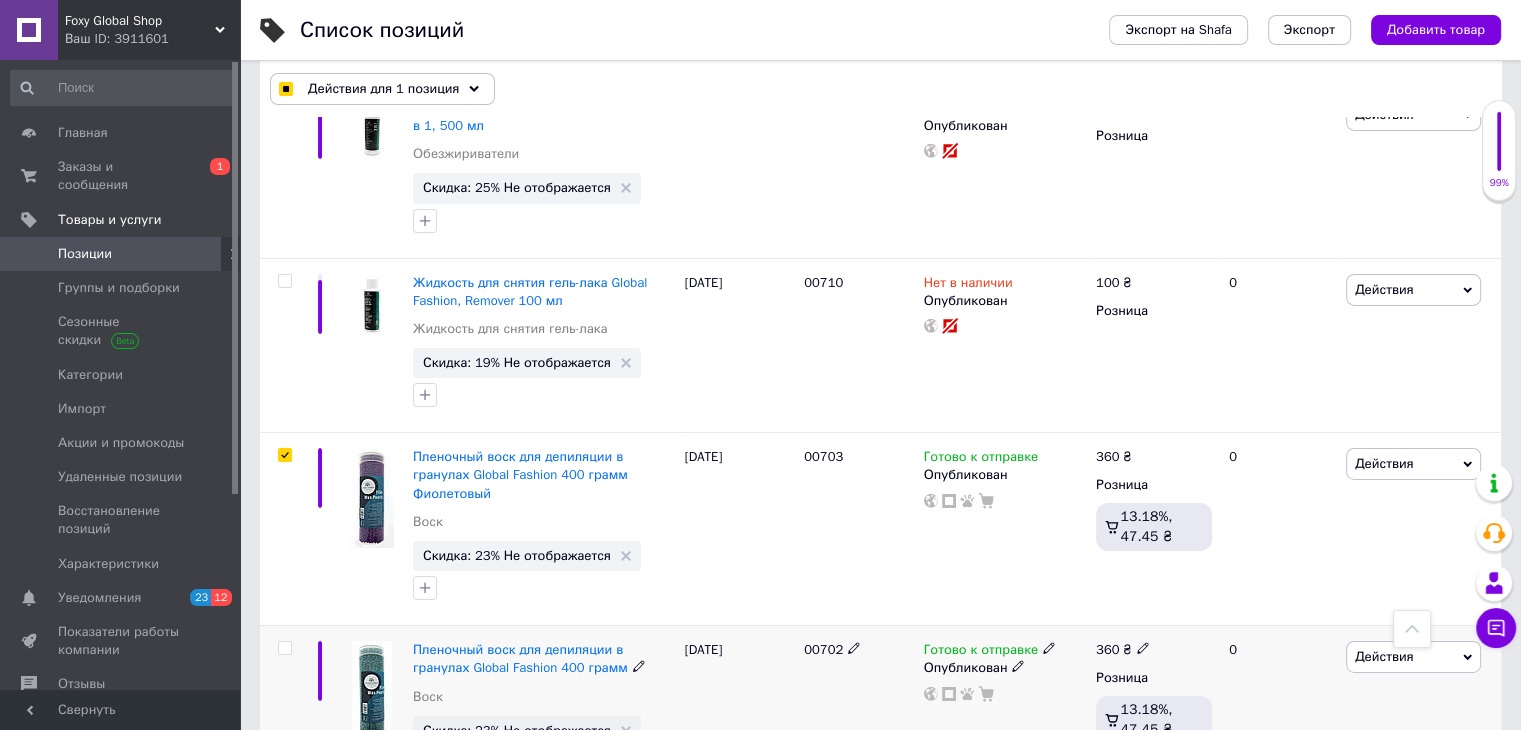 click at bounding box center (284, 648) 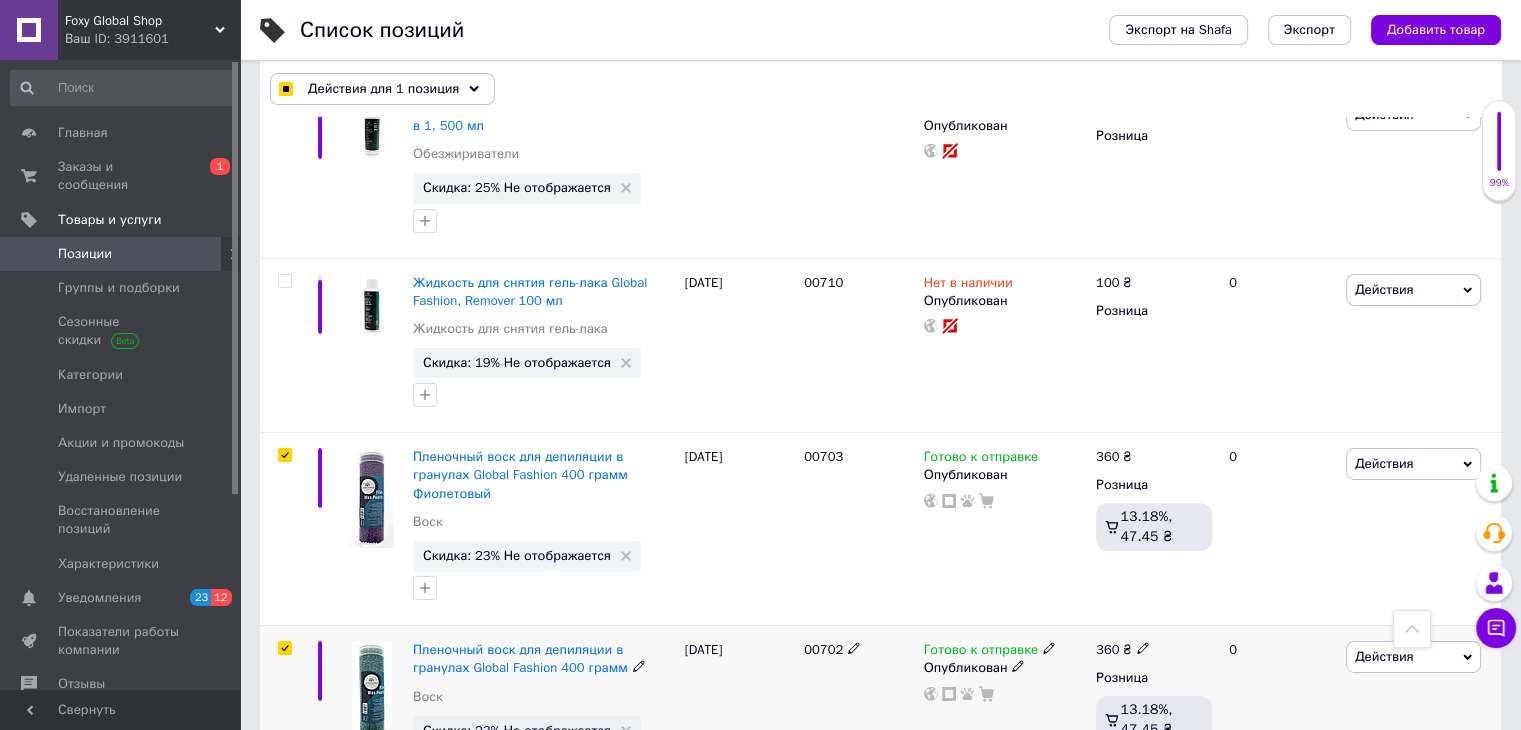 checkbox on "true" 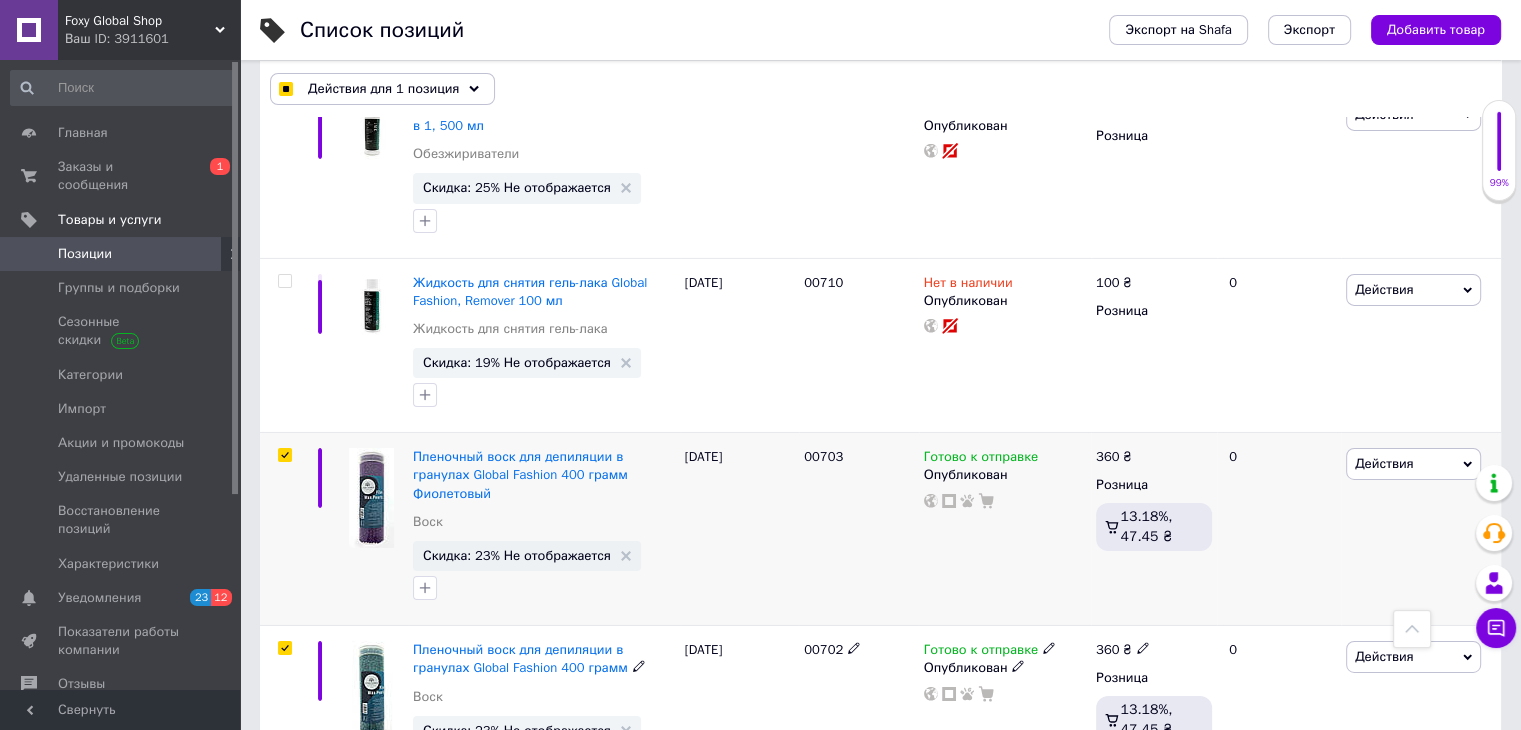 checkbox on "true" 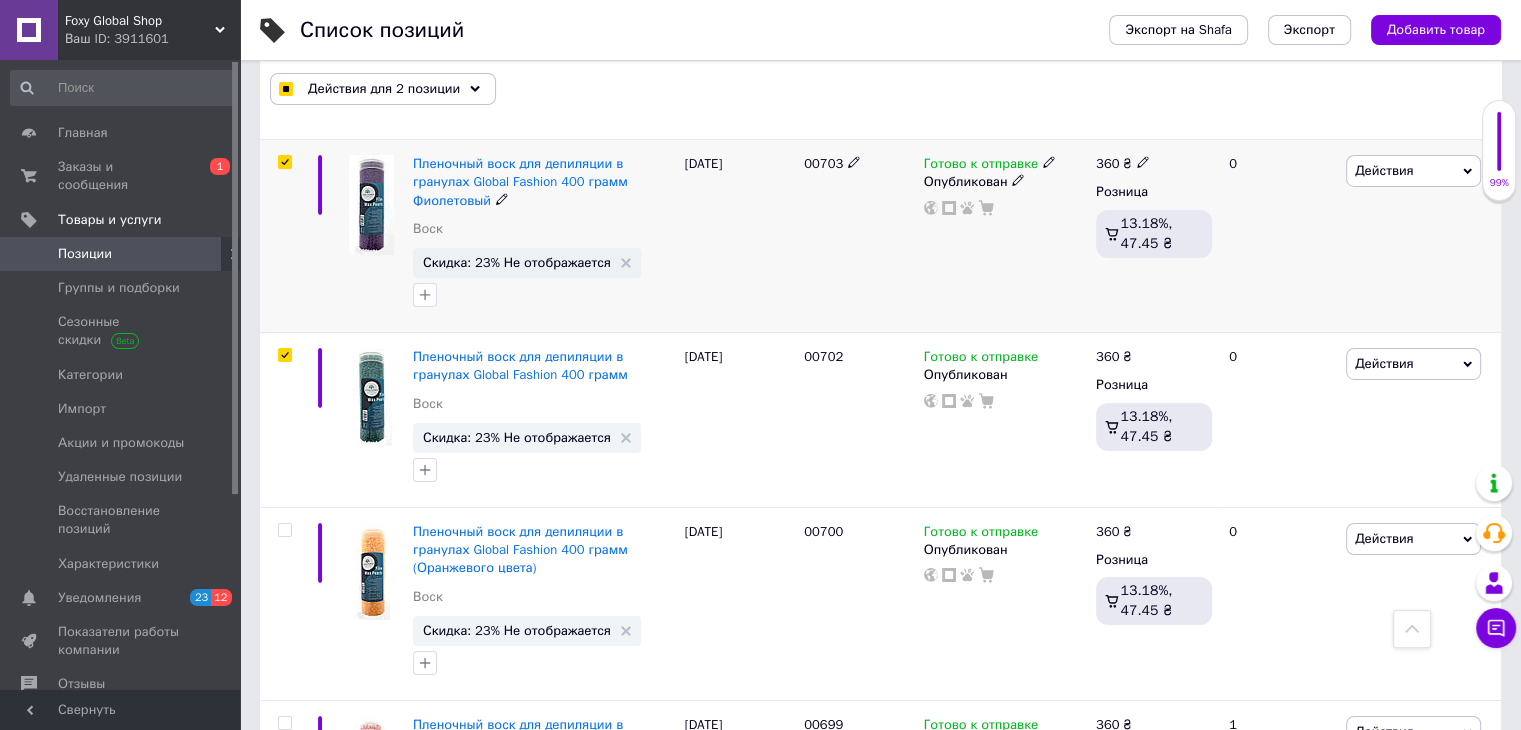 scroll, scrollTop: 6936, scrollLeft: 0, axis: vertical 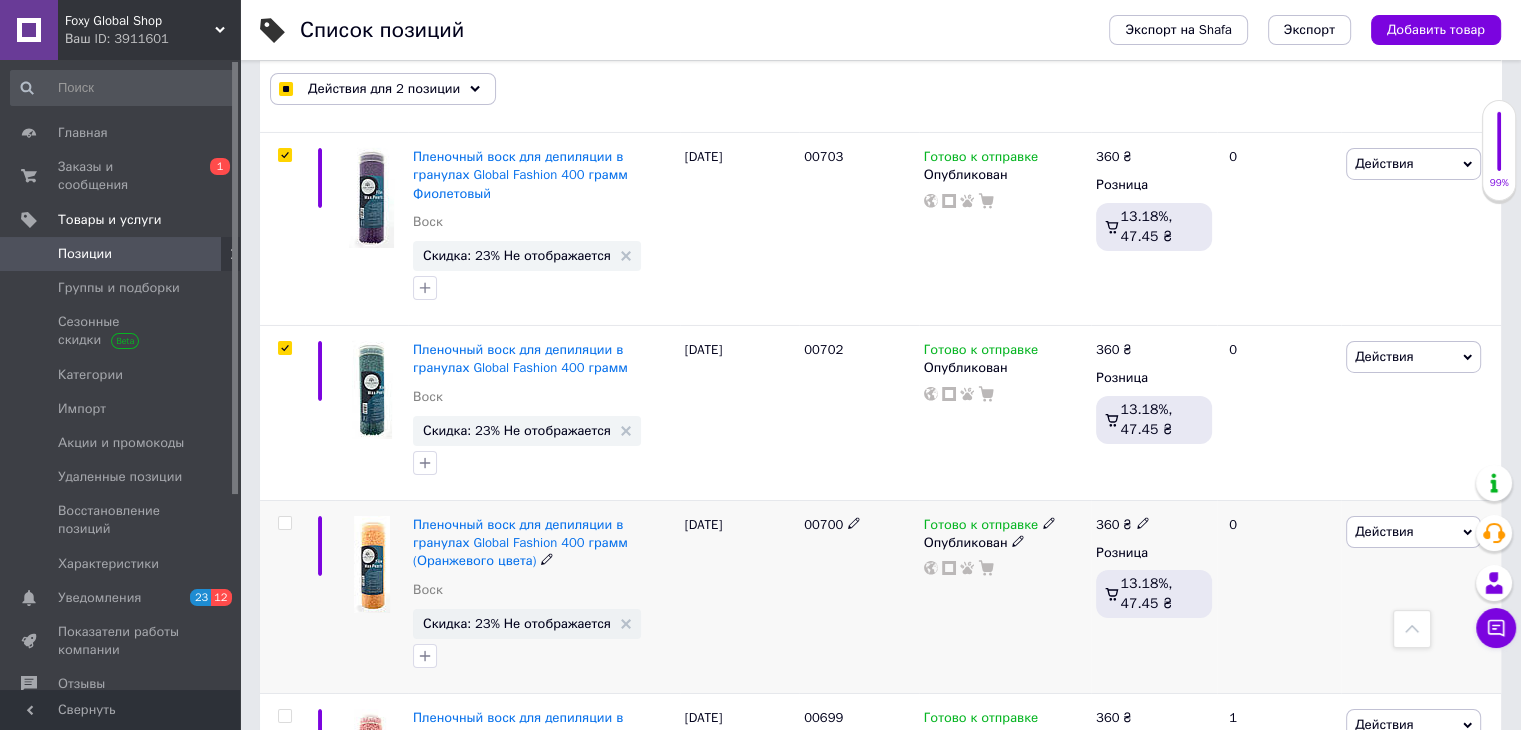 click at bounding box center (282, 596) 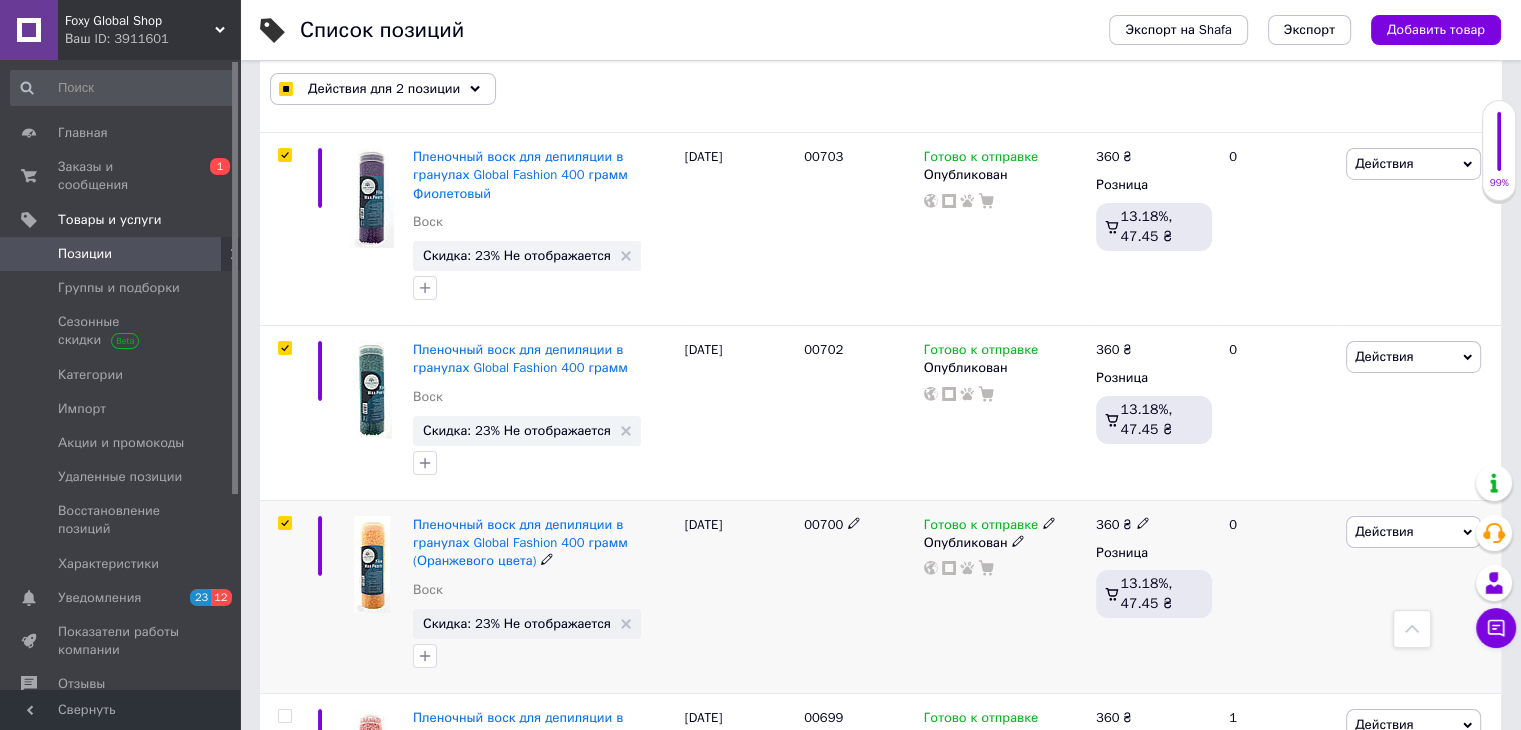 checkbox on "true" 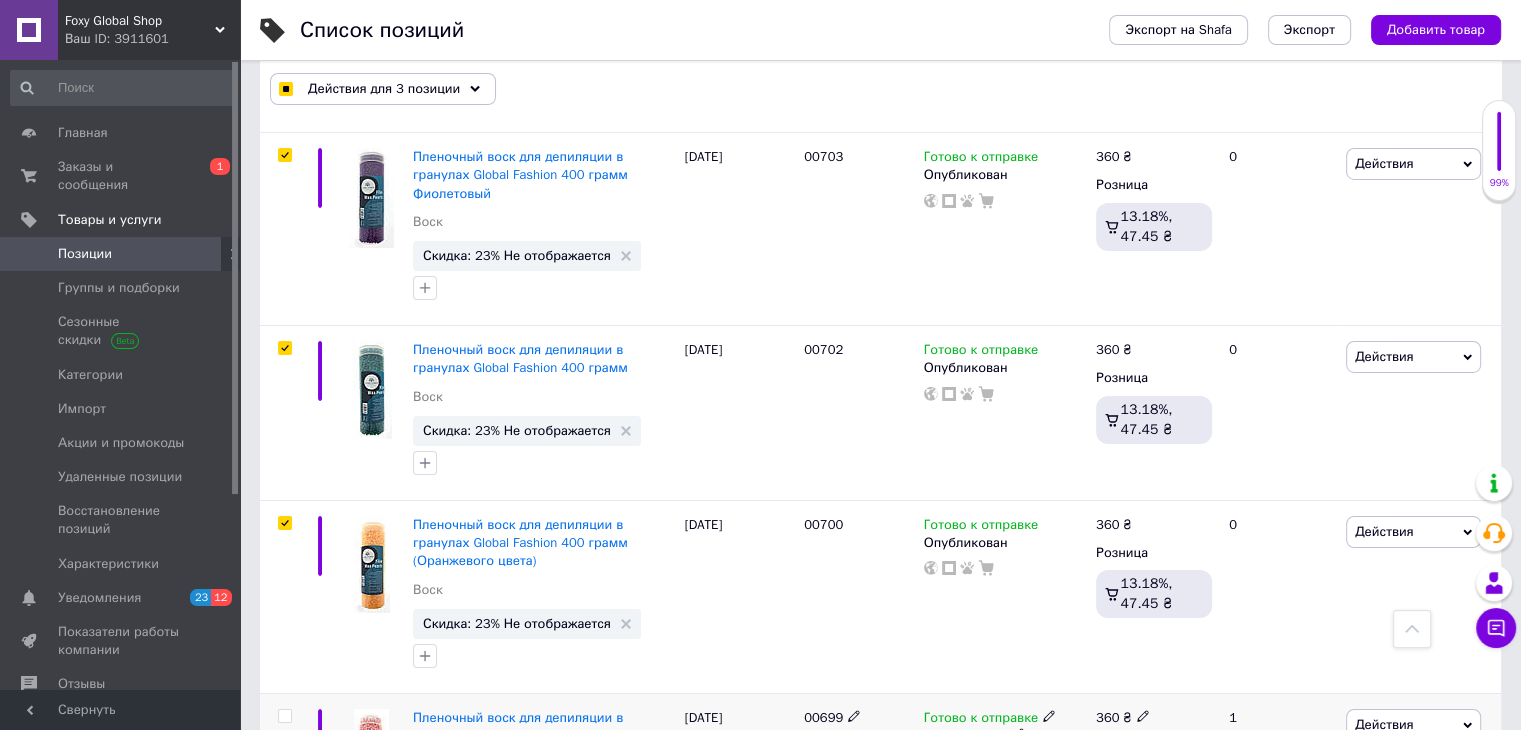 click at bounding box center [284, 716] 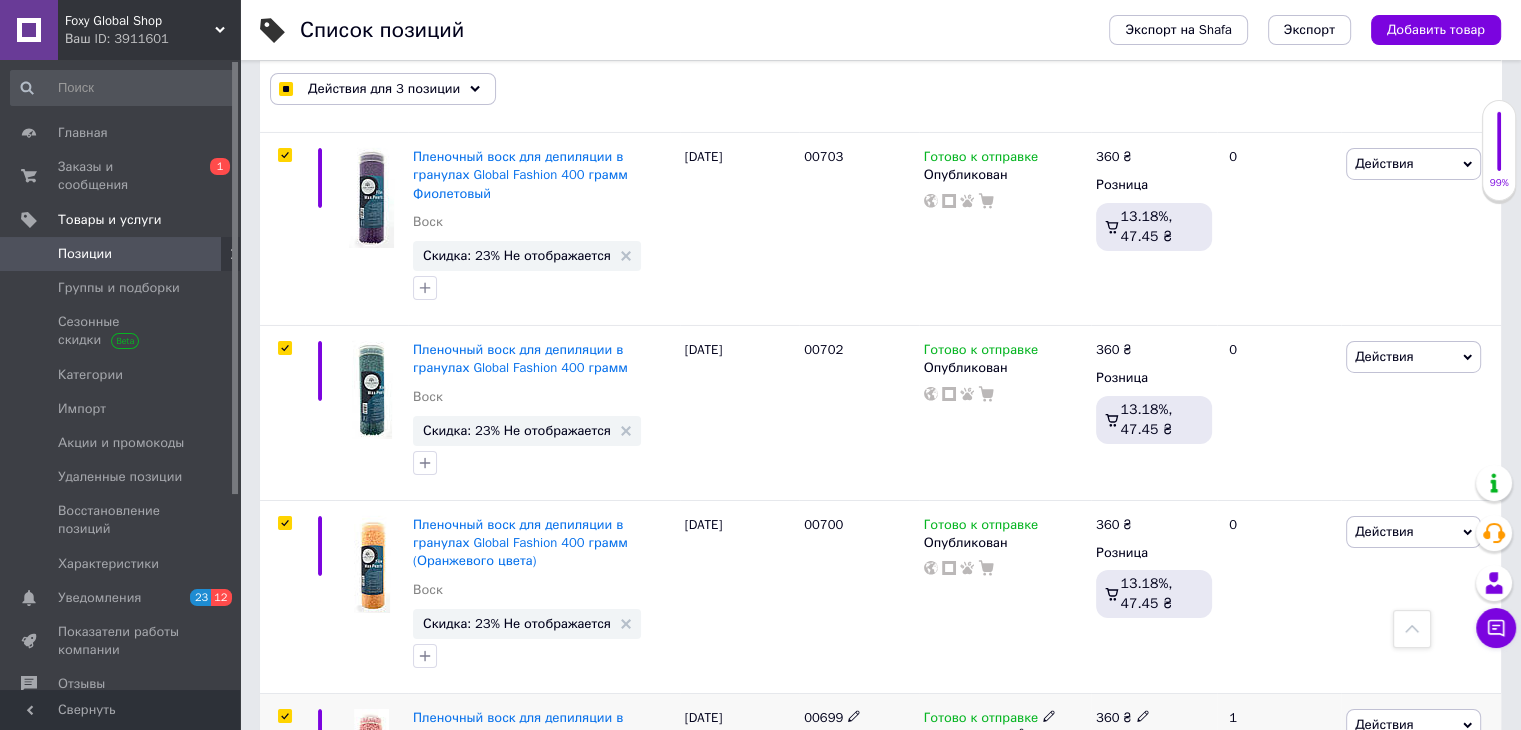 checkbox on "true" 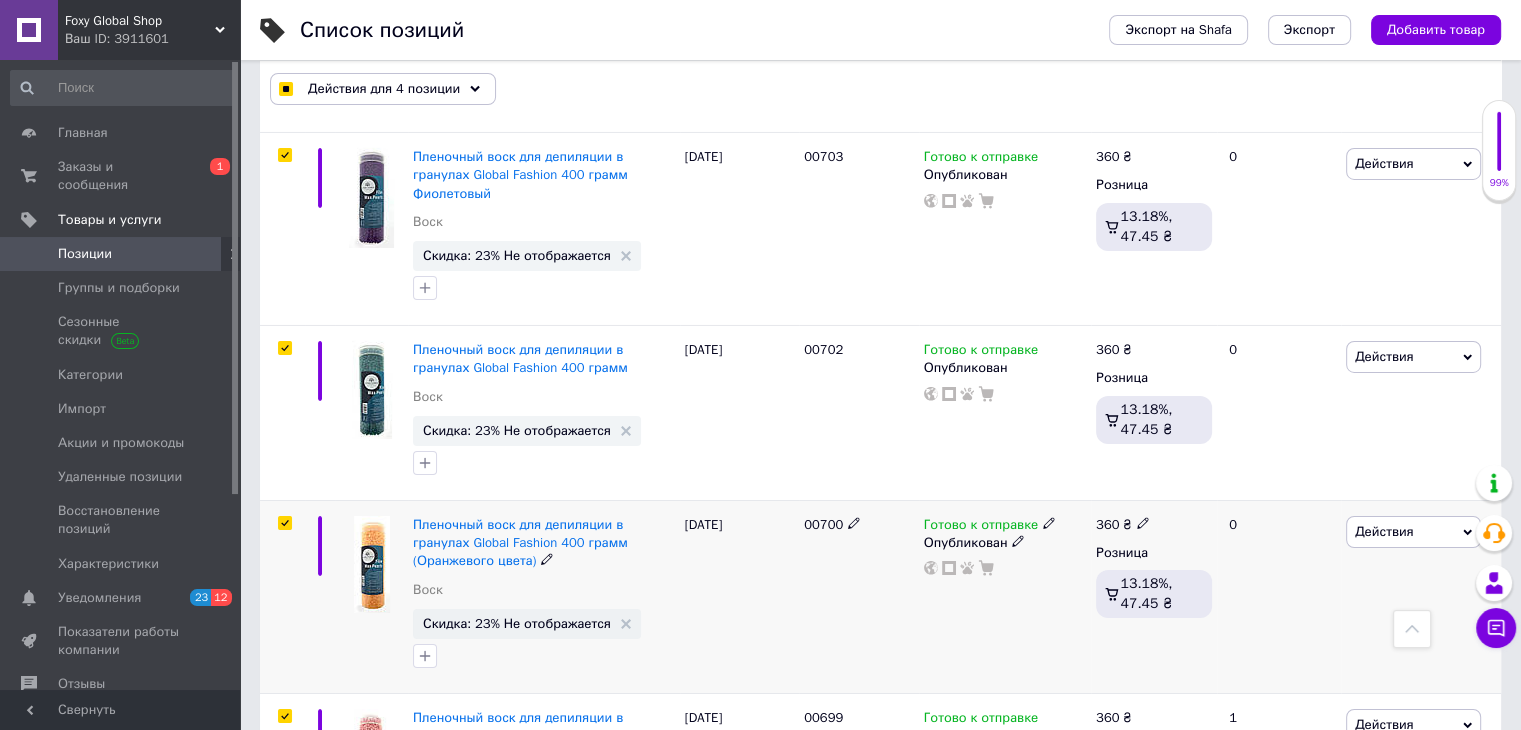 scroll, scrollTop: 7236, scrollLeft: 0, axis: vertical 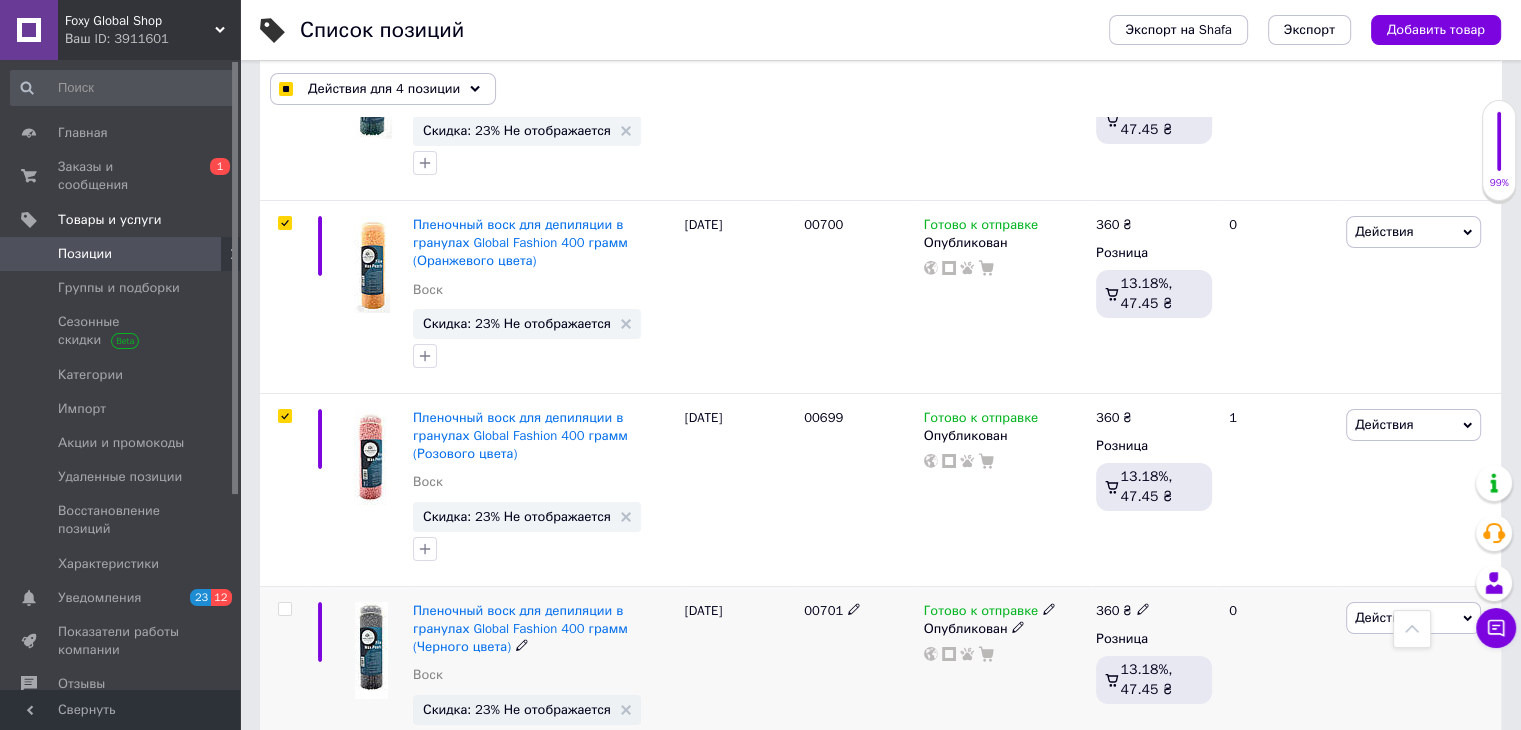 click at bounding box center [284, 609] 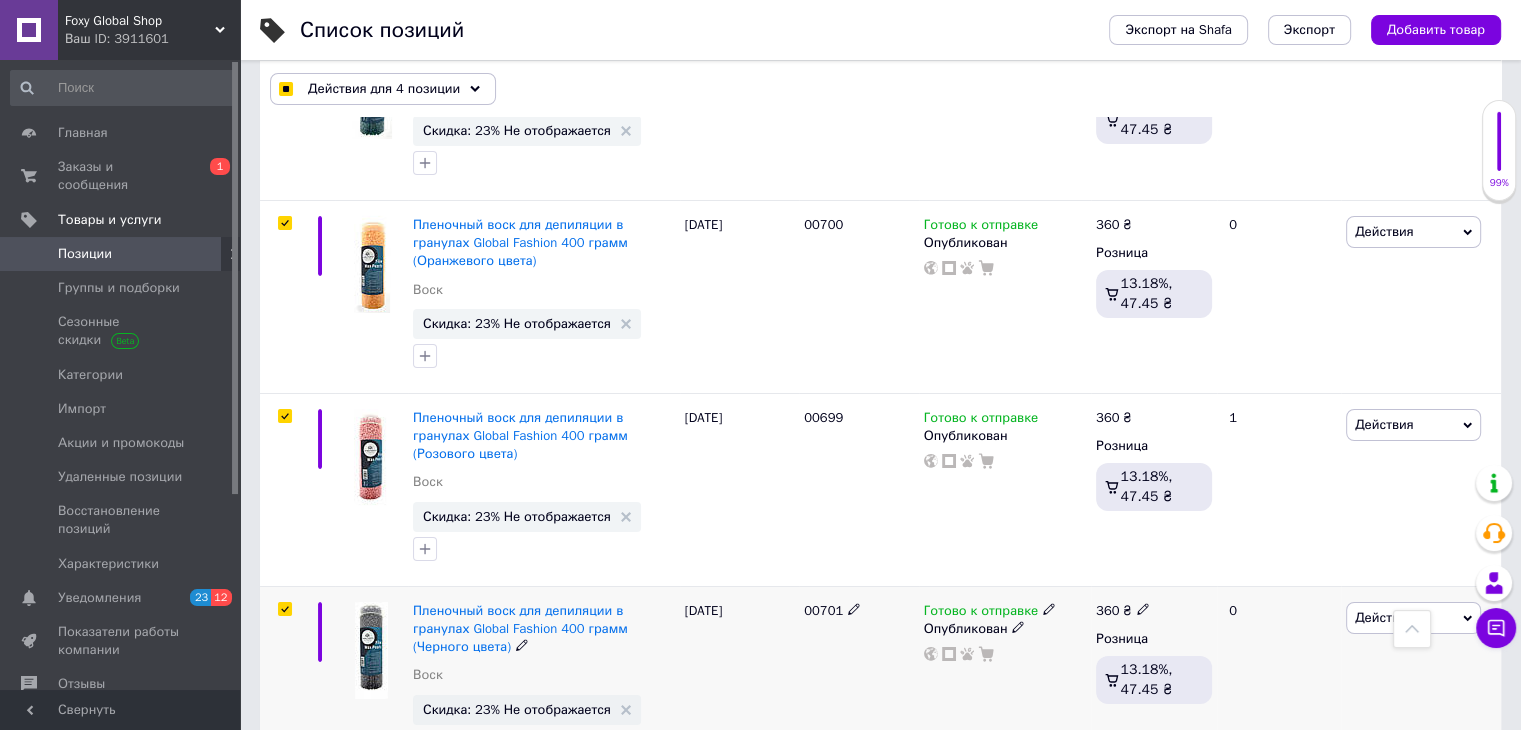 checkbox on "true" 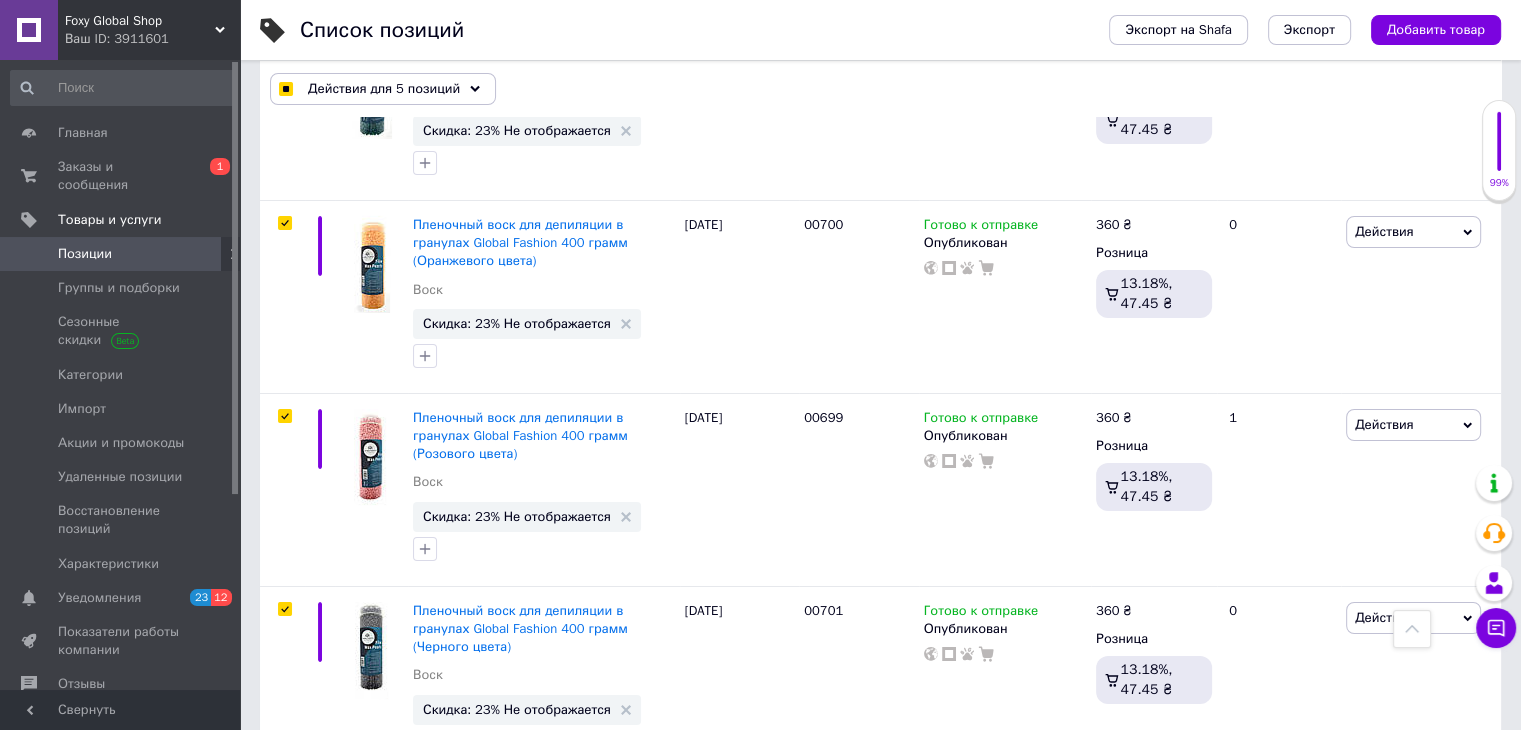click at bounding box center (282, 875) 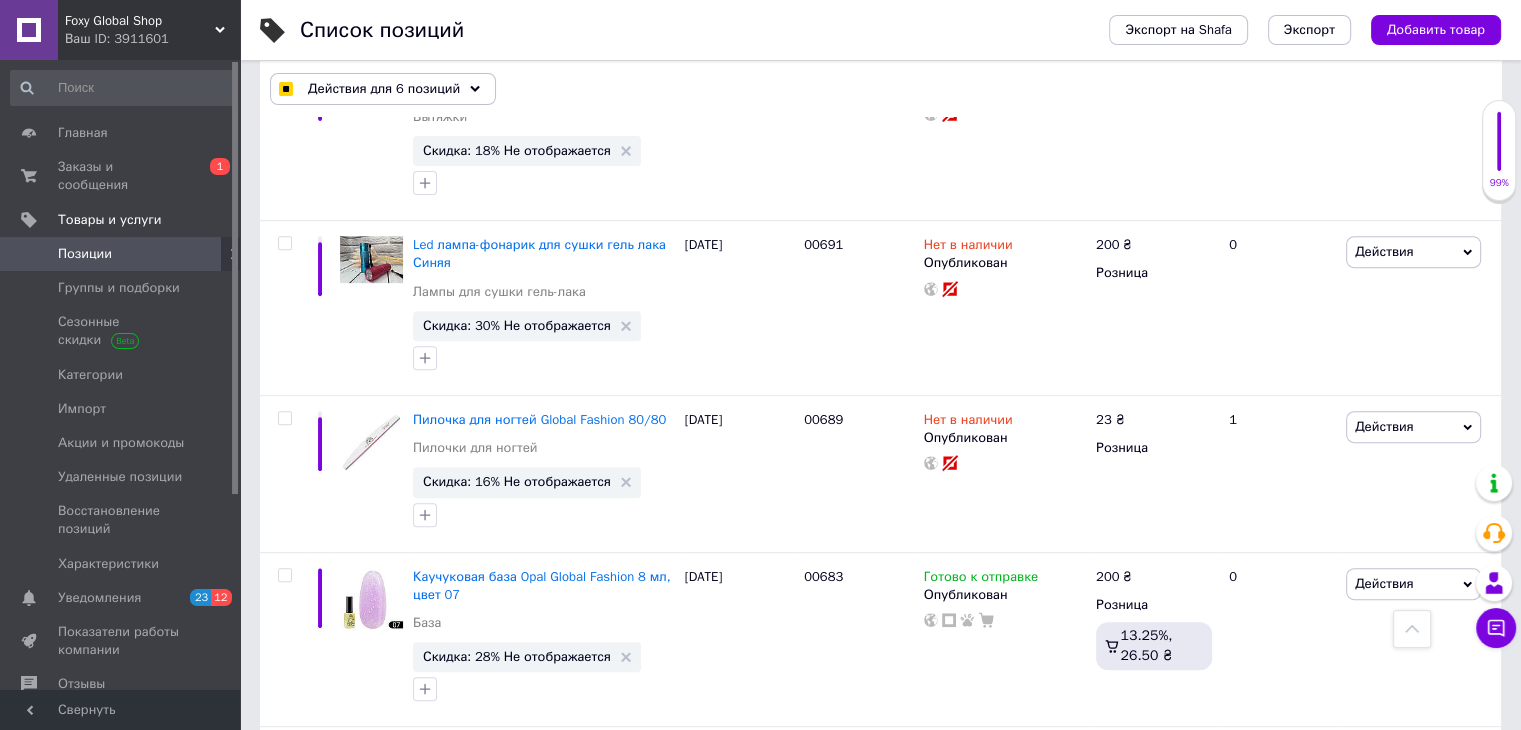 scroll, scrollTop: 8336, scrollLeft: 0, axis: vertical 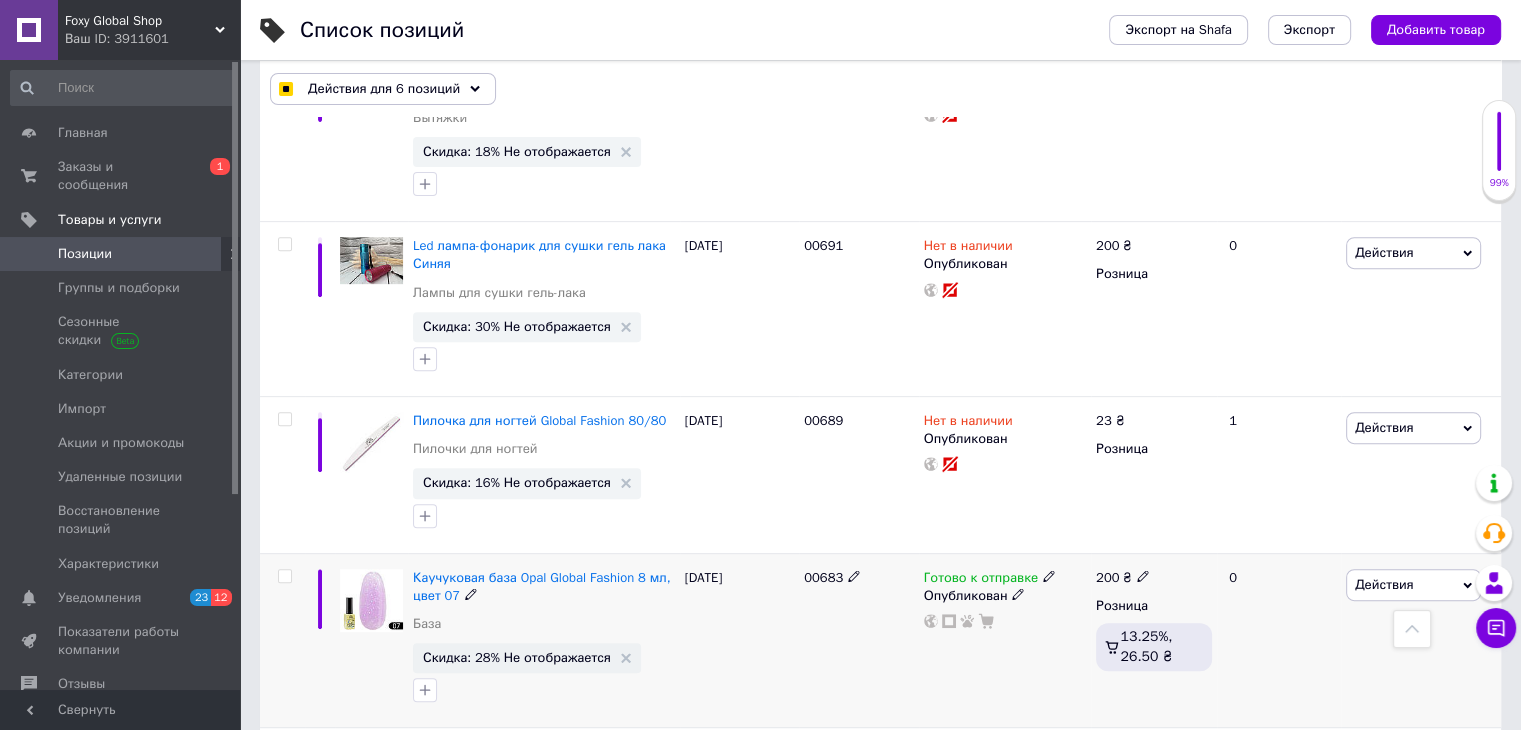 click at bounding box center (284, 576) 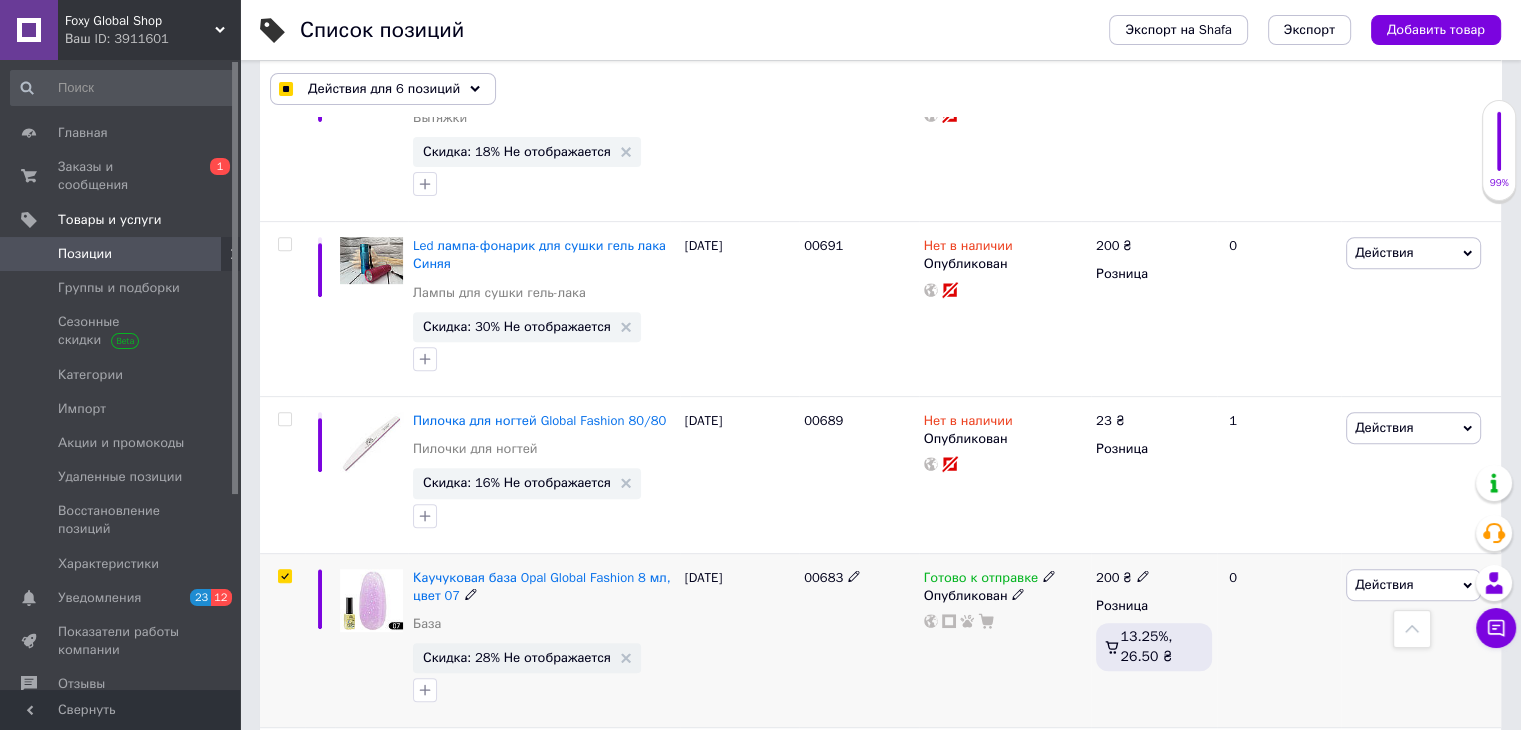 checkbox on "true" 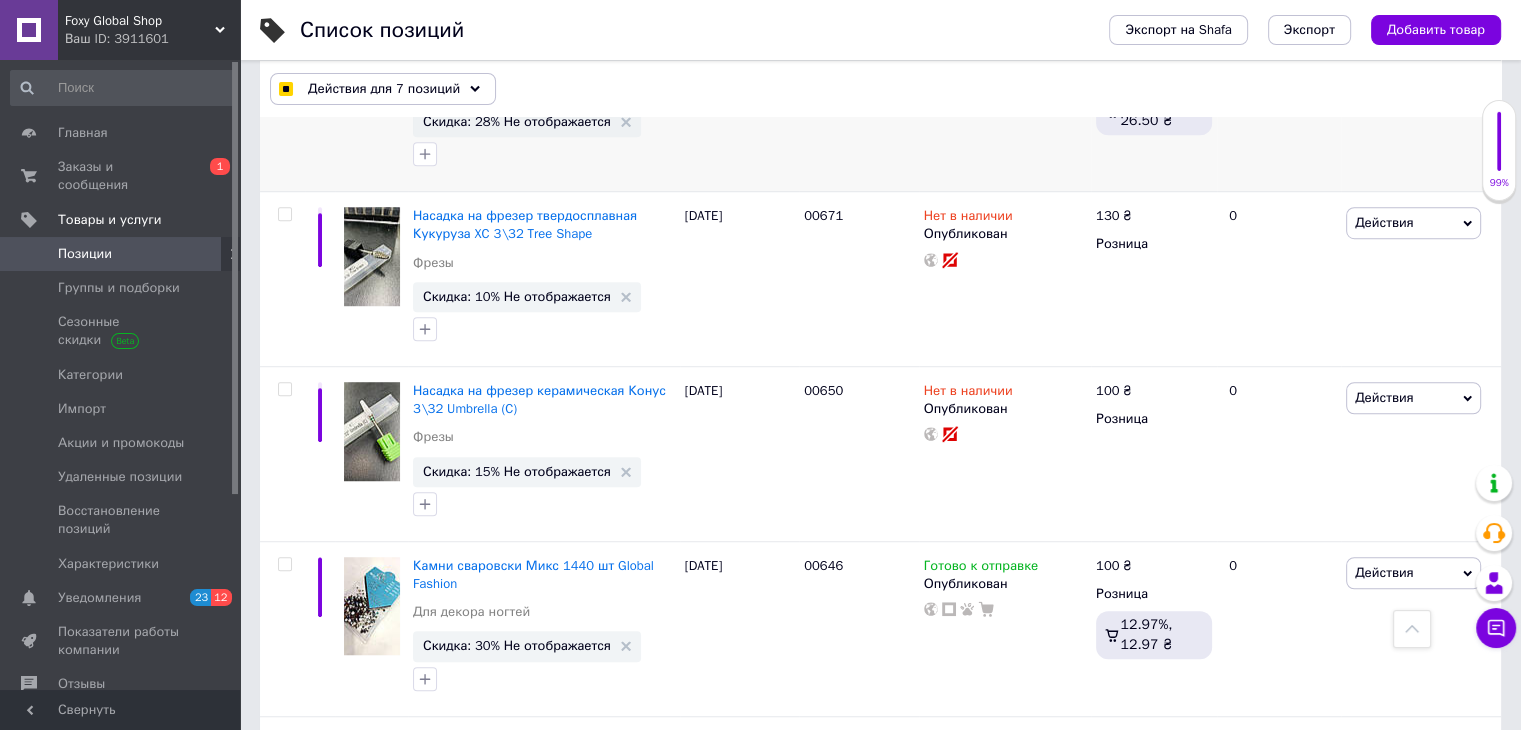 scroll, scrollTop: 9036, scrollLeft: 0, axis: vertical 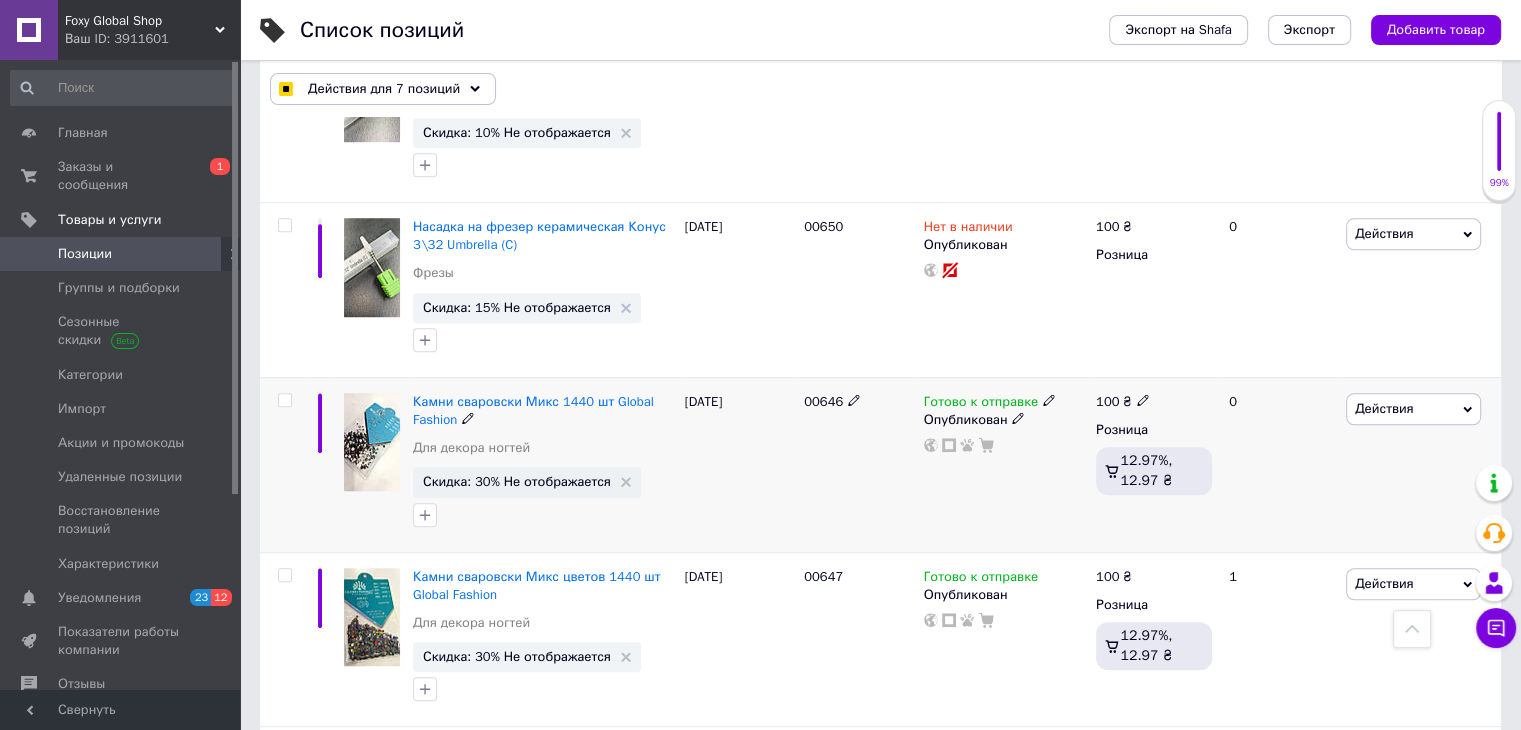 click at bounding box center [282, 464] 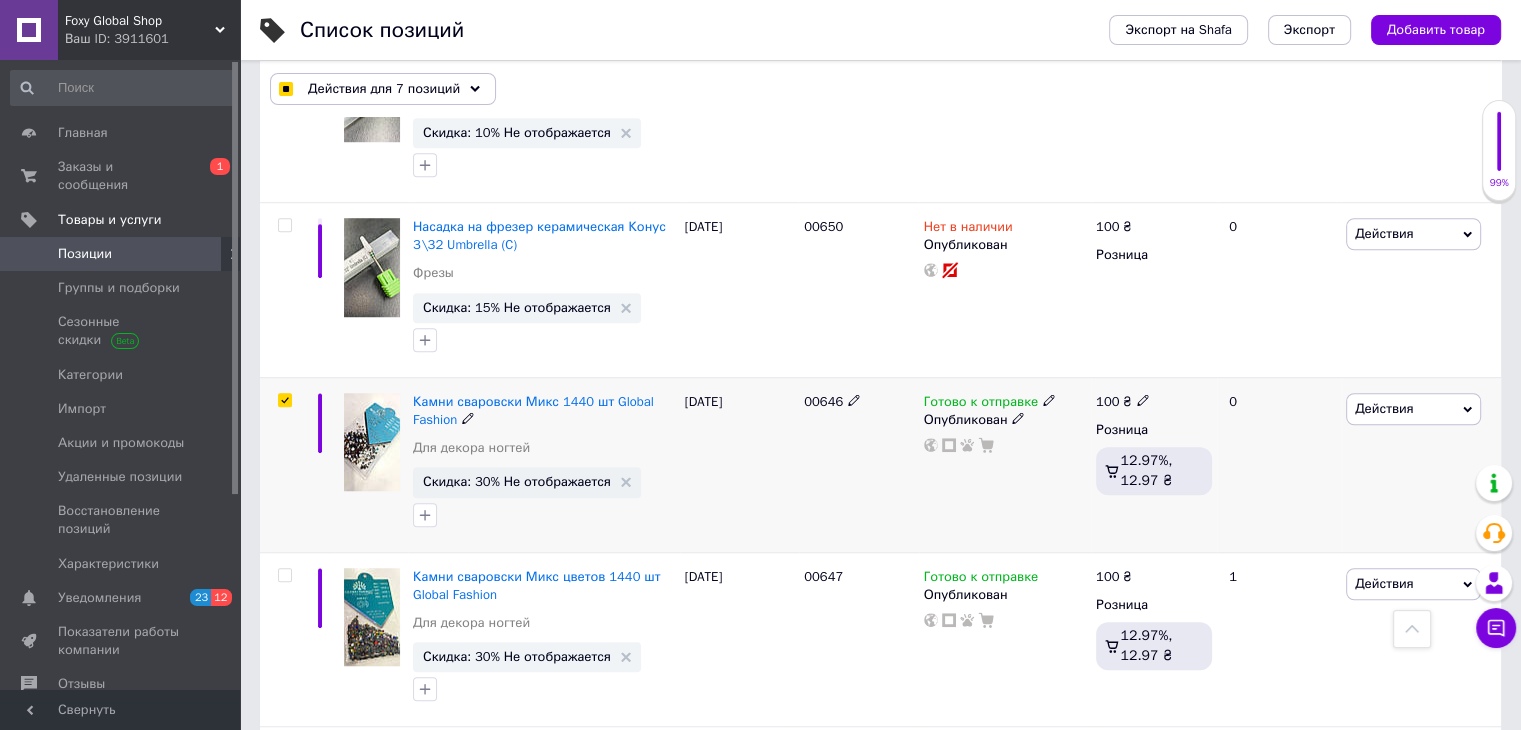 checkbox on "true" 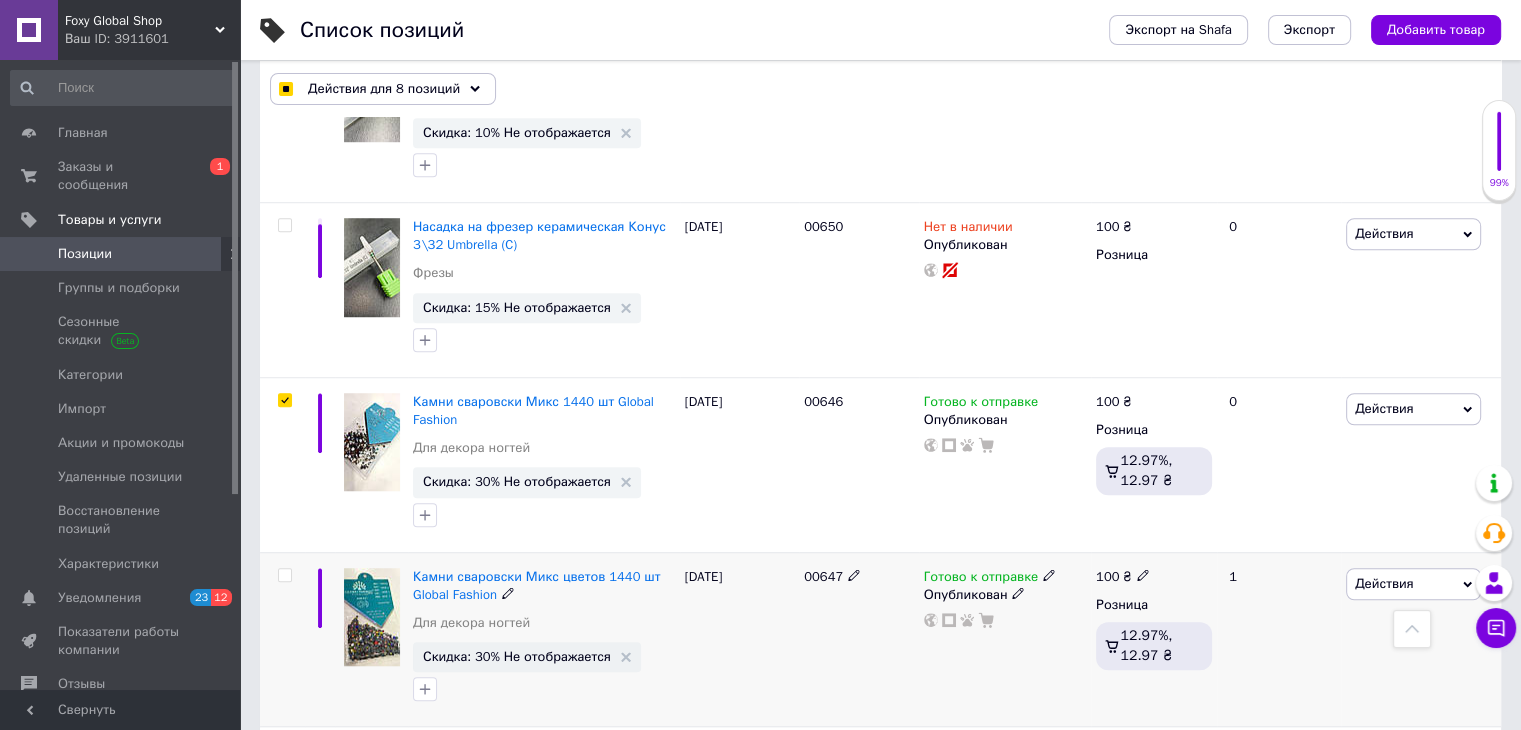 click at bounding box center (284, 575) 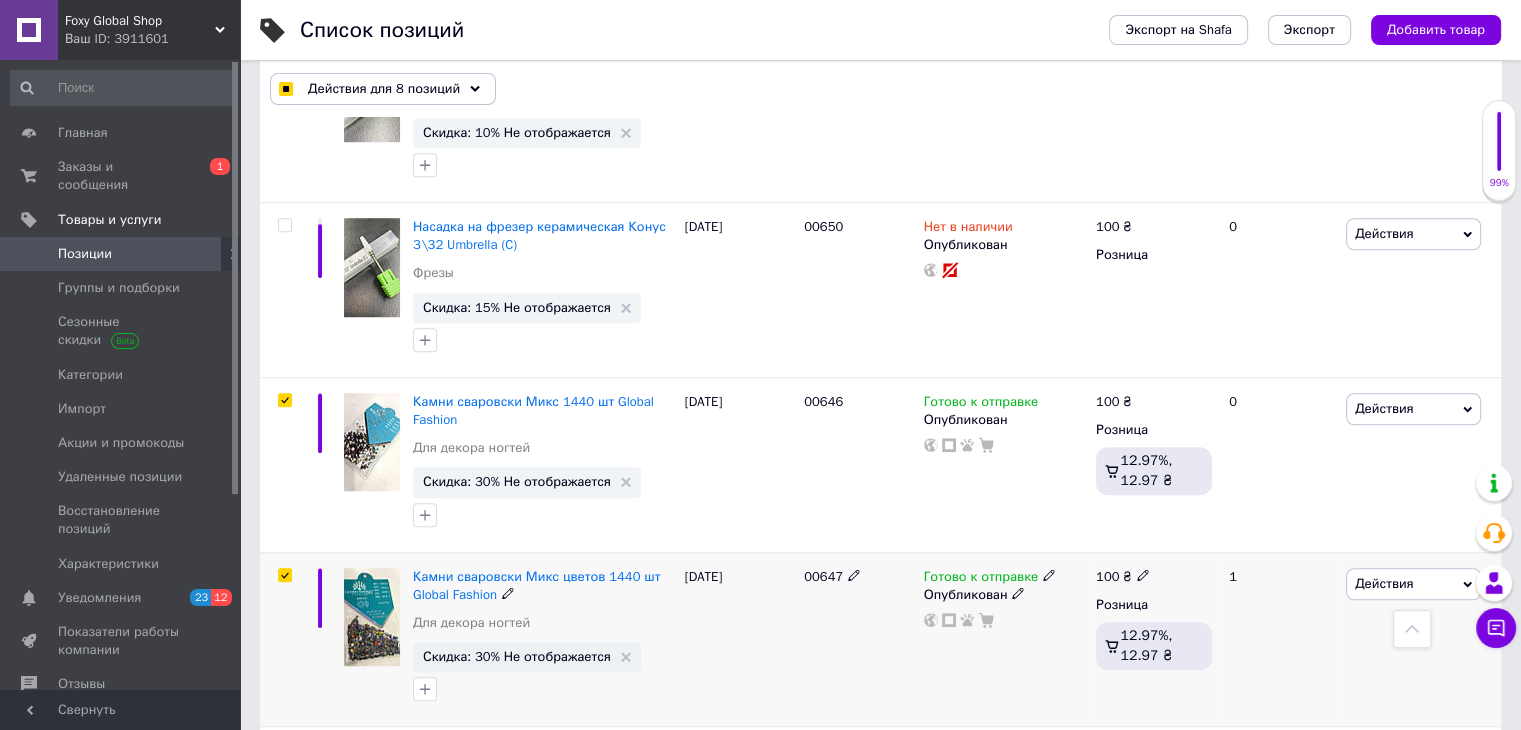checkbox on "true" 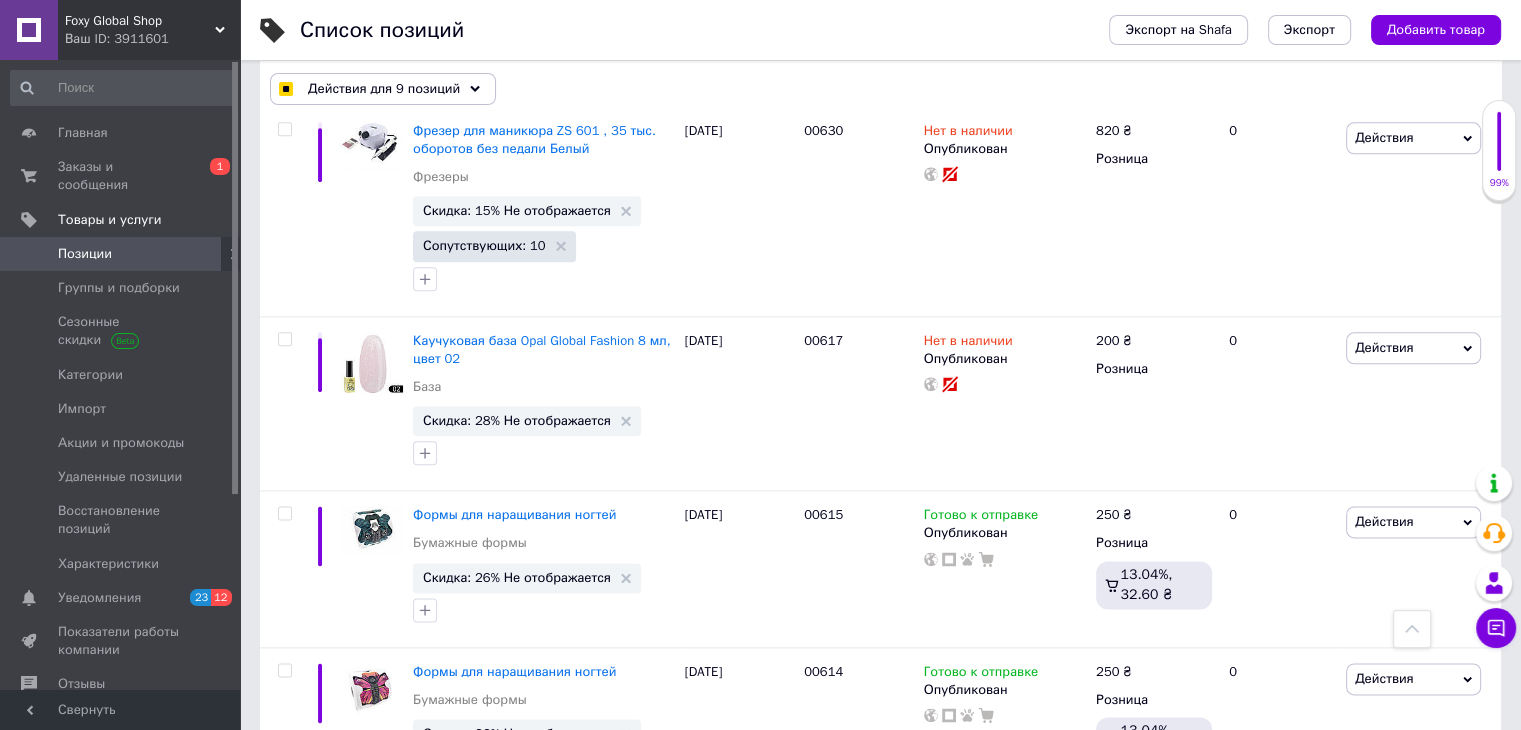scroll, scrollTop: 10136, scrollLeft: 0, axis: vertical 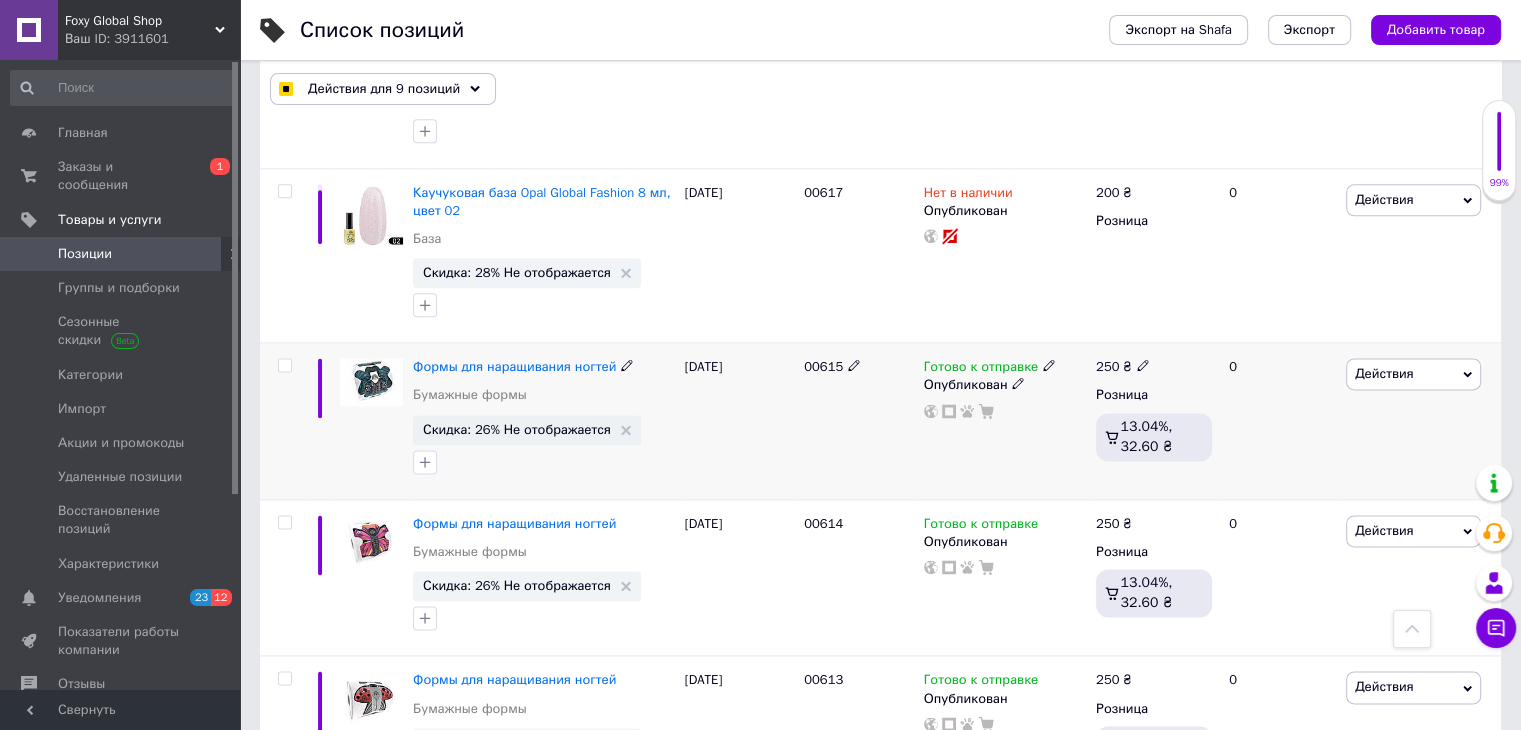click at bounding box center [282, 421] 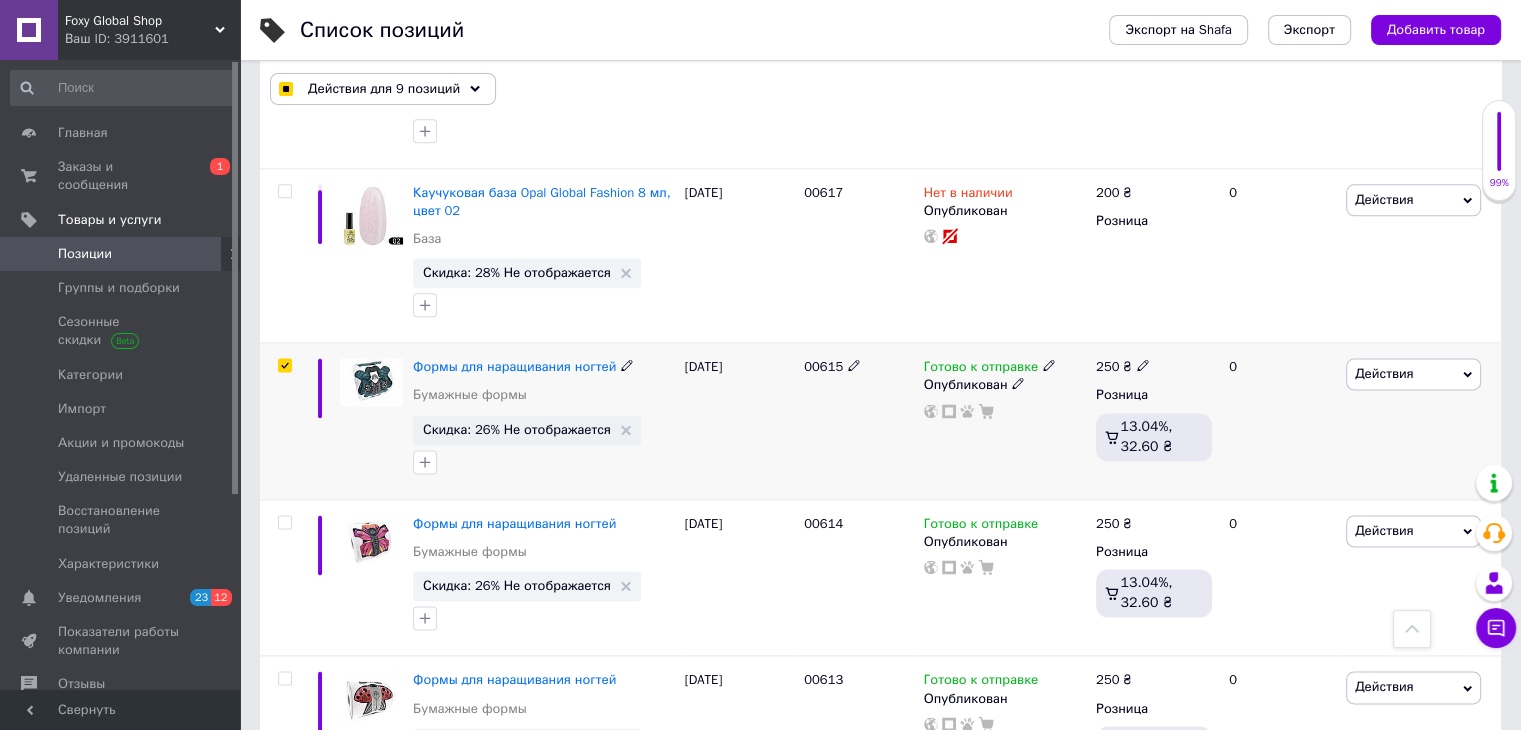 checkbox on "true" 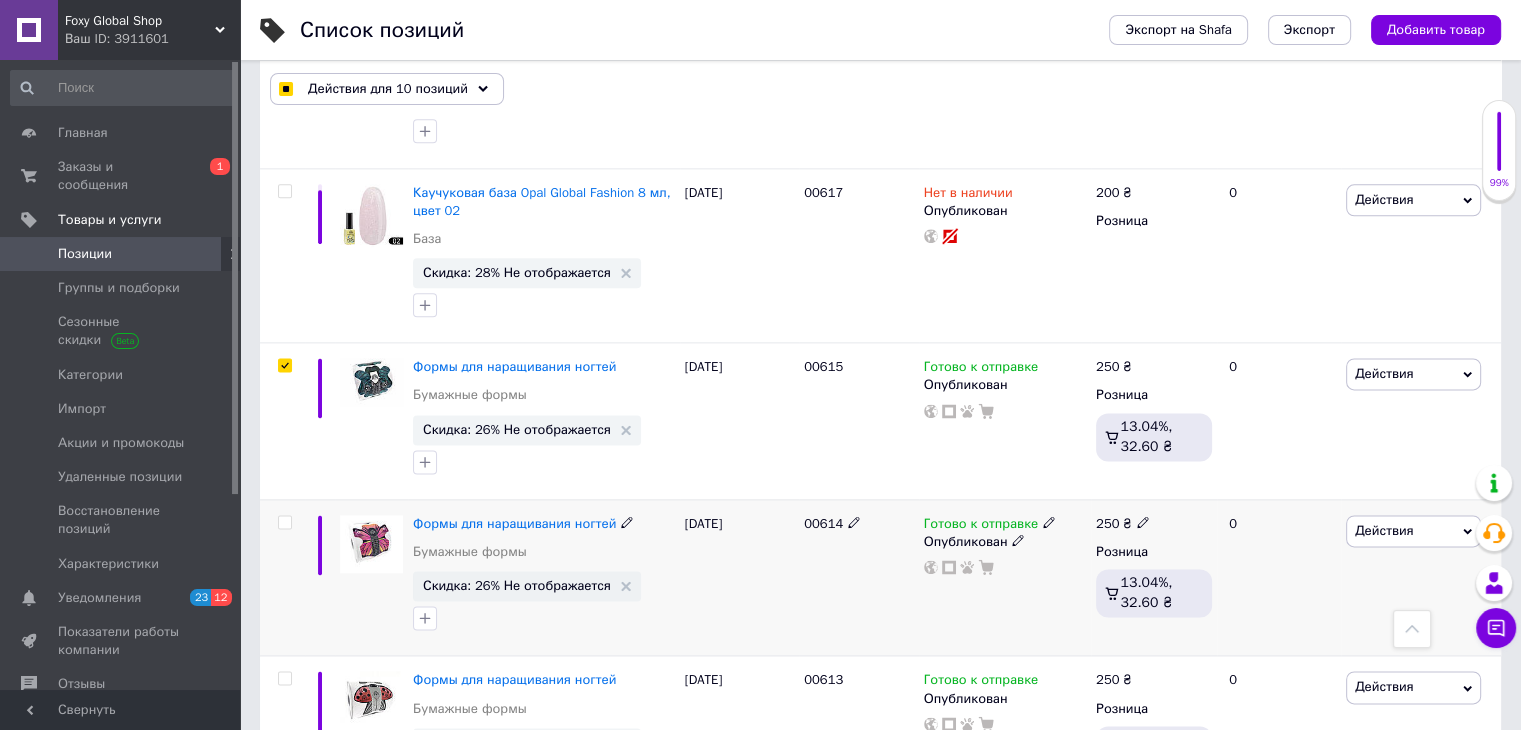 click at bounding box center (284, 522) 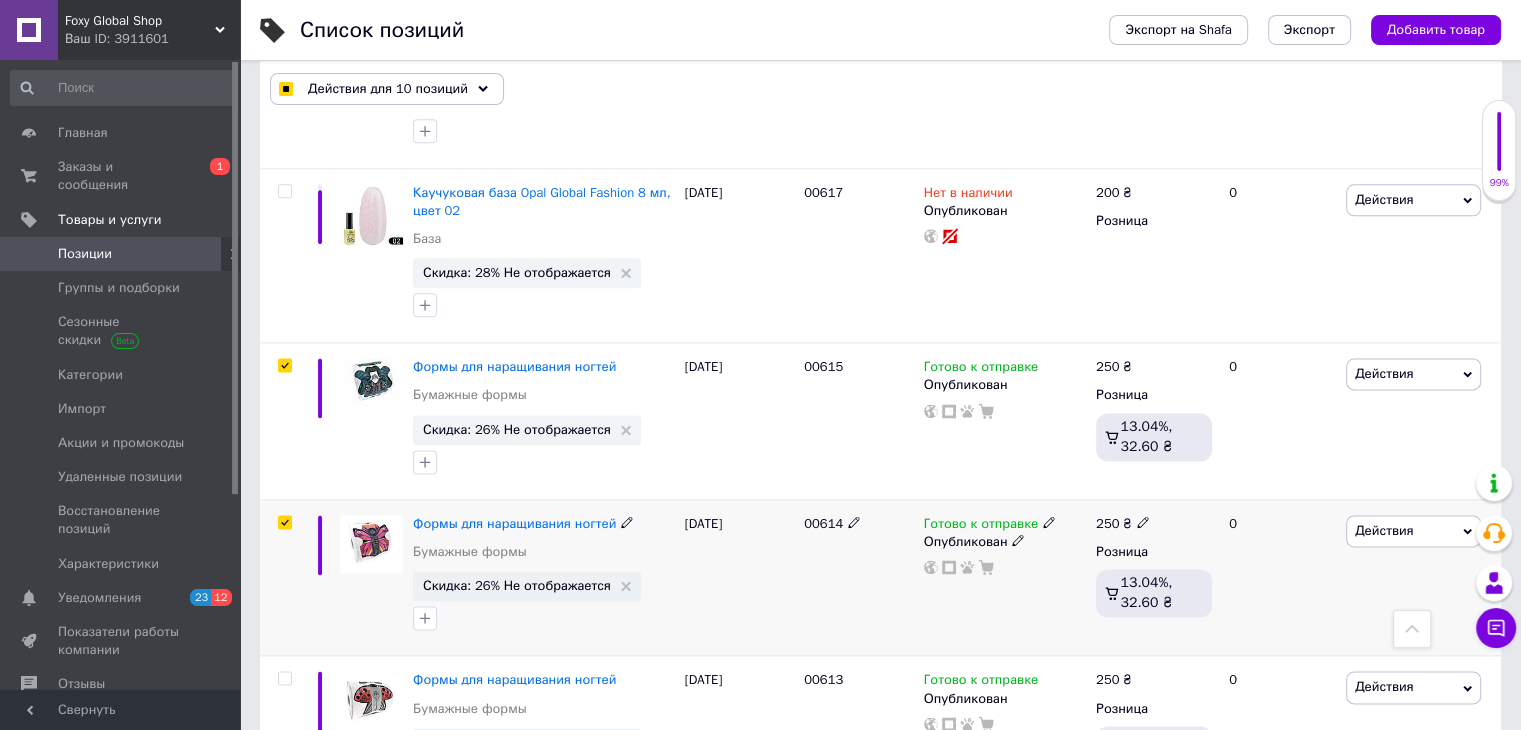 checkbox on "true" 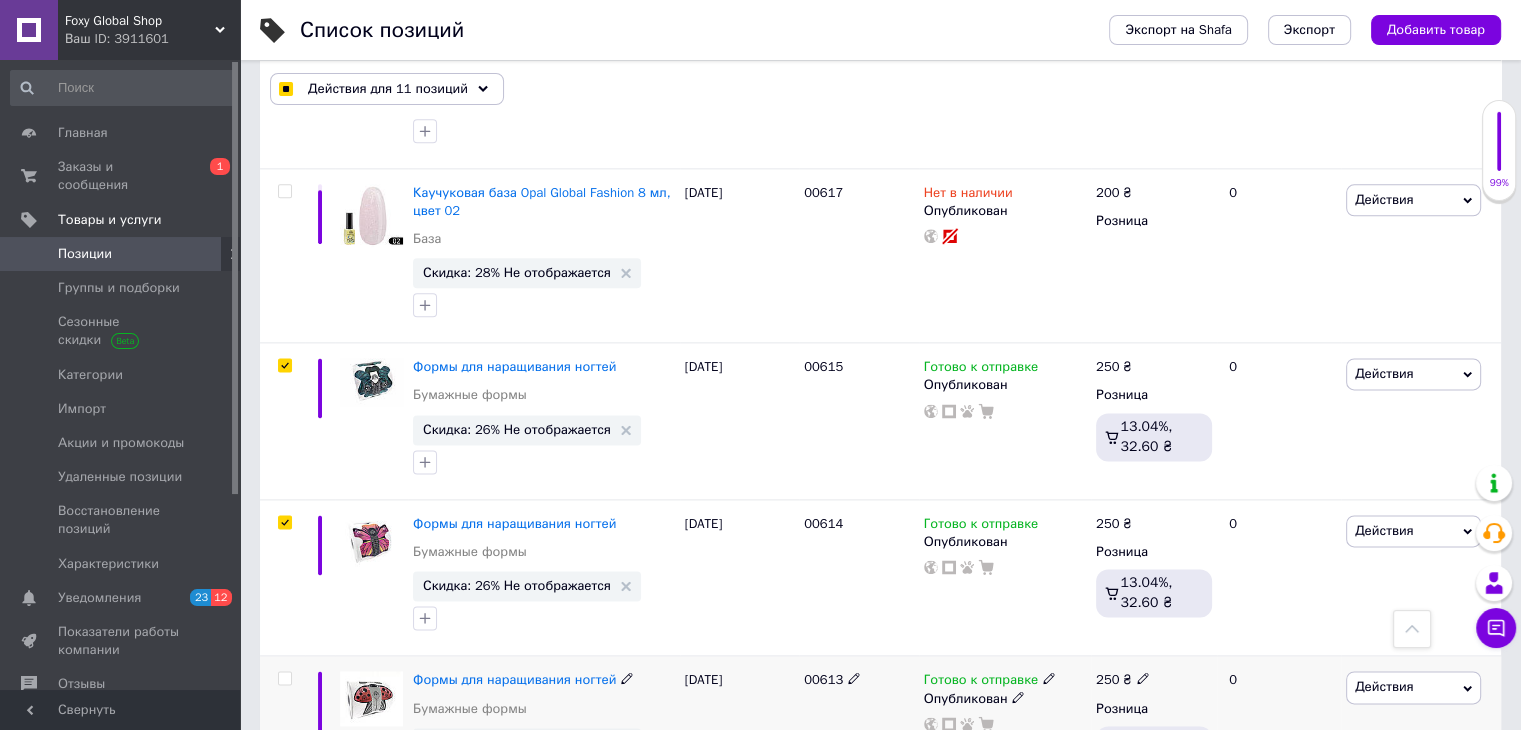 click at bounding box center [284, 678] 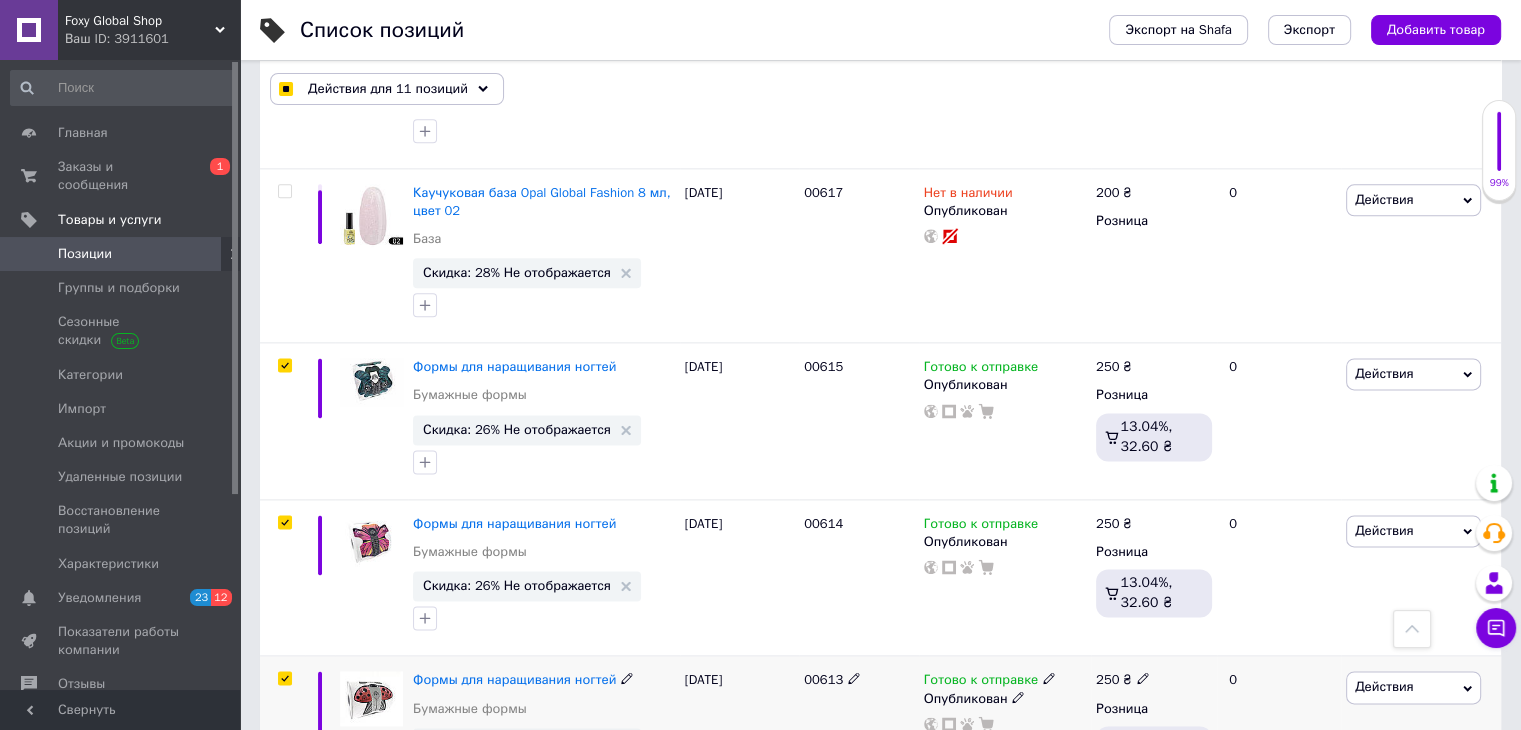 checkbox on "true" 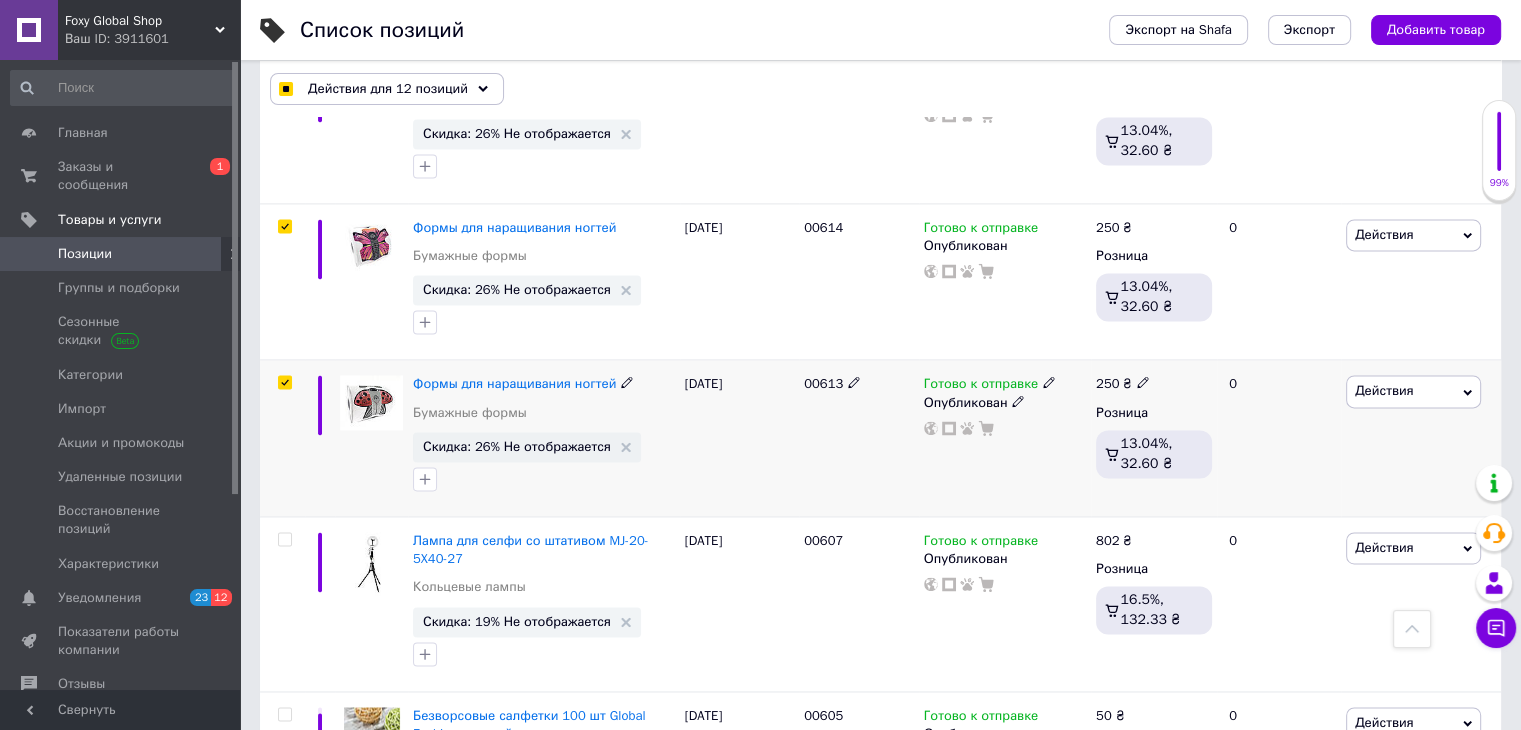scroll, scrollTop: 10536, scrollLeft: 0, axis: vertical 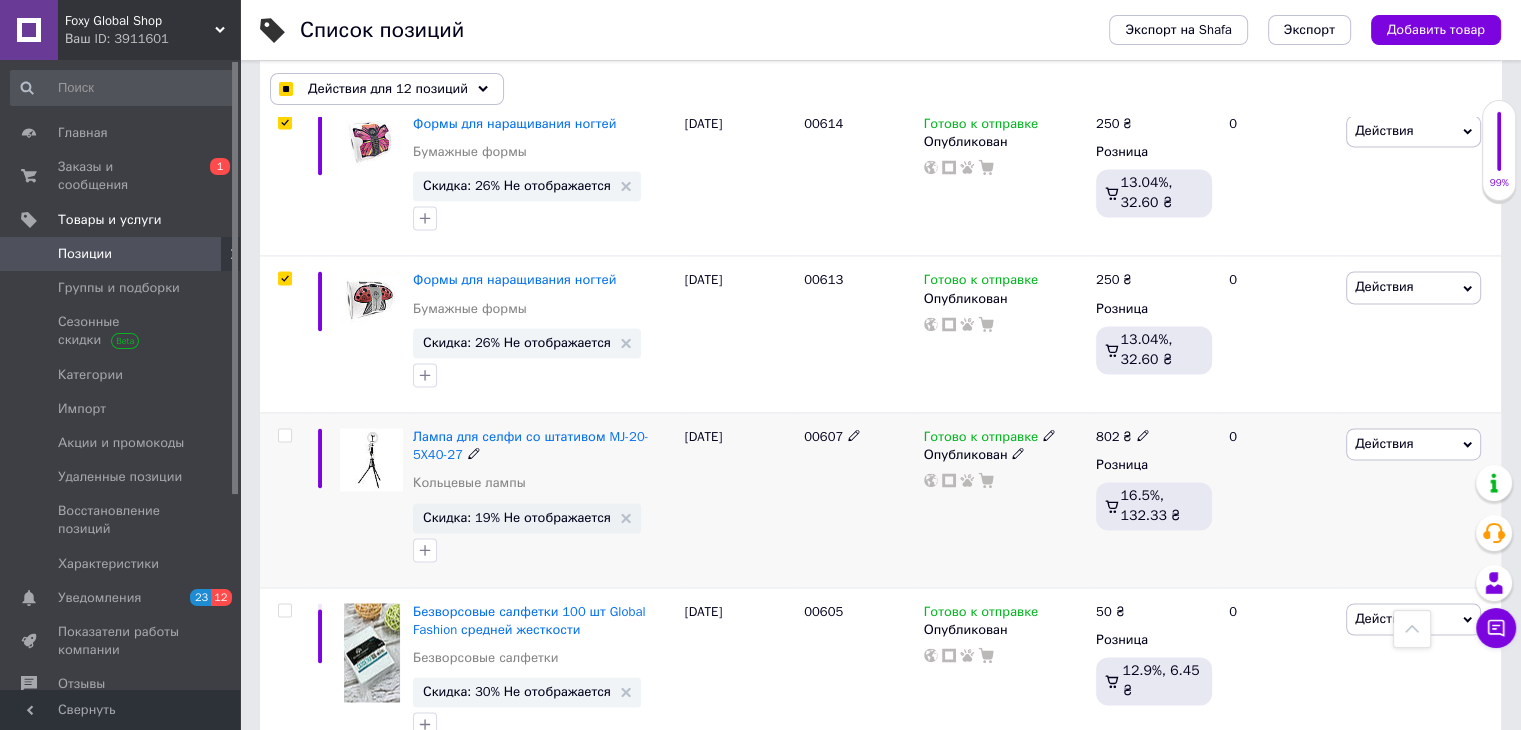 click at bounding box center (284, 435) 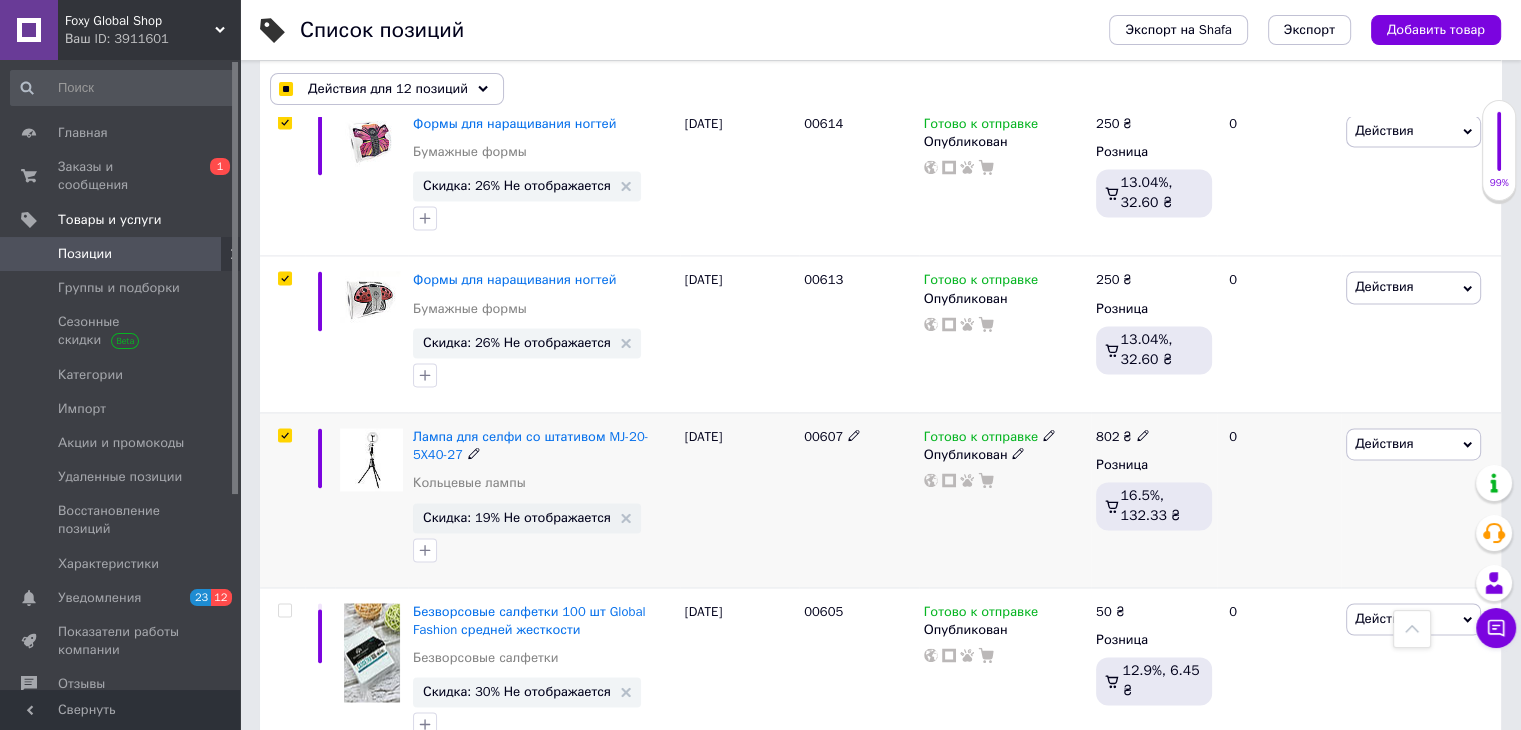 checkbox on "true" 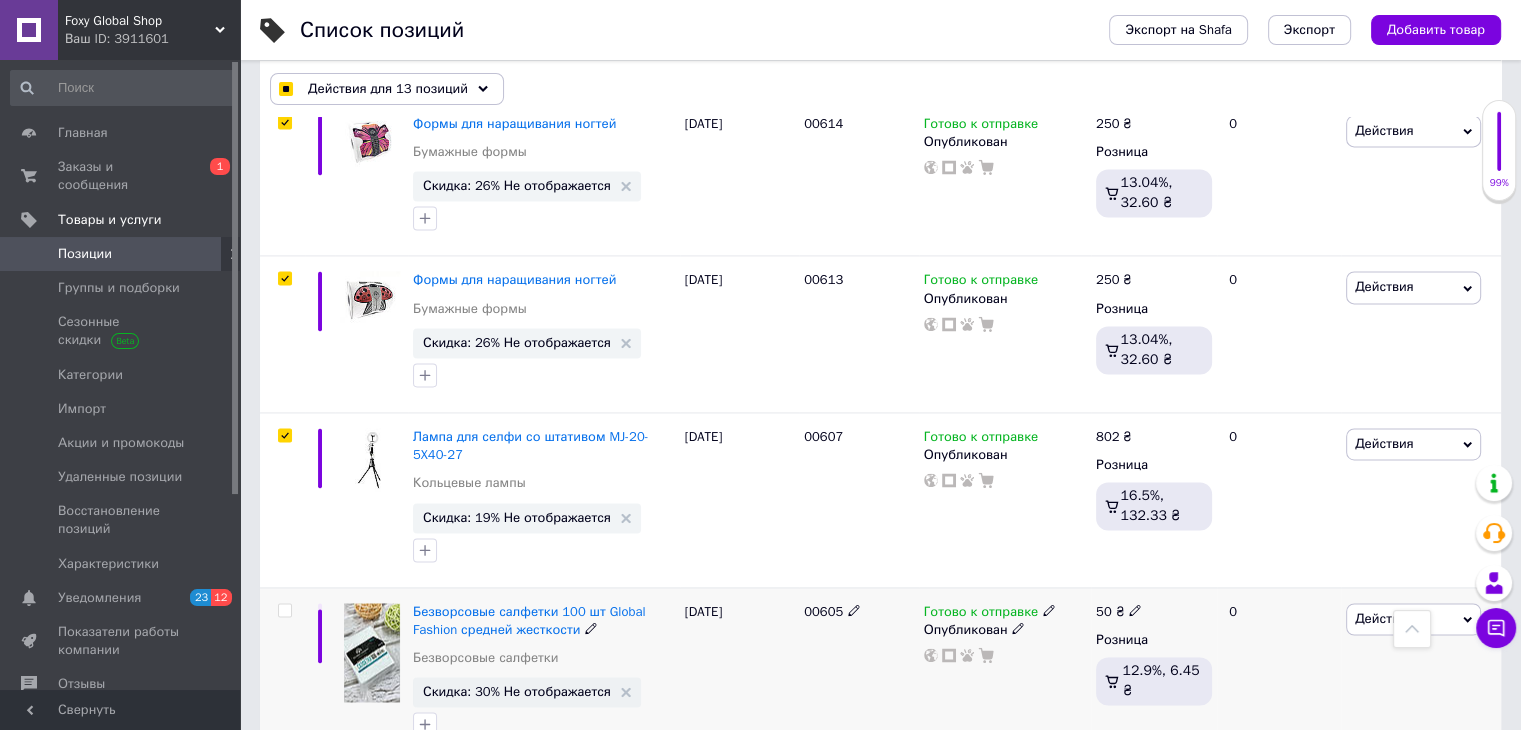 click at bounding box center [284, 610] 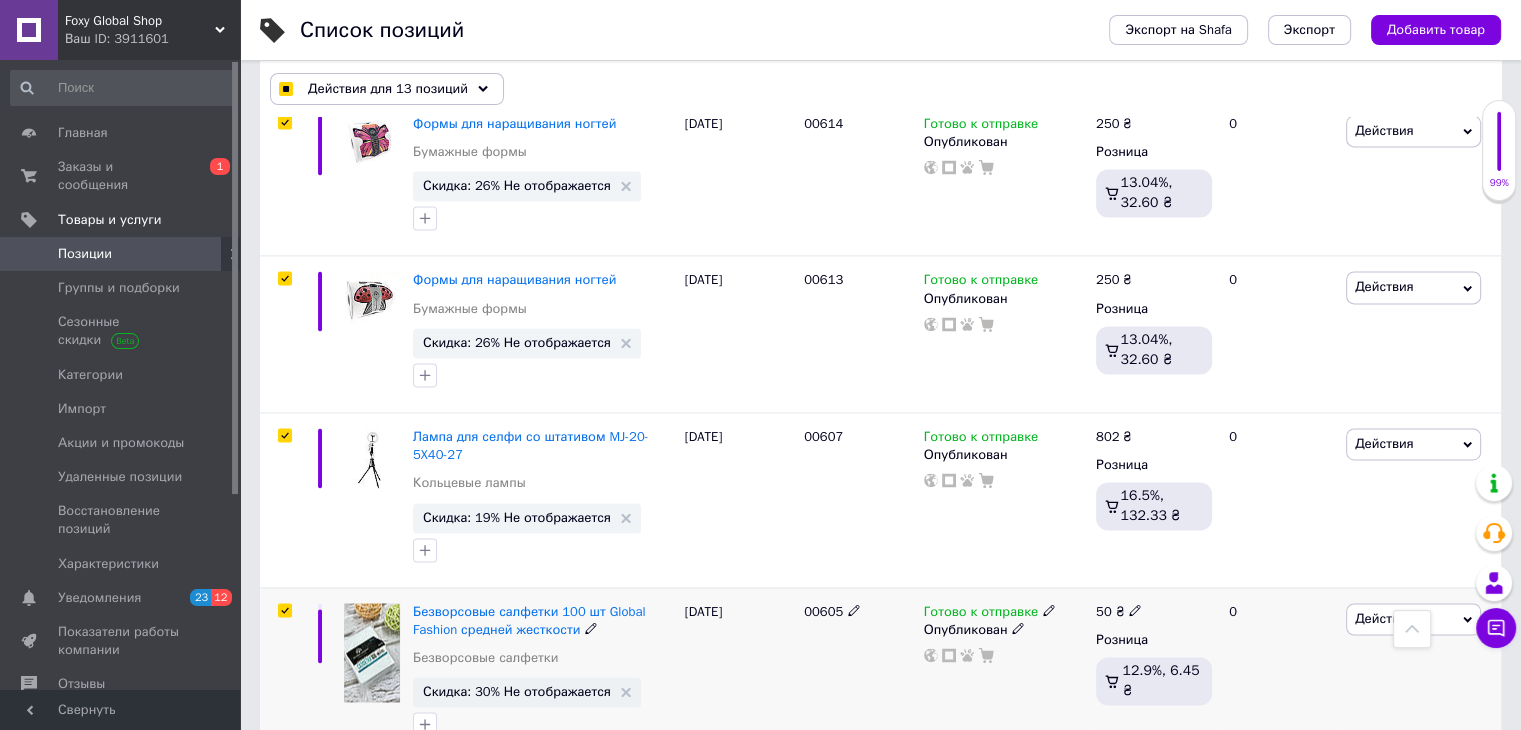 checkbox on "true" 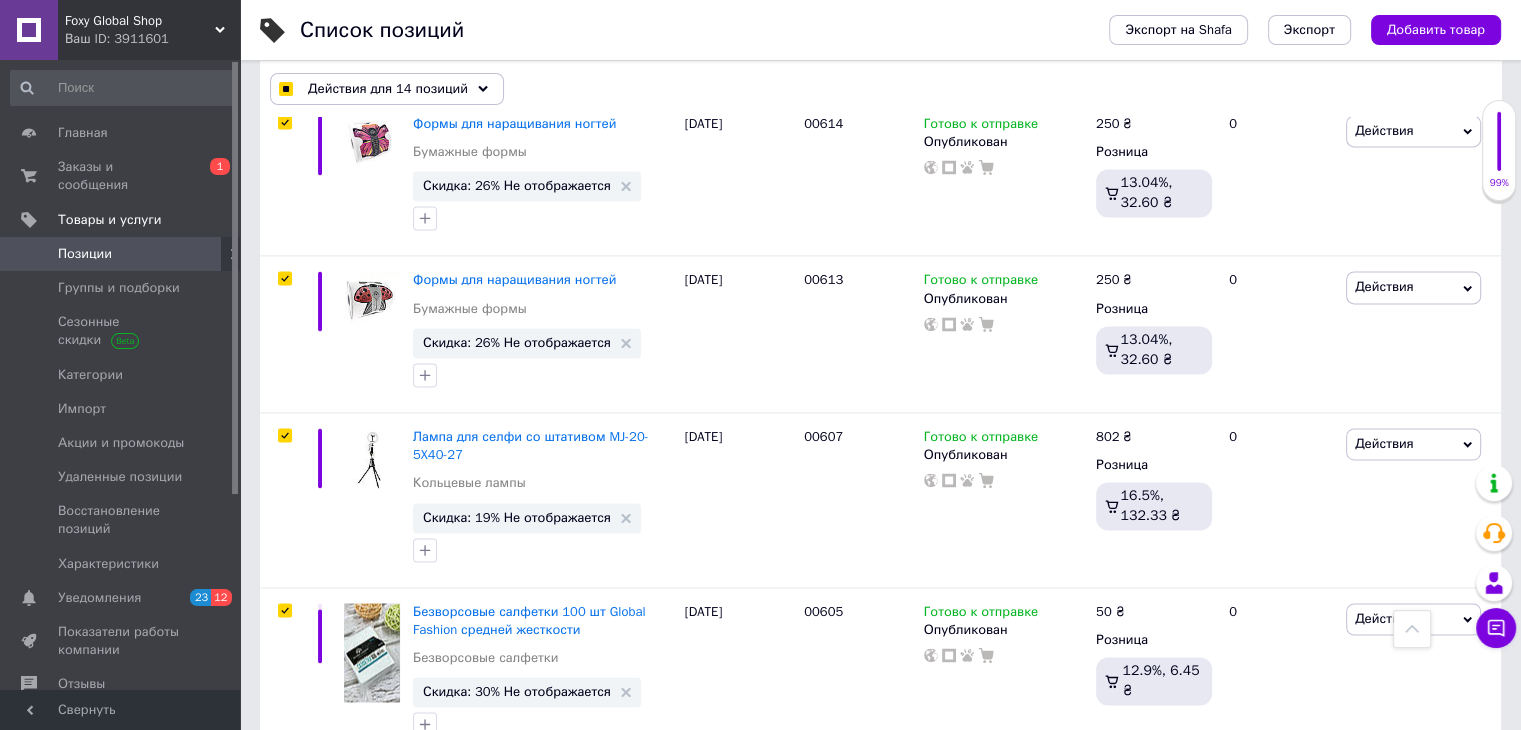 click at bounding box center (284, 784) 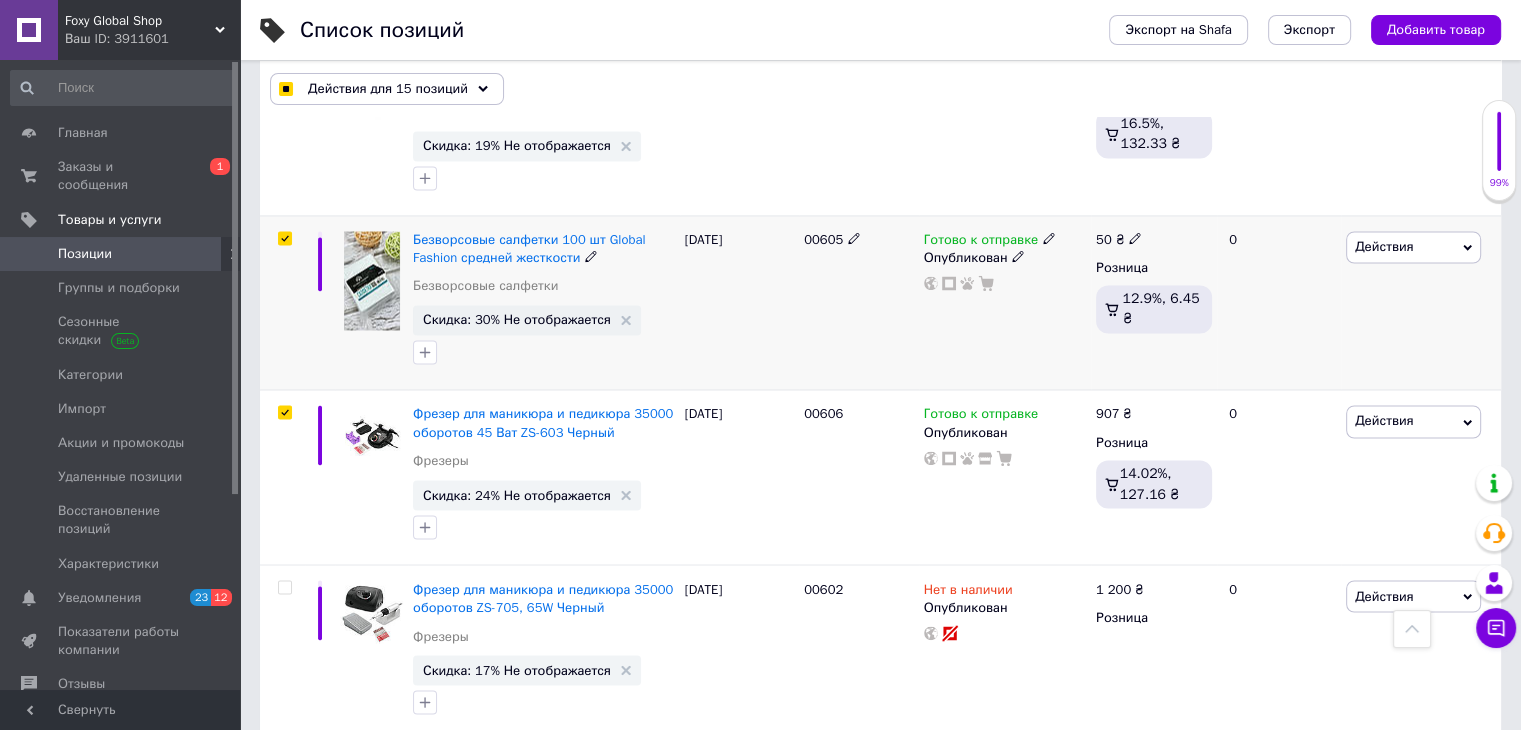 scroll, scrollTop: 10936, scrollLeft: 0, axis: vertical 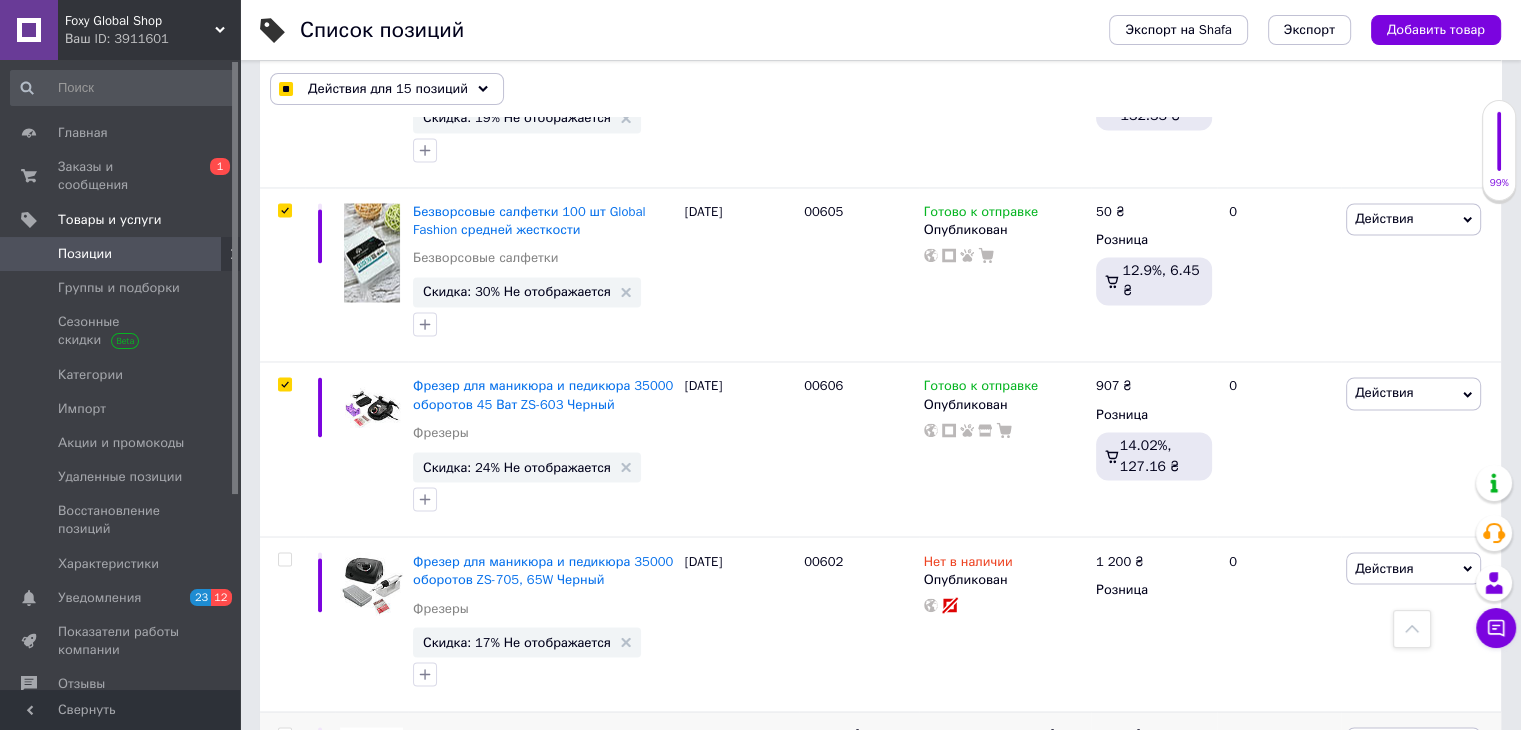 click at bounding box center (284, 734) 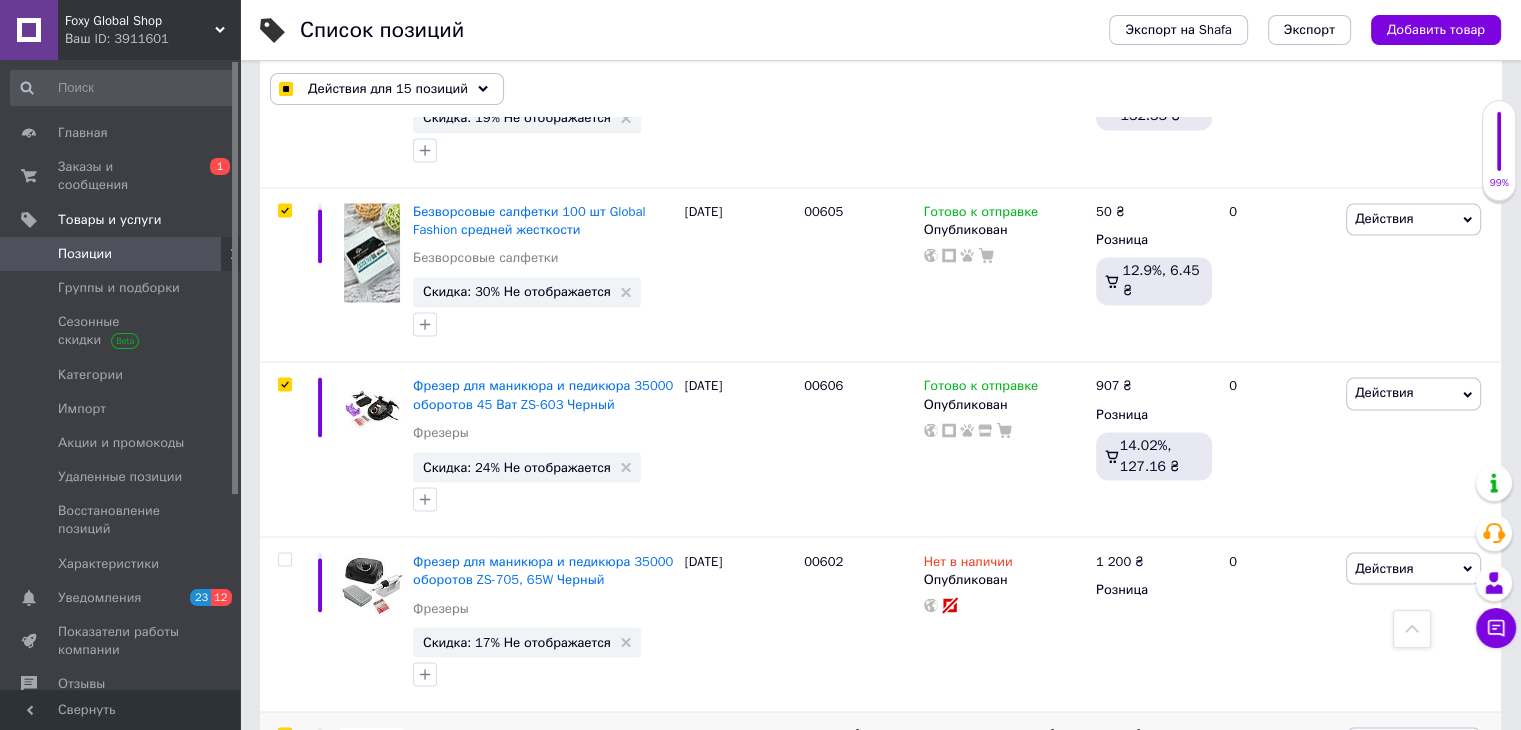 checkbox on "true" 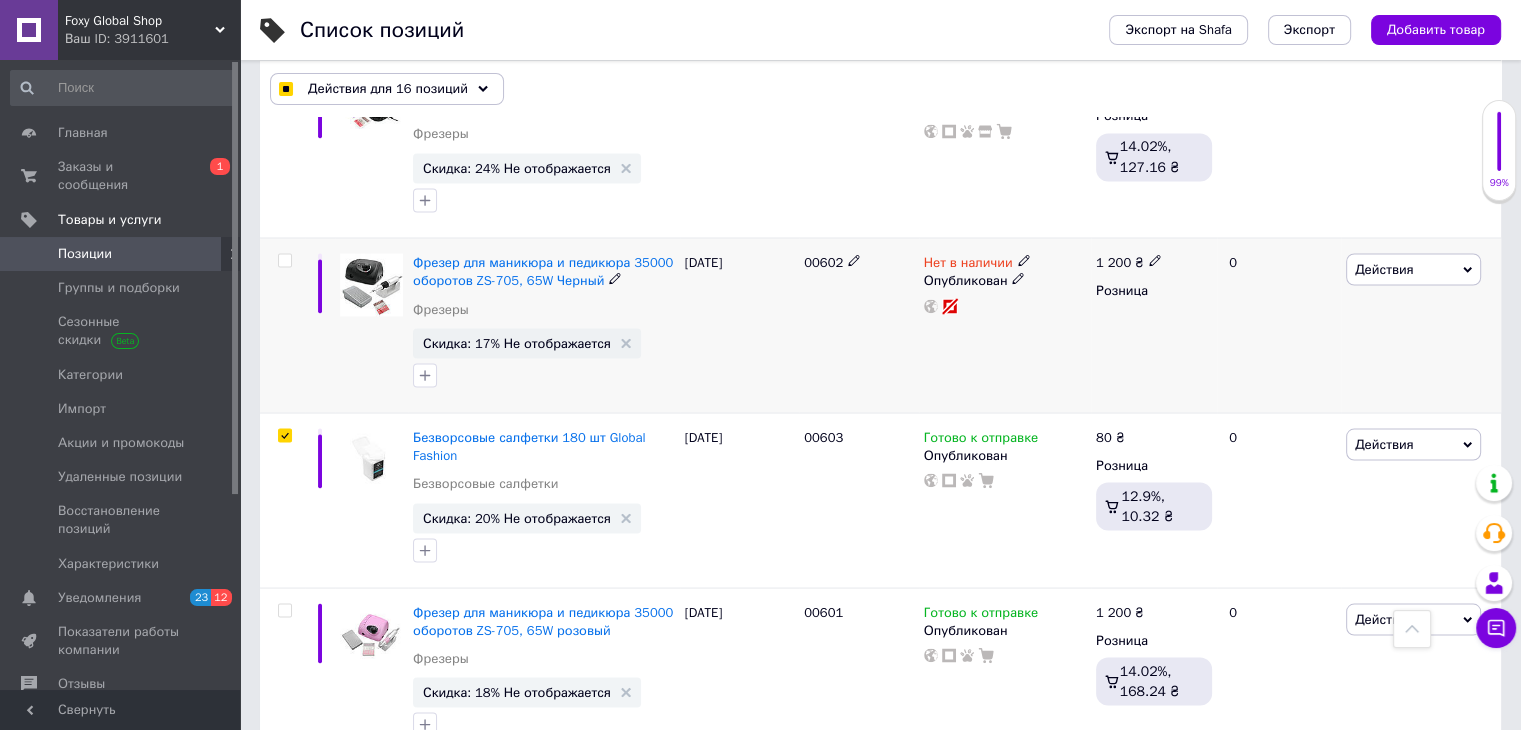 scroll, scrollTop: 11236, scrollLeft: 0, axis: vertical 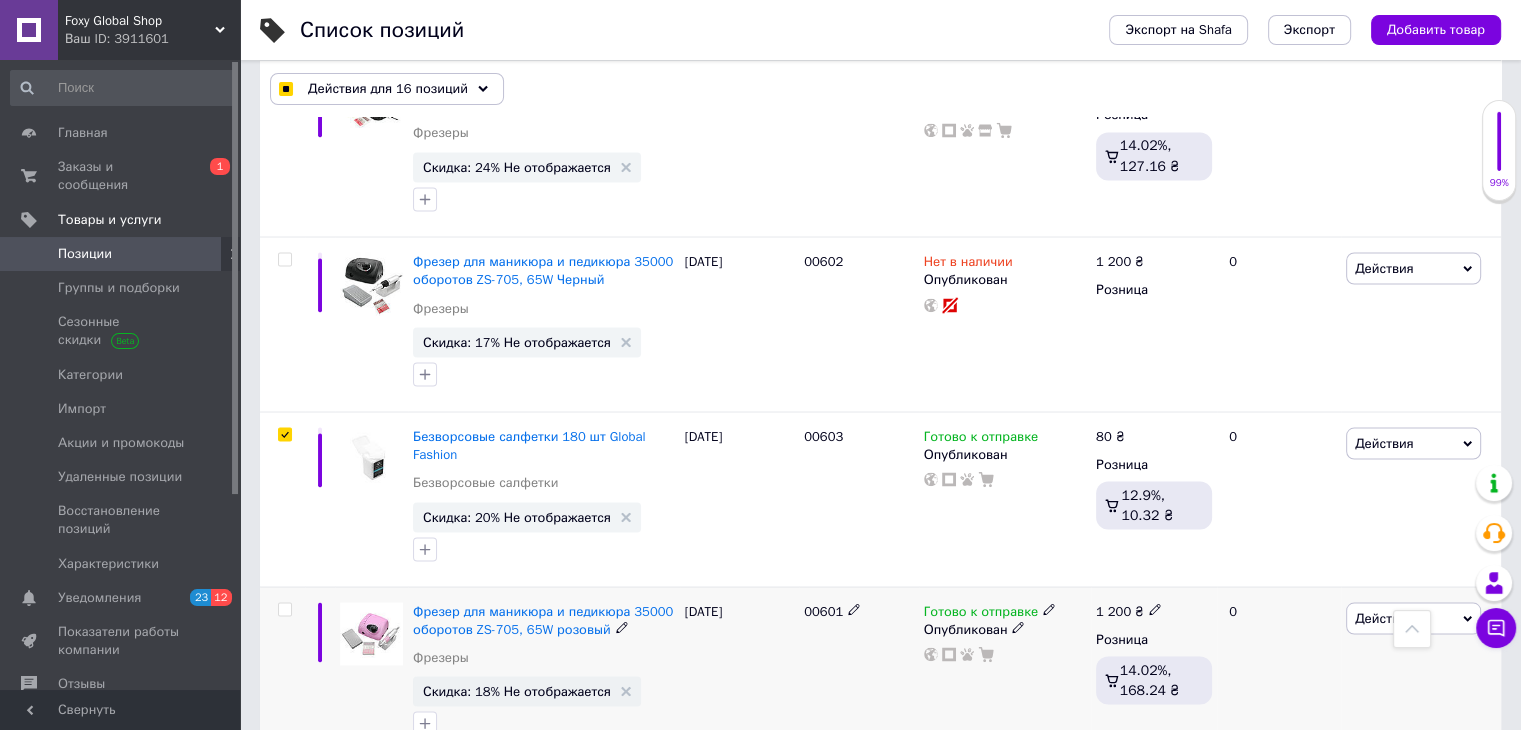 click at bounding box center (284, 609) 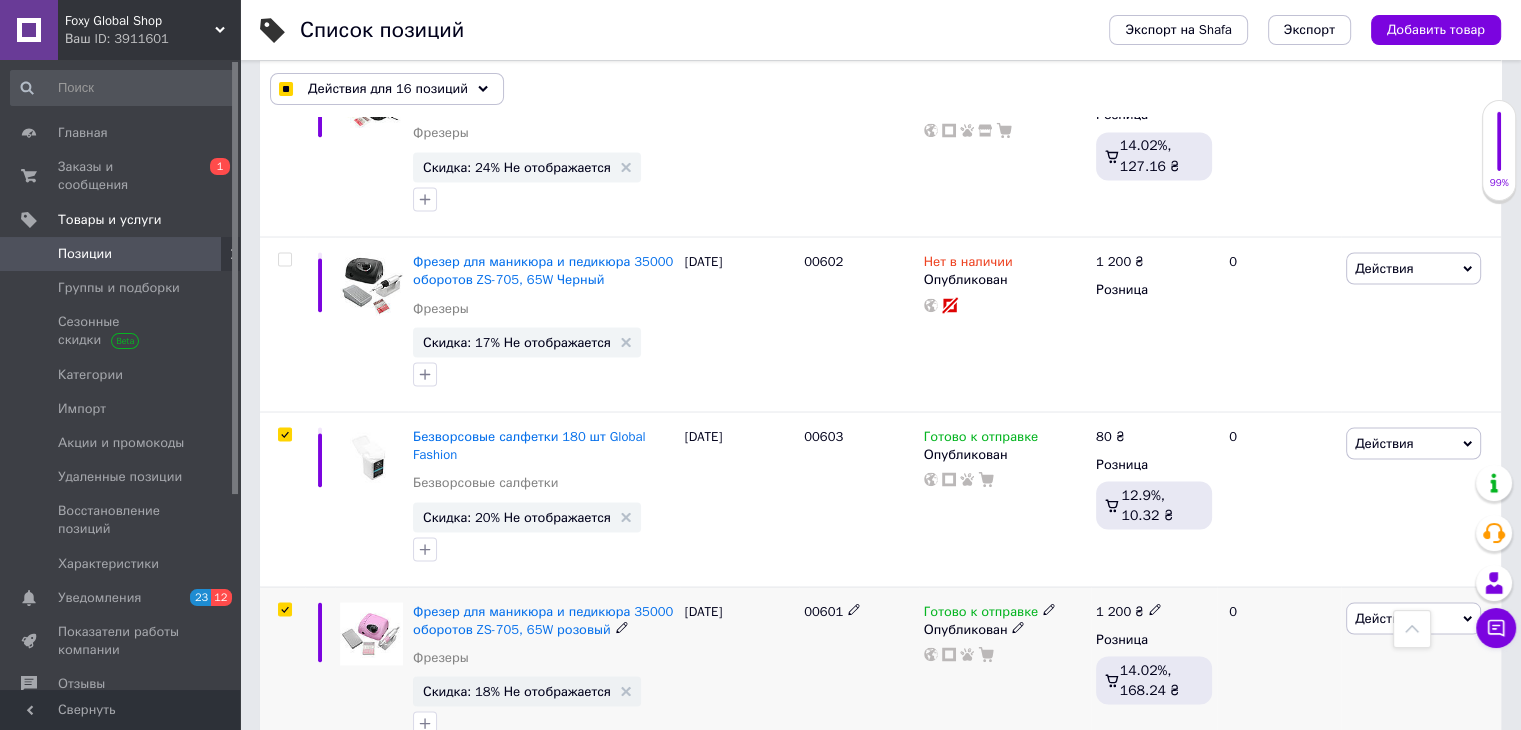 checkbox on "true" 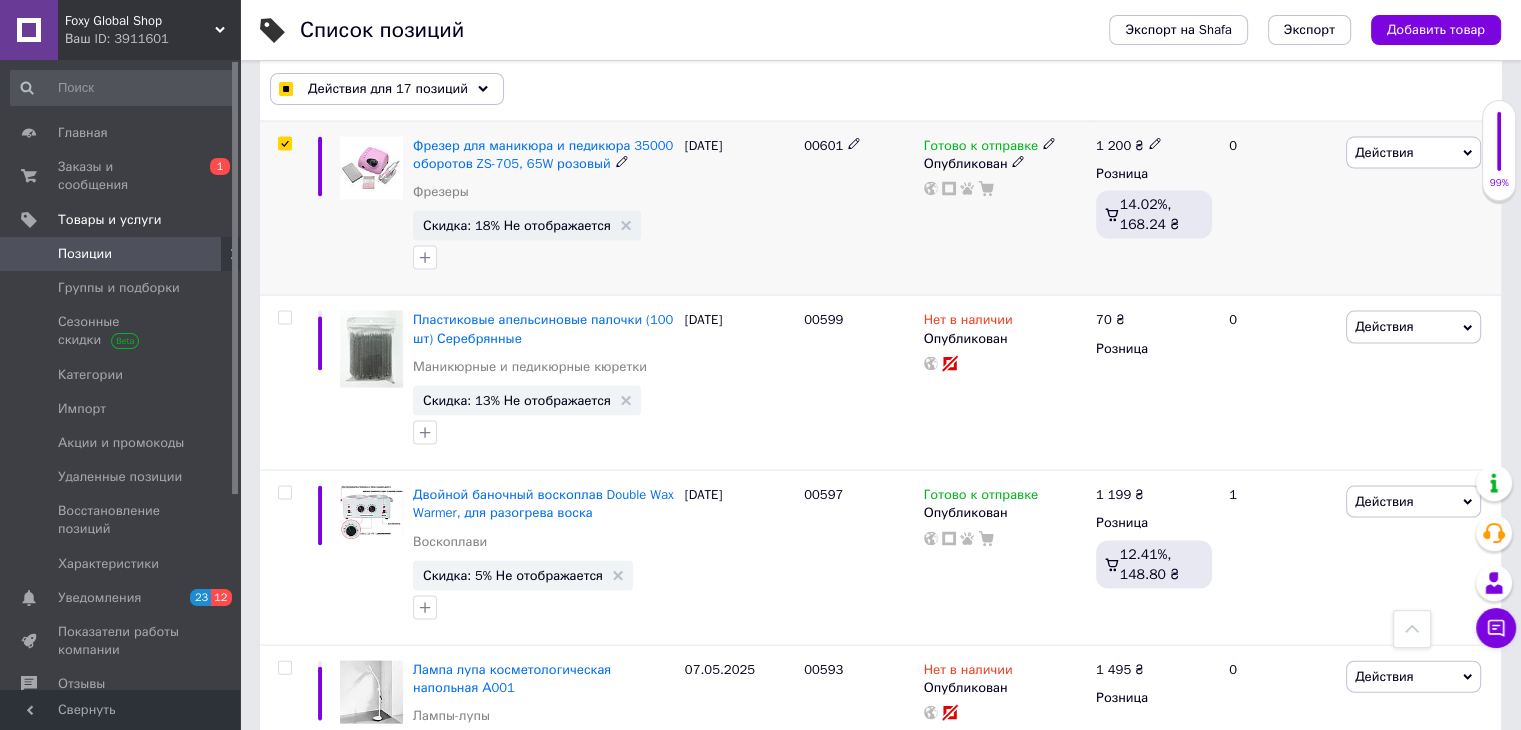 scroll, scrollTop: 11736, scrollLeft: 0, axis: vertical 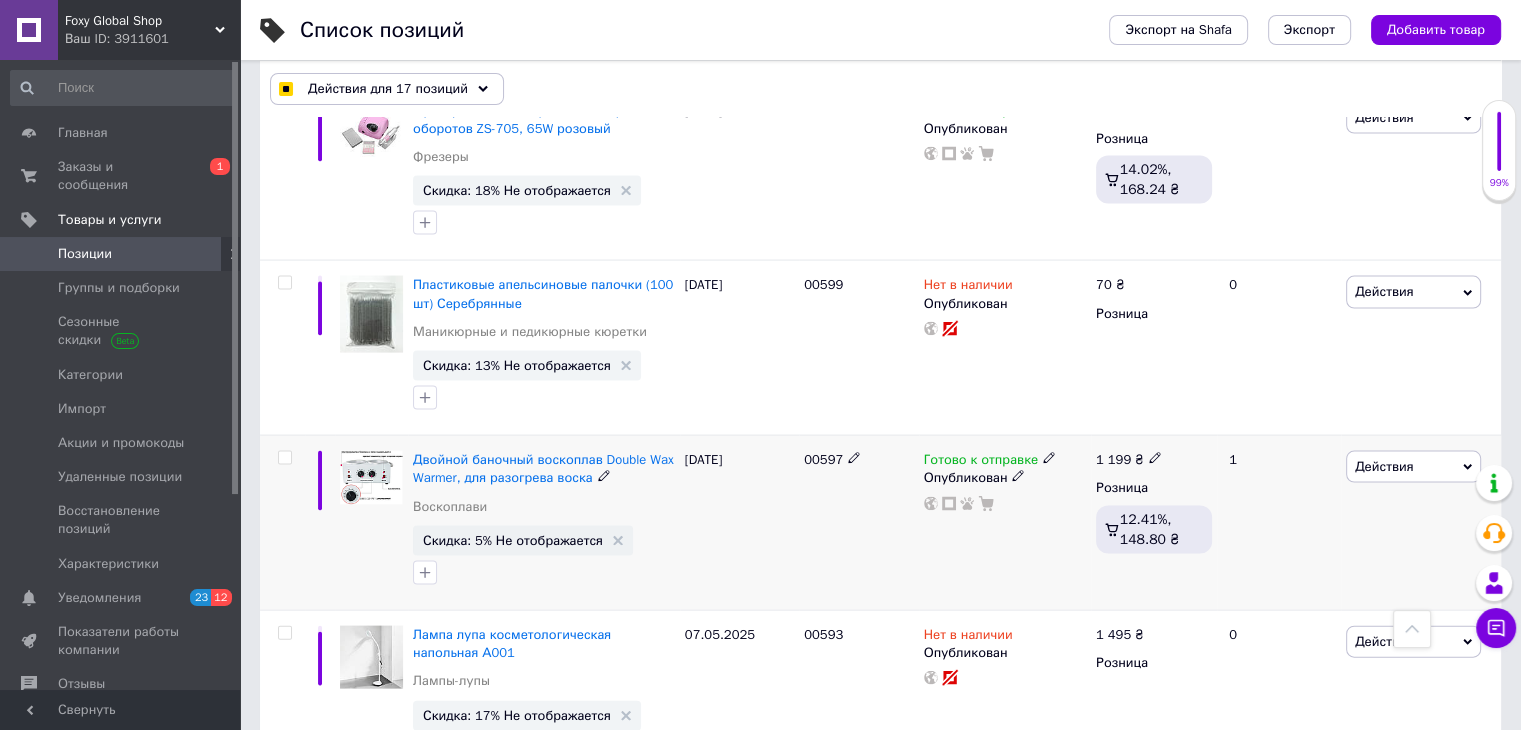 click at bounding box center [284, 458] 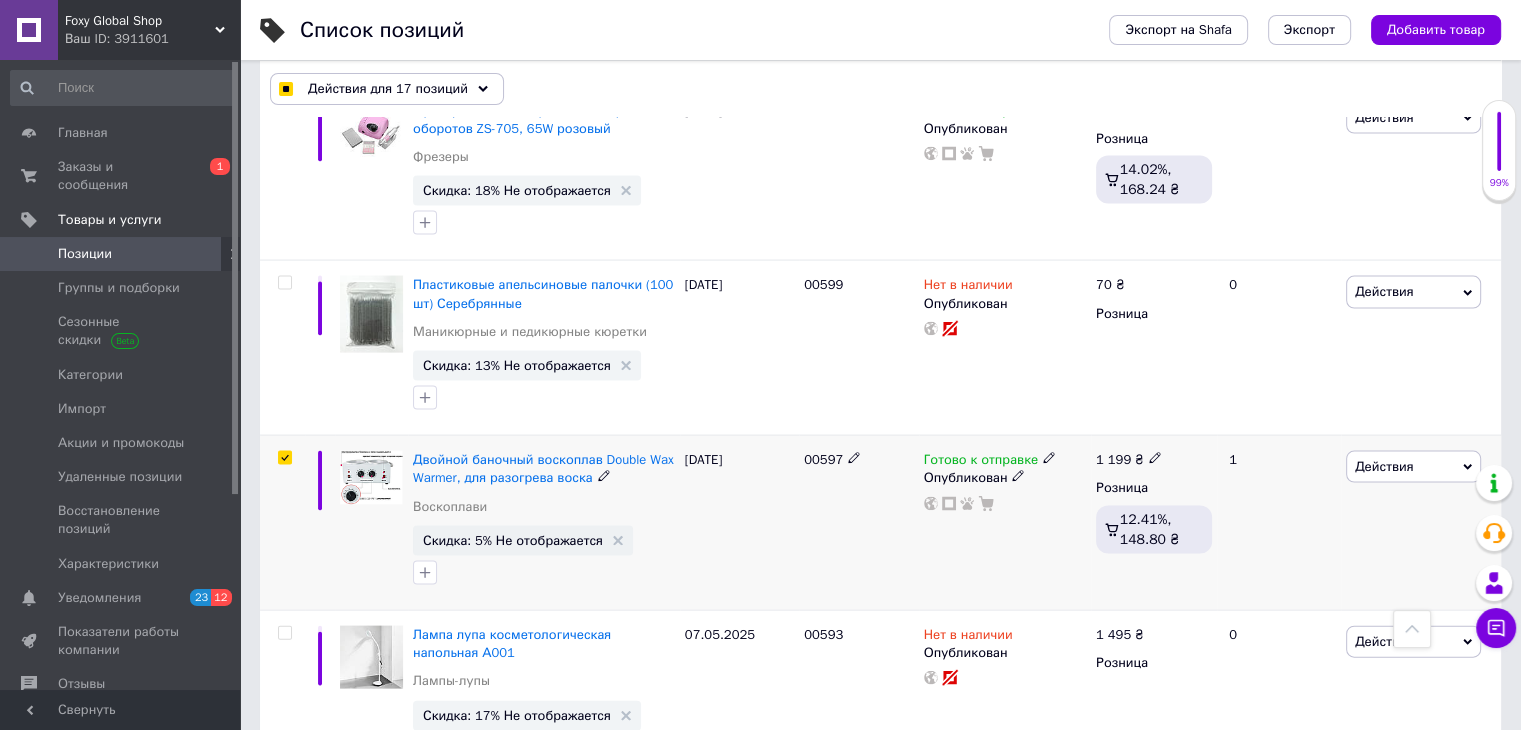 checkbox on "true" 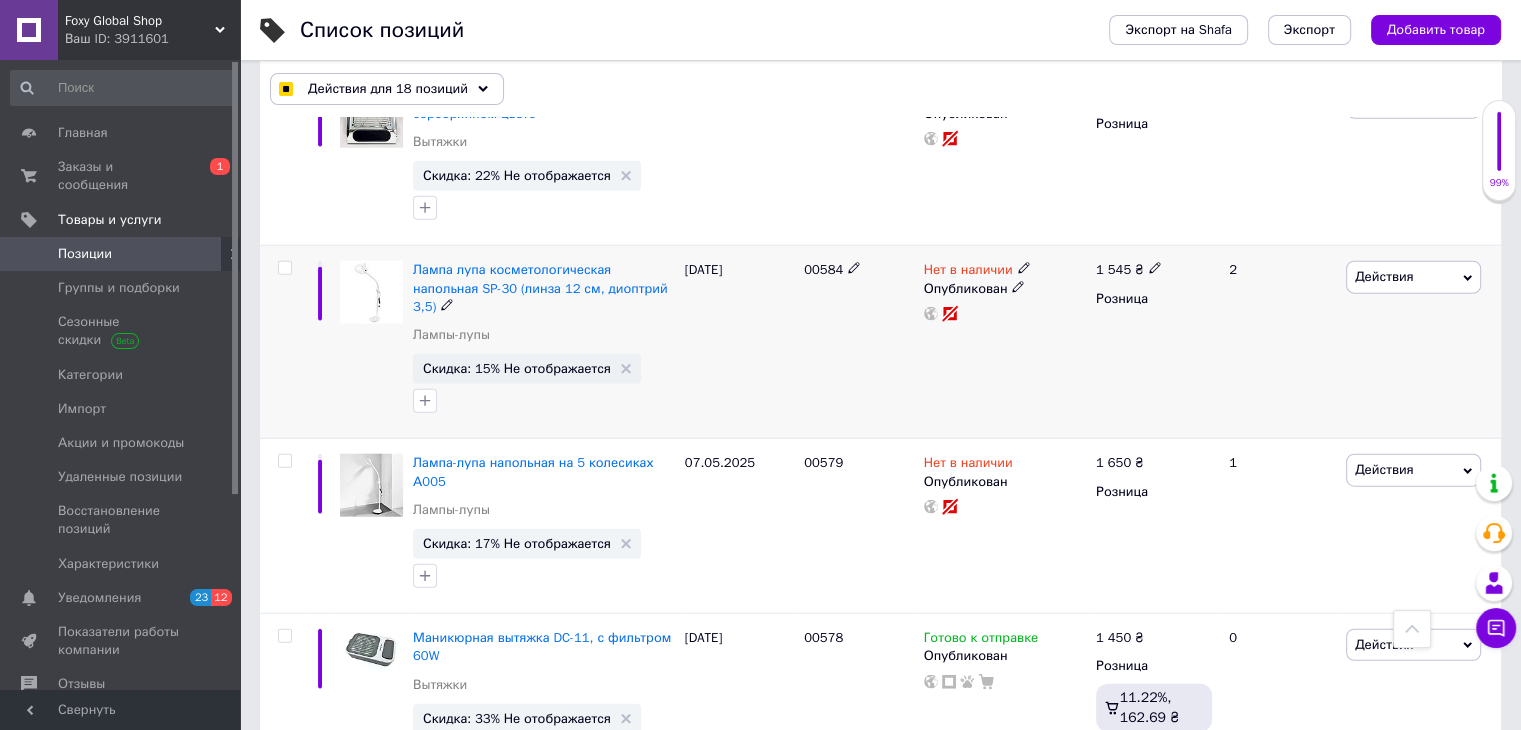scroll, scrollTop: 12636, scrollLeft: 0, axis: vertical 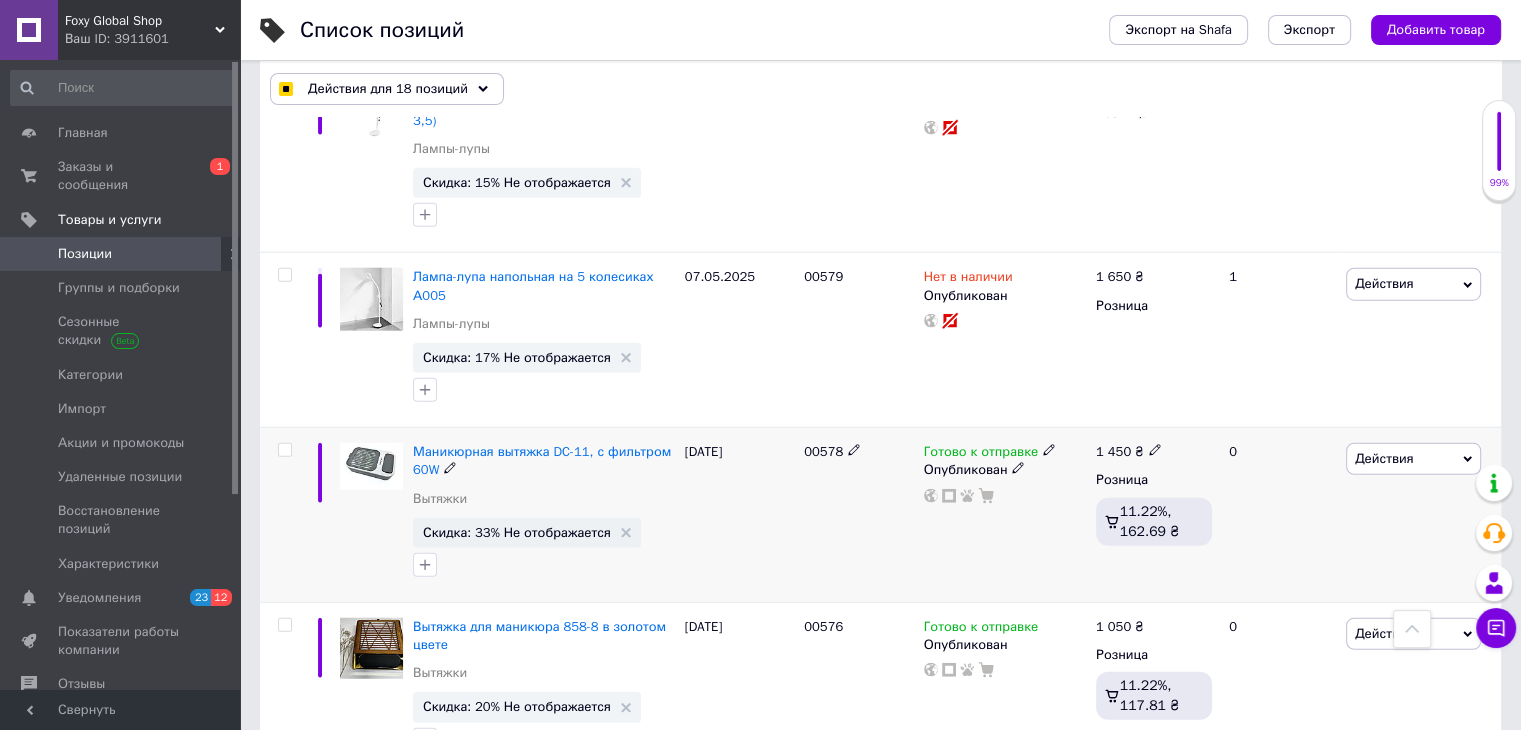 click at bounding box center (284, 450) 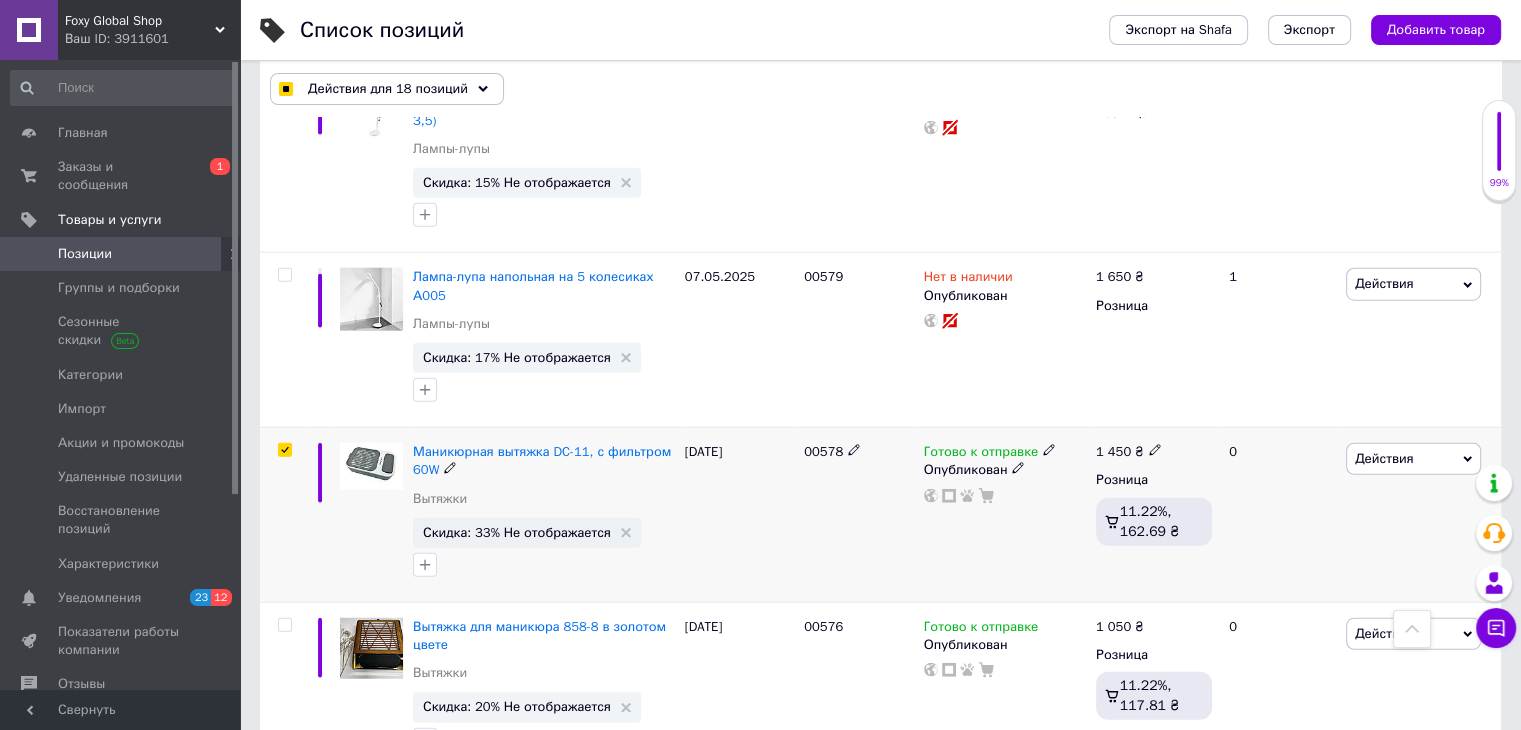 checkbox on "true" 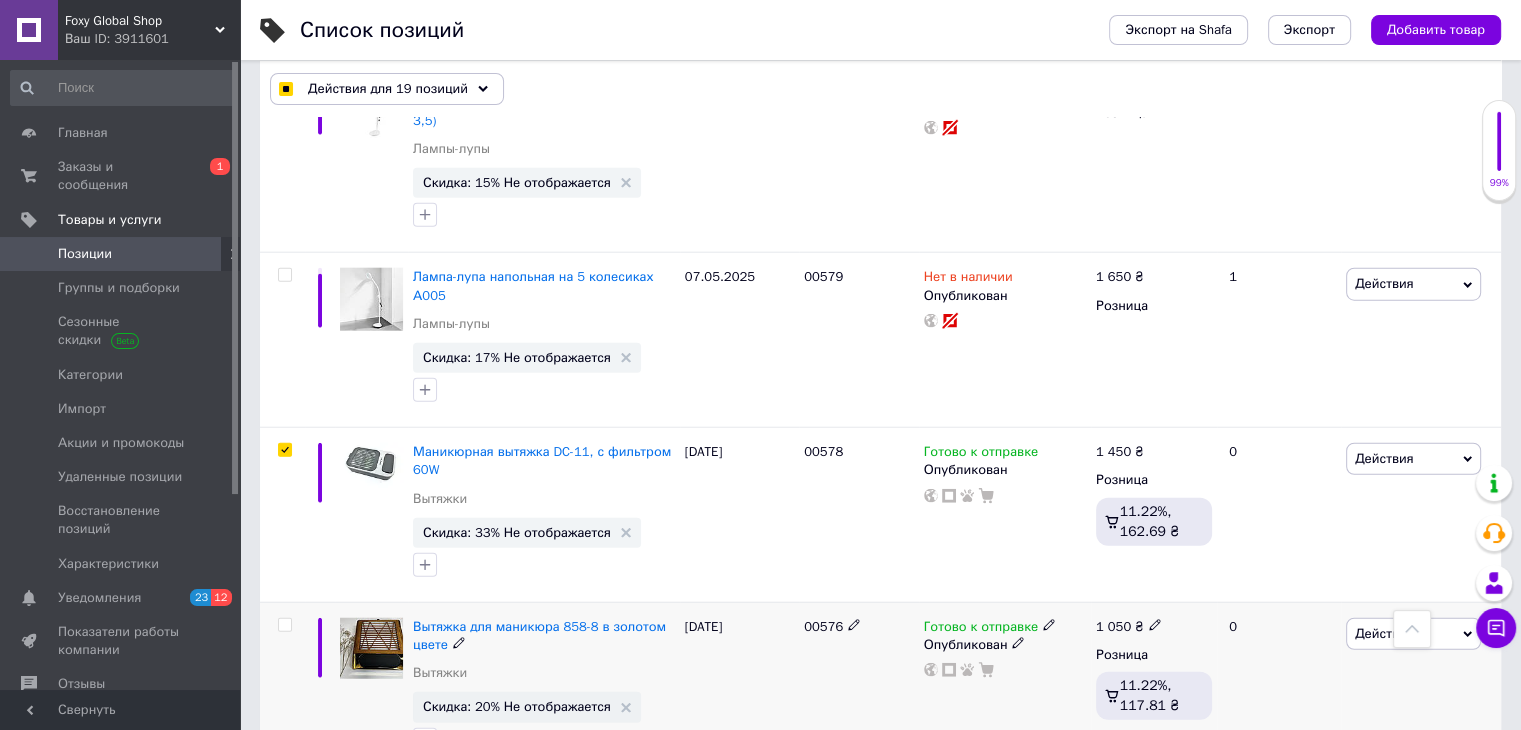 click at bounding box center [284, 625] 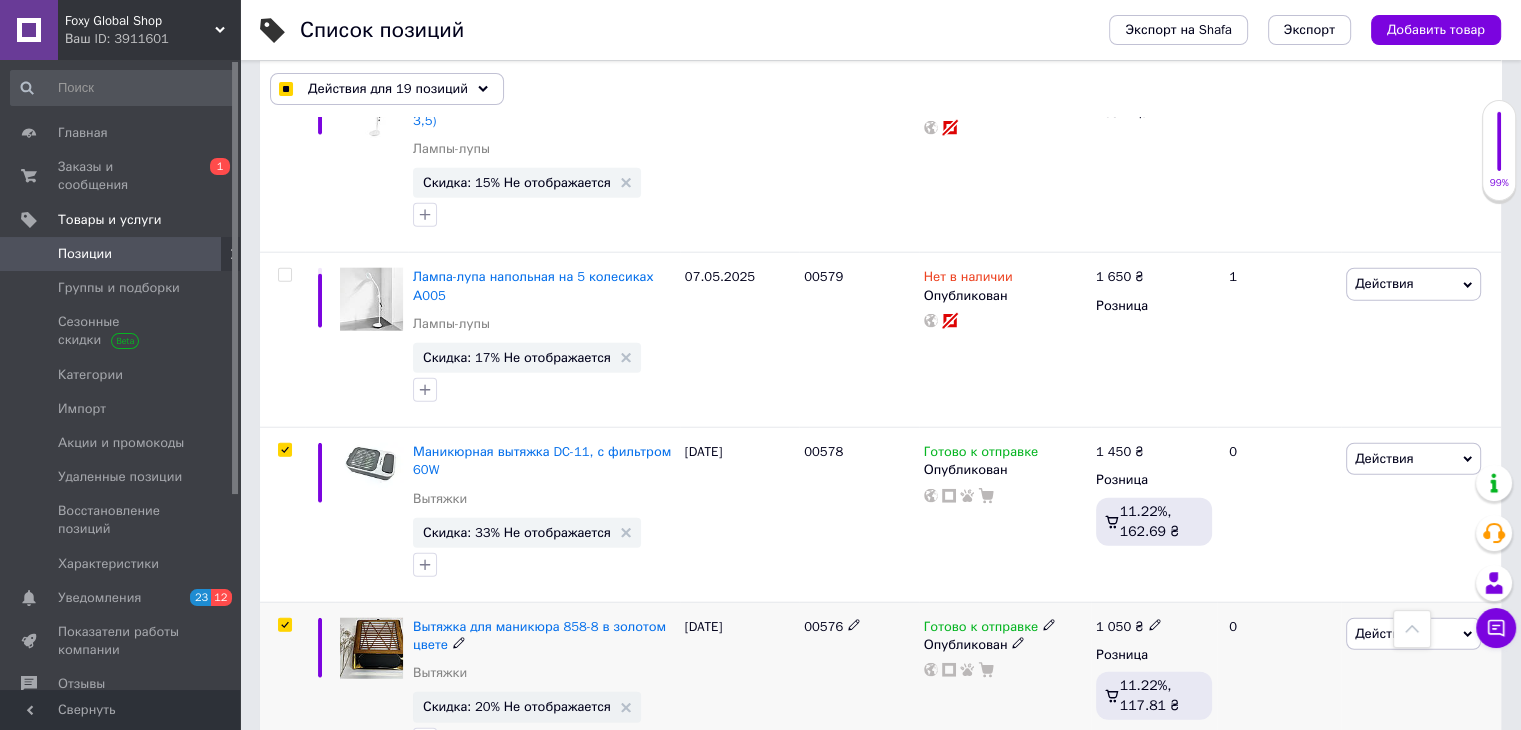 checkbox on "true" 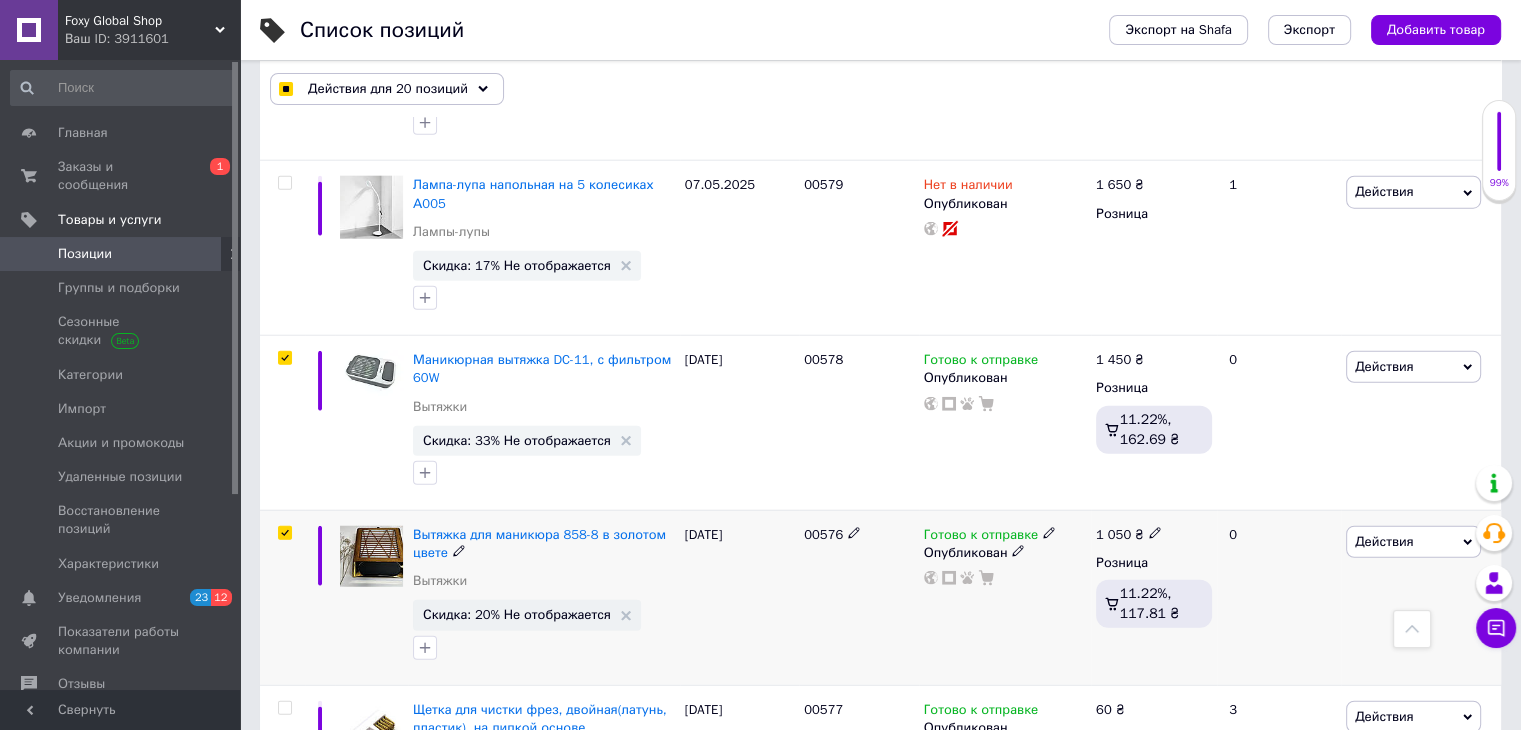 scroll, scrollTop: 12836, scrollLeft: 0, axis: vertical 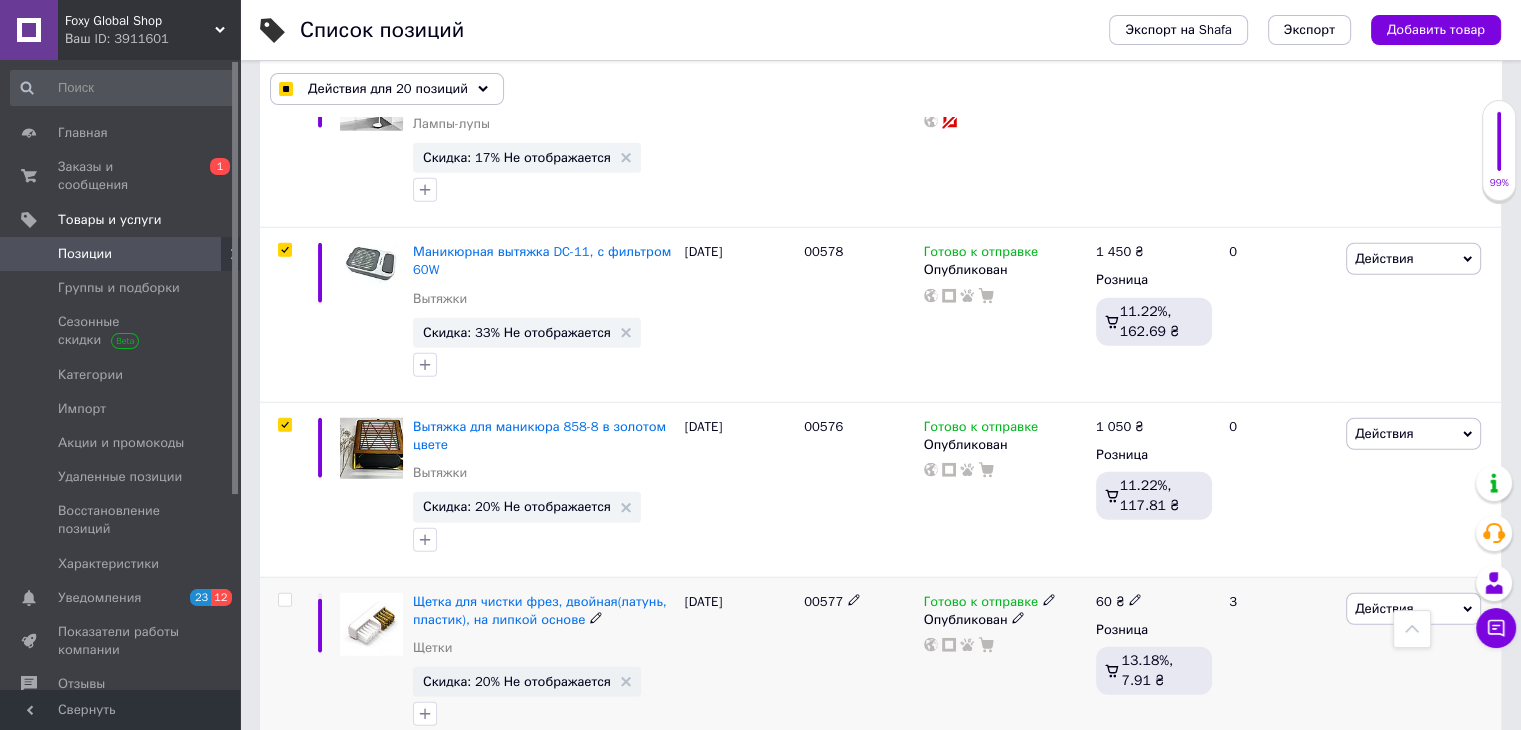 click at bounding box center [282, 664] 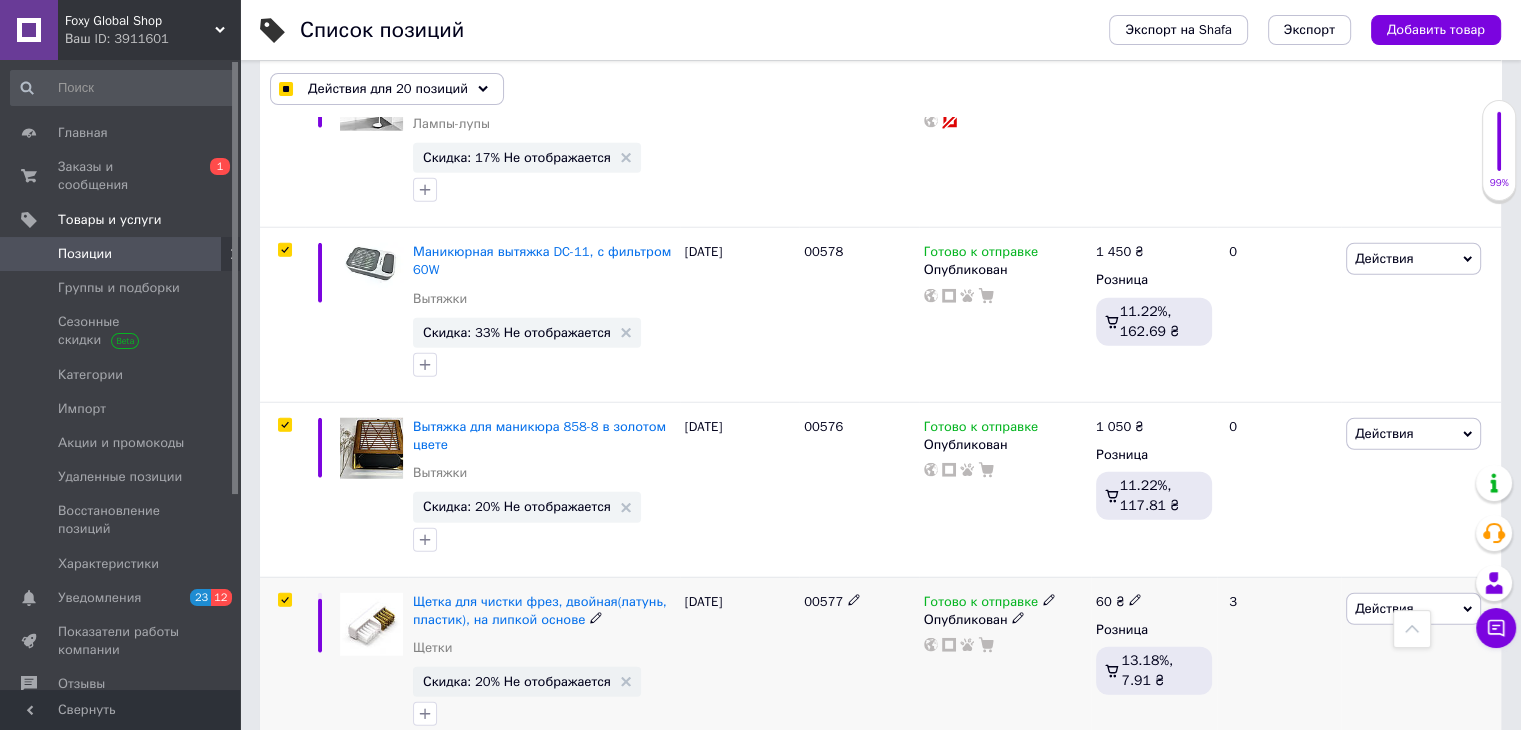 checkbox on "true" 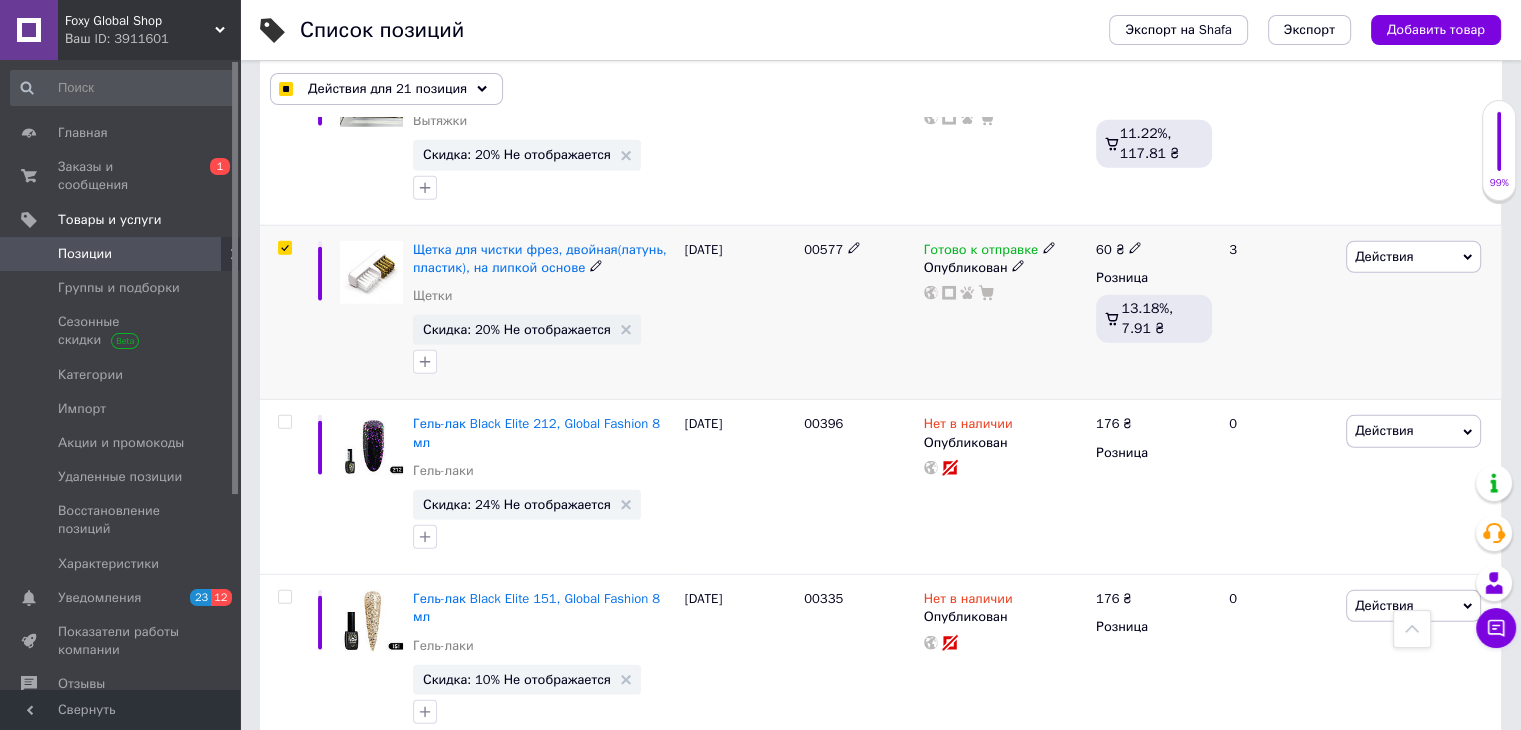 scroll, scrollTop: 13236, scrollLeft: 0, axis: vertical 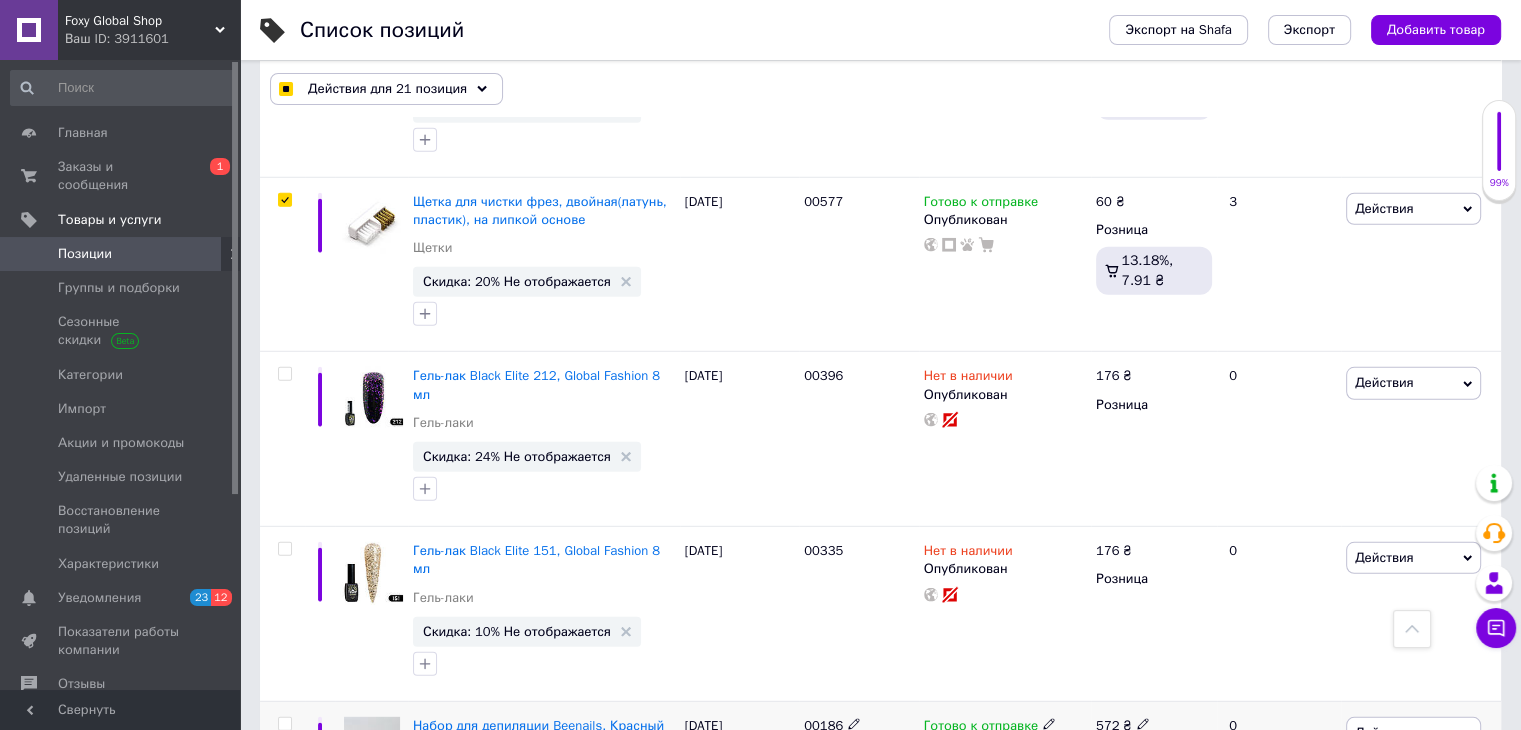 click at bounding box center (284, 724) 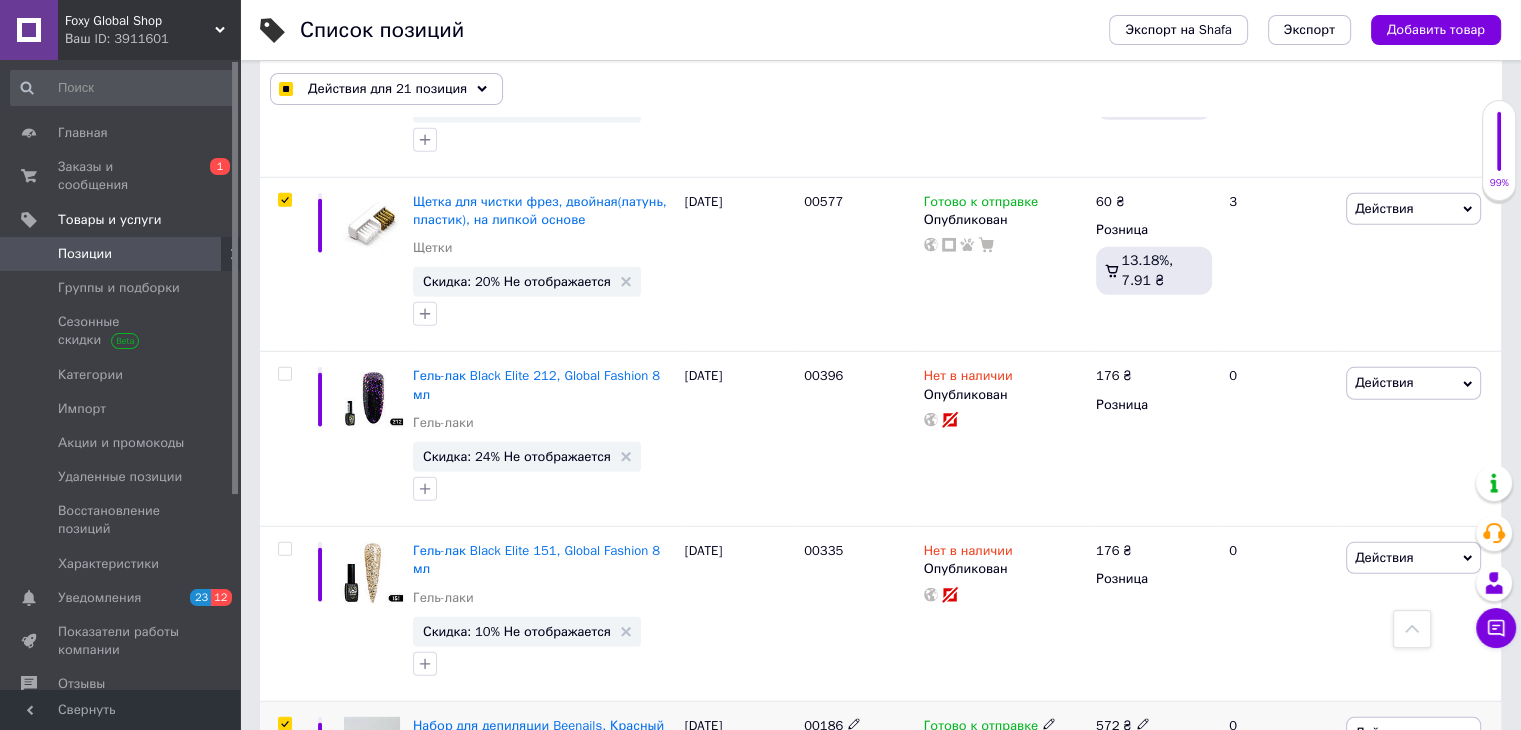 checkbox on "true" 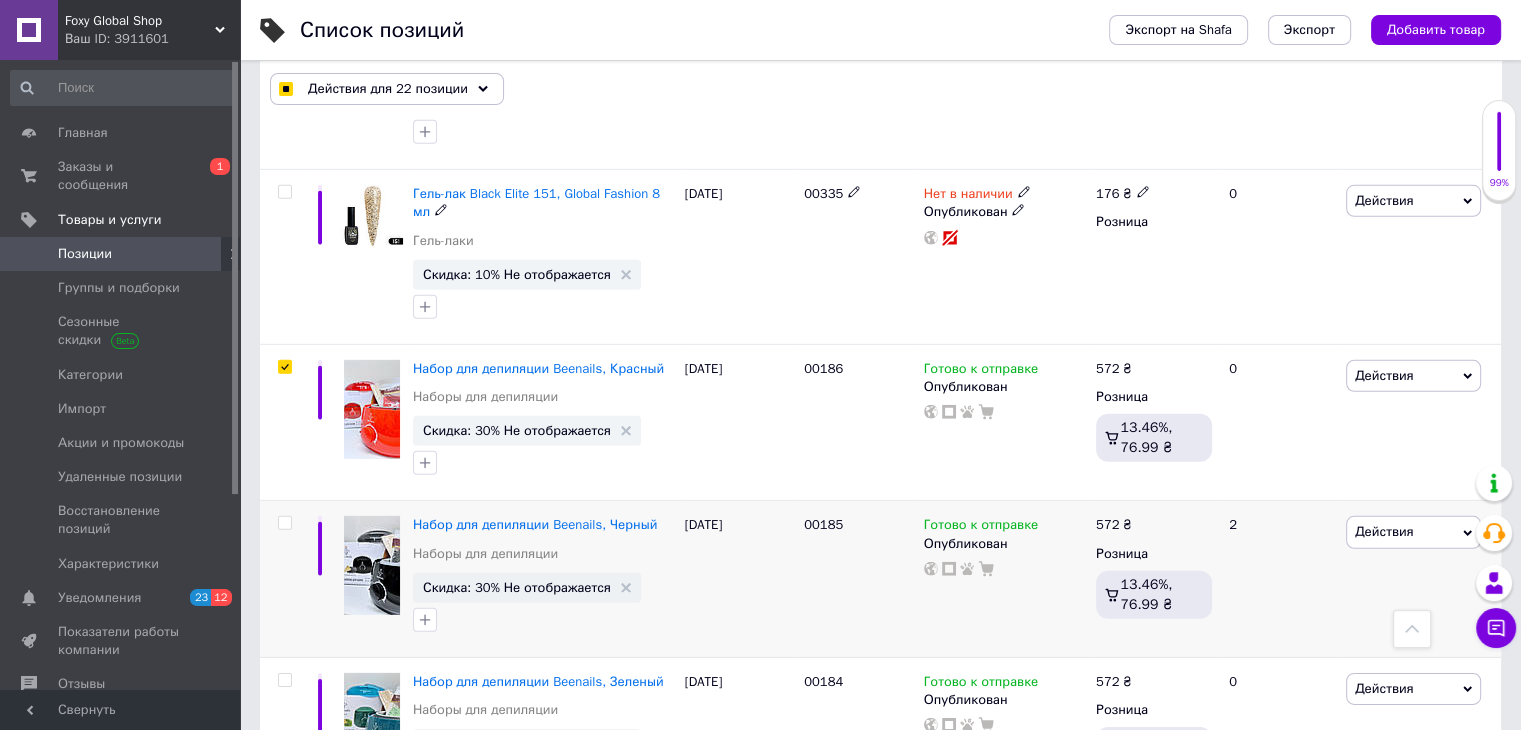 scroll, scrollTop: 13636, scrollLeft: 0, axis: vertical 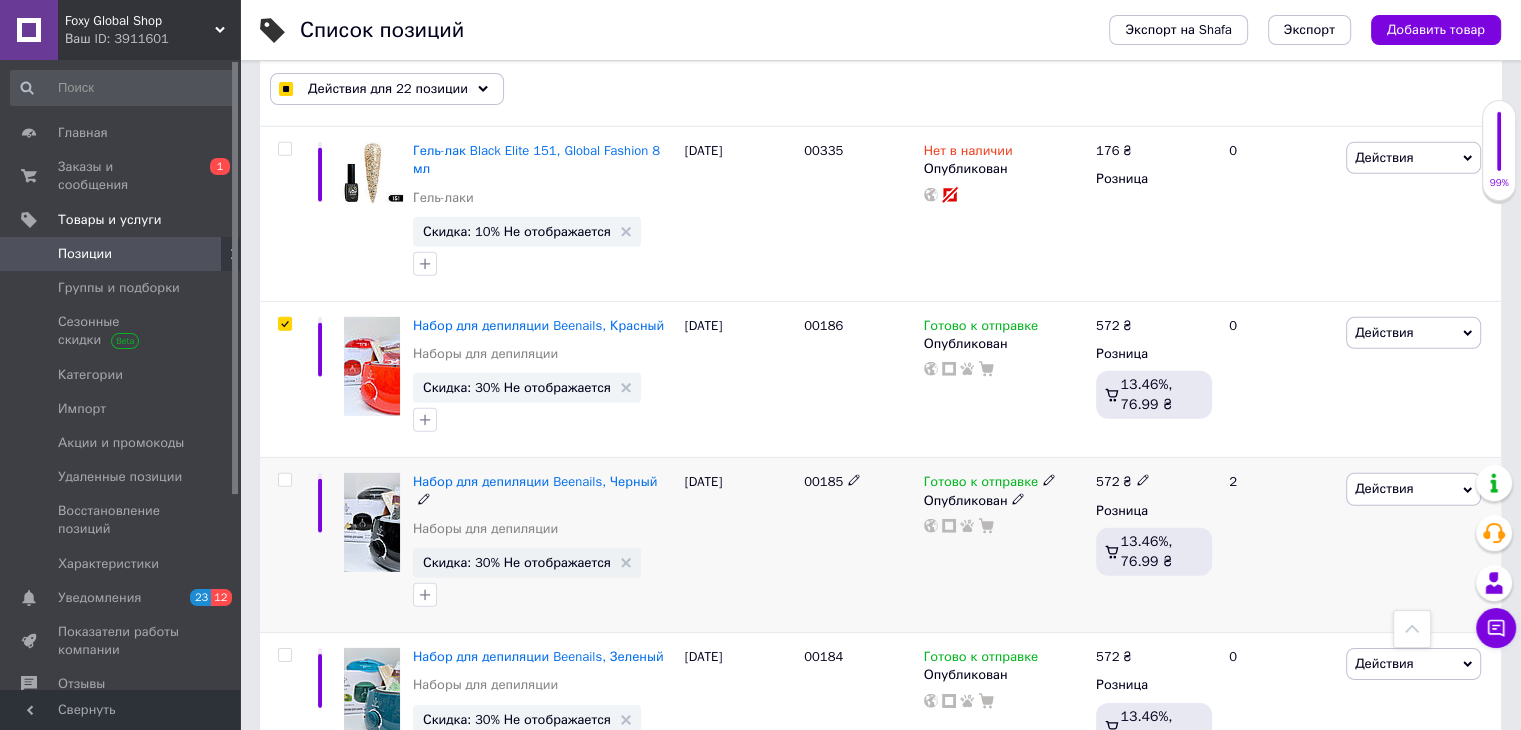 click at bounding box center (284, 480) 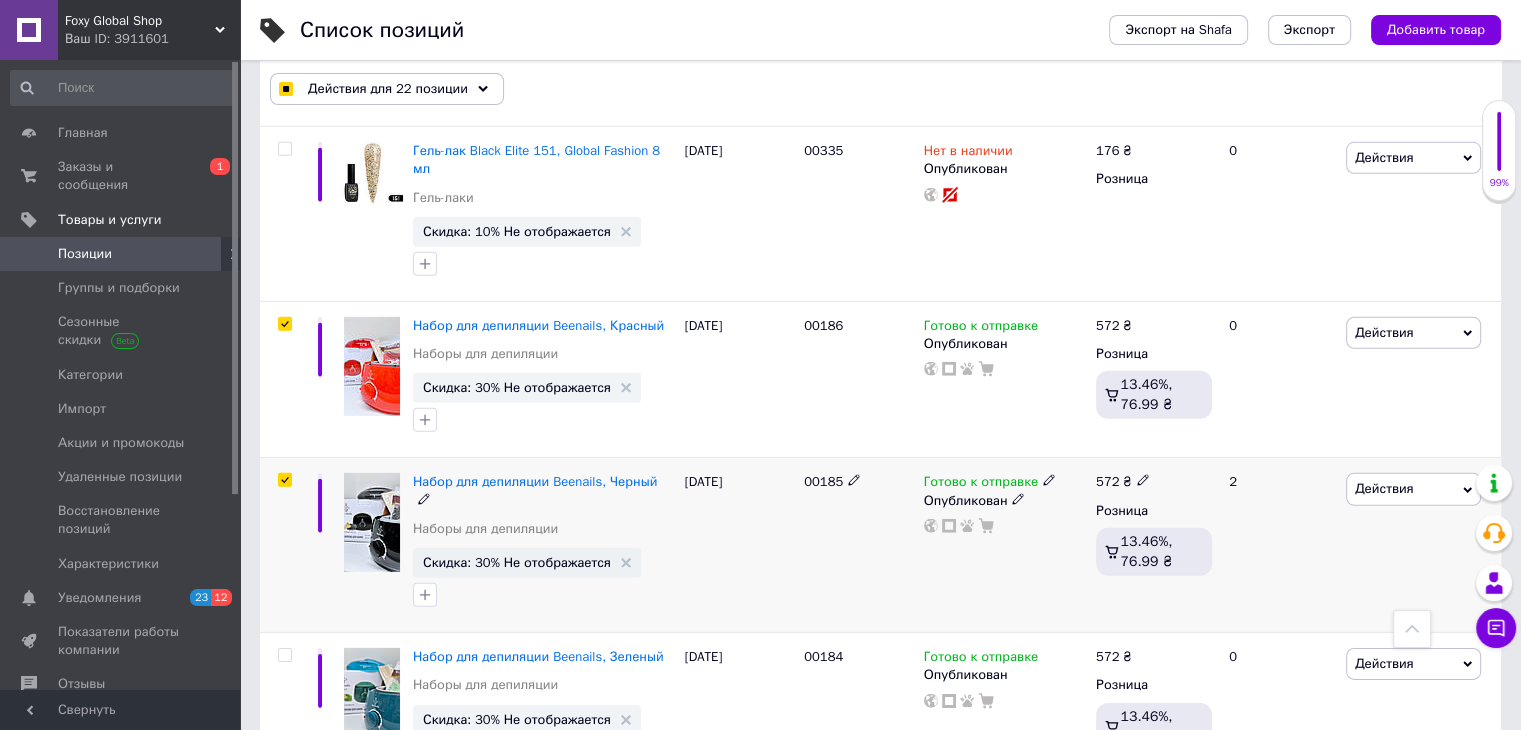checkbox on "true" 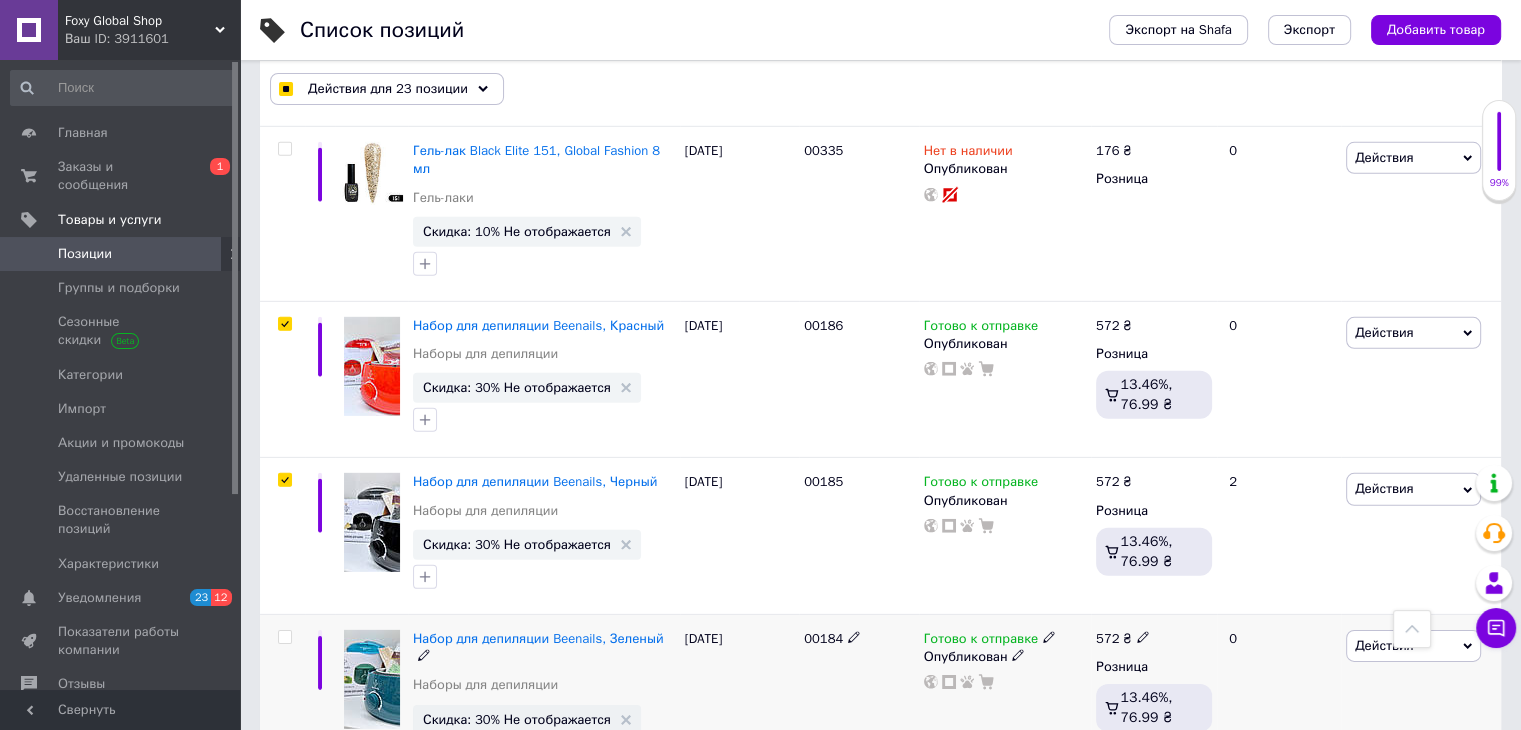 click at bounding box center (284, 637) 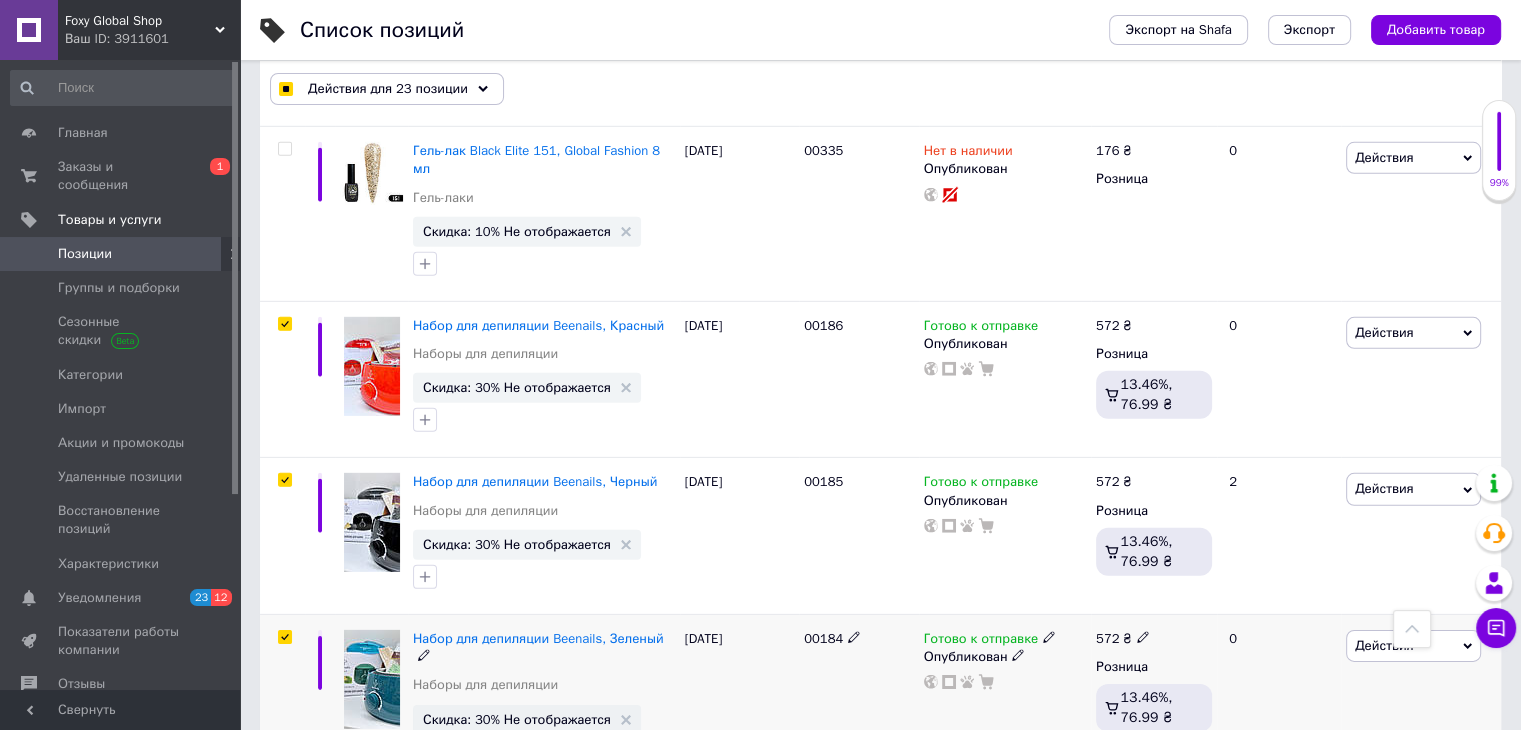 checkbox on "true" 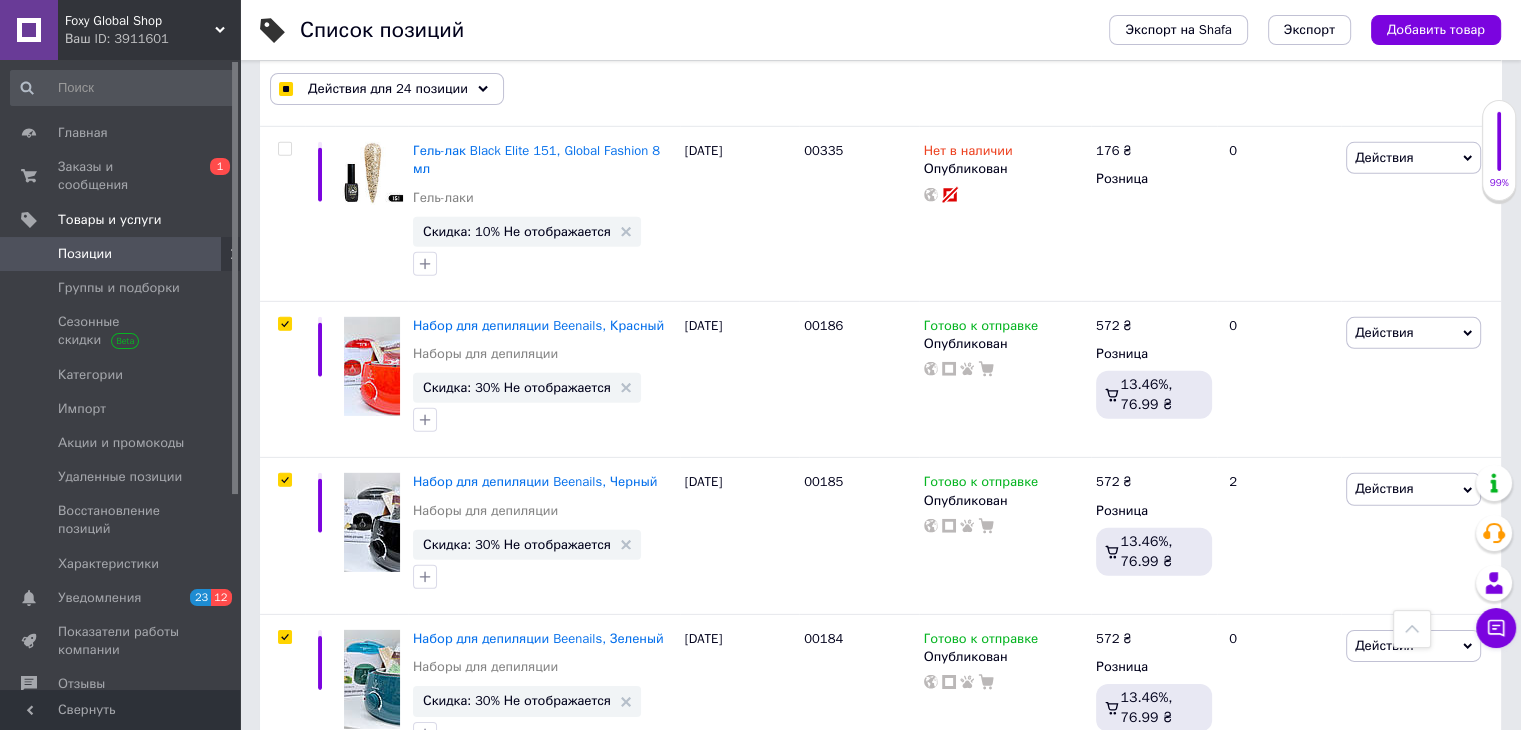 click at bounding box center [284, 794] 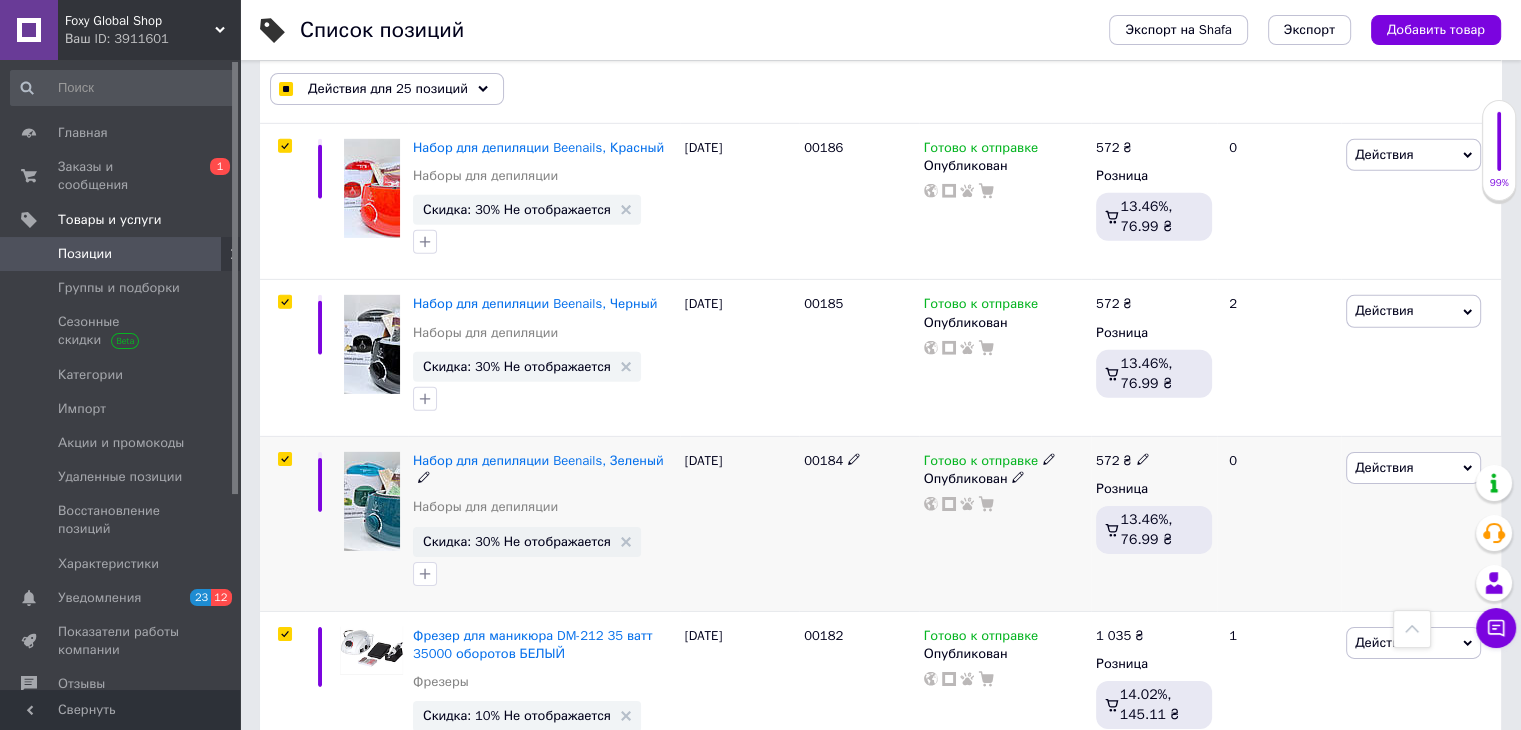 scroll, scrollTop: 13836, scrollLeft: 0, axis: vertical 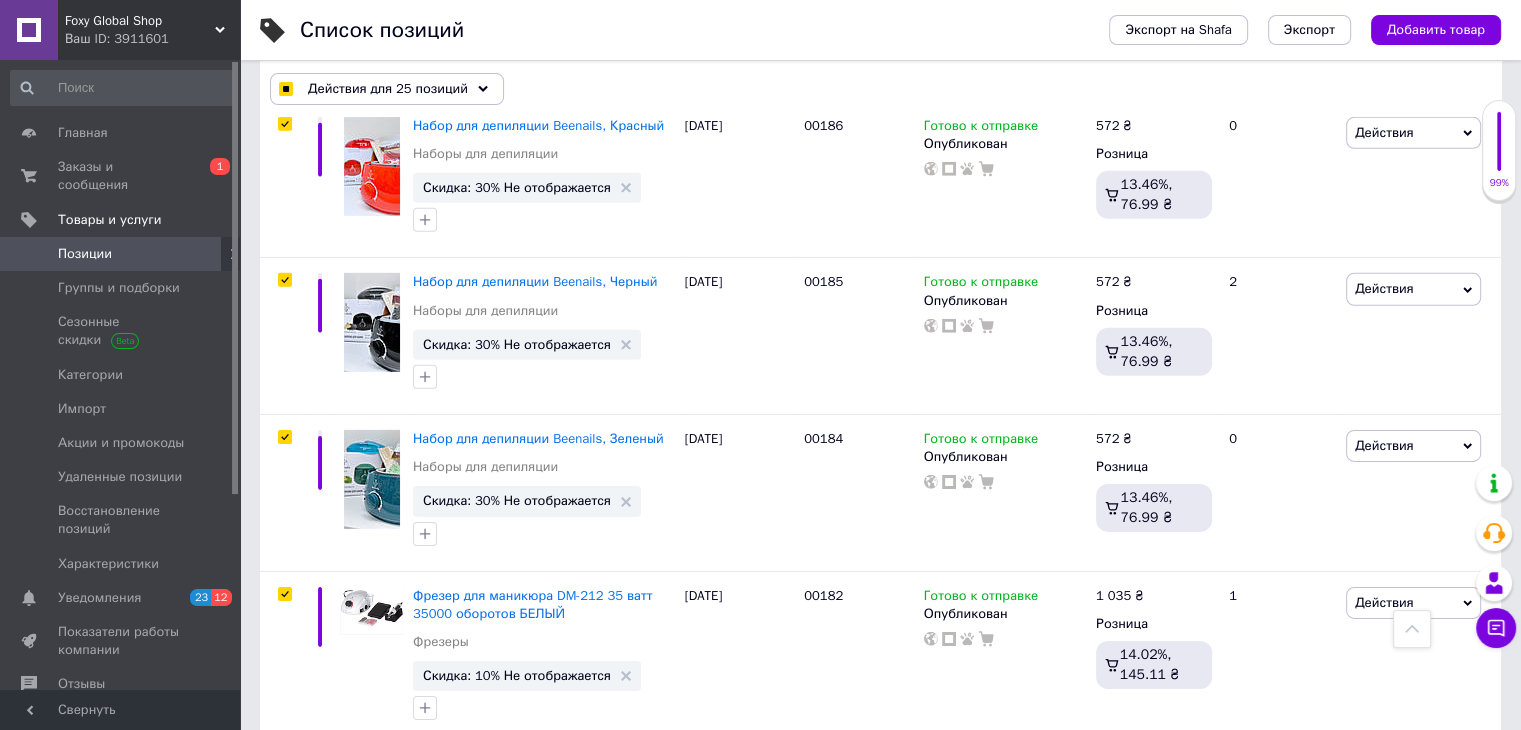 click at bounding box center [284, 768] 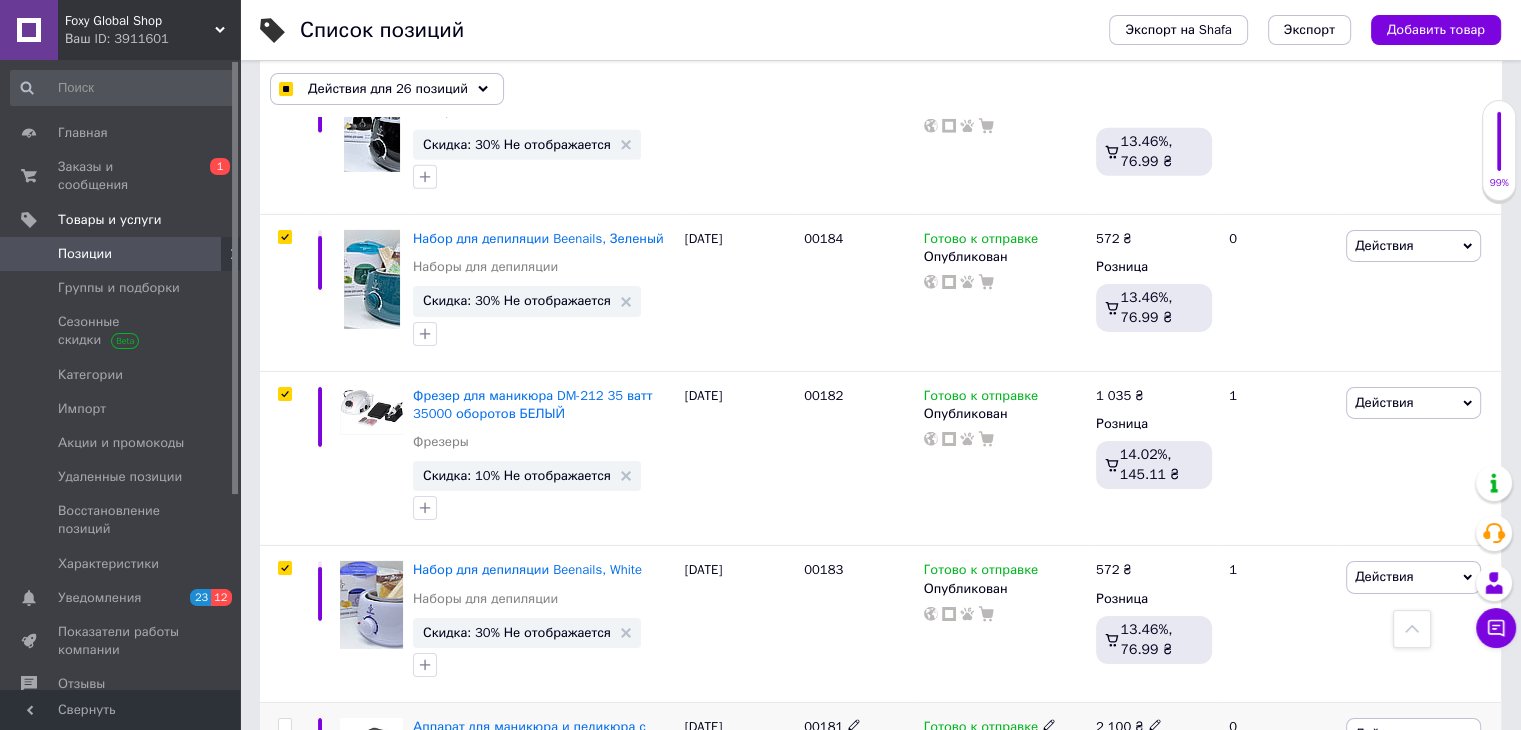 click at bounding box center [284, 725] 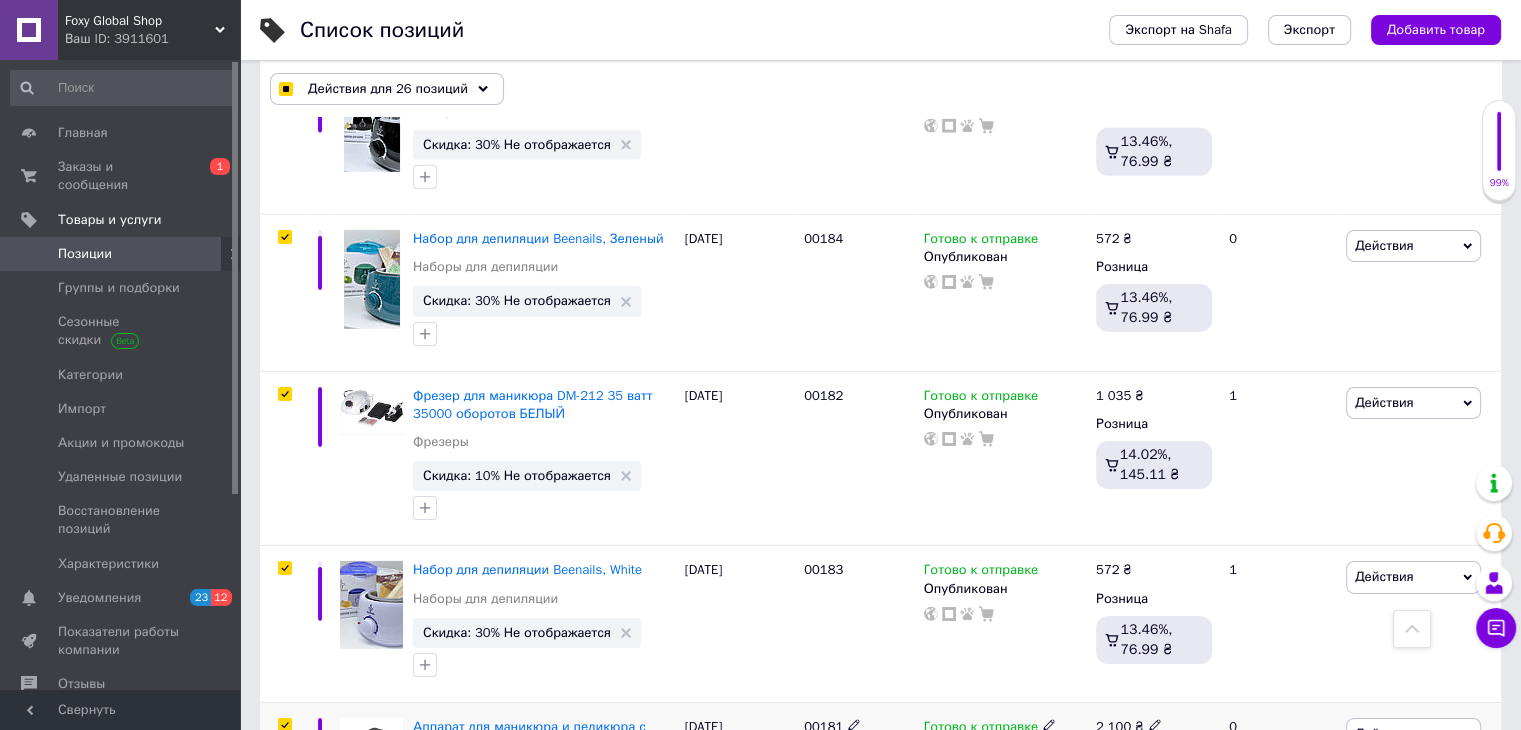 checkbox on "true" 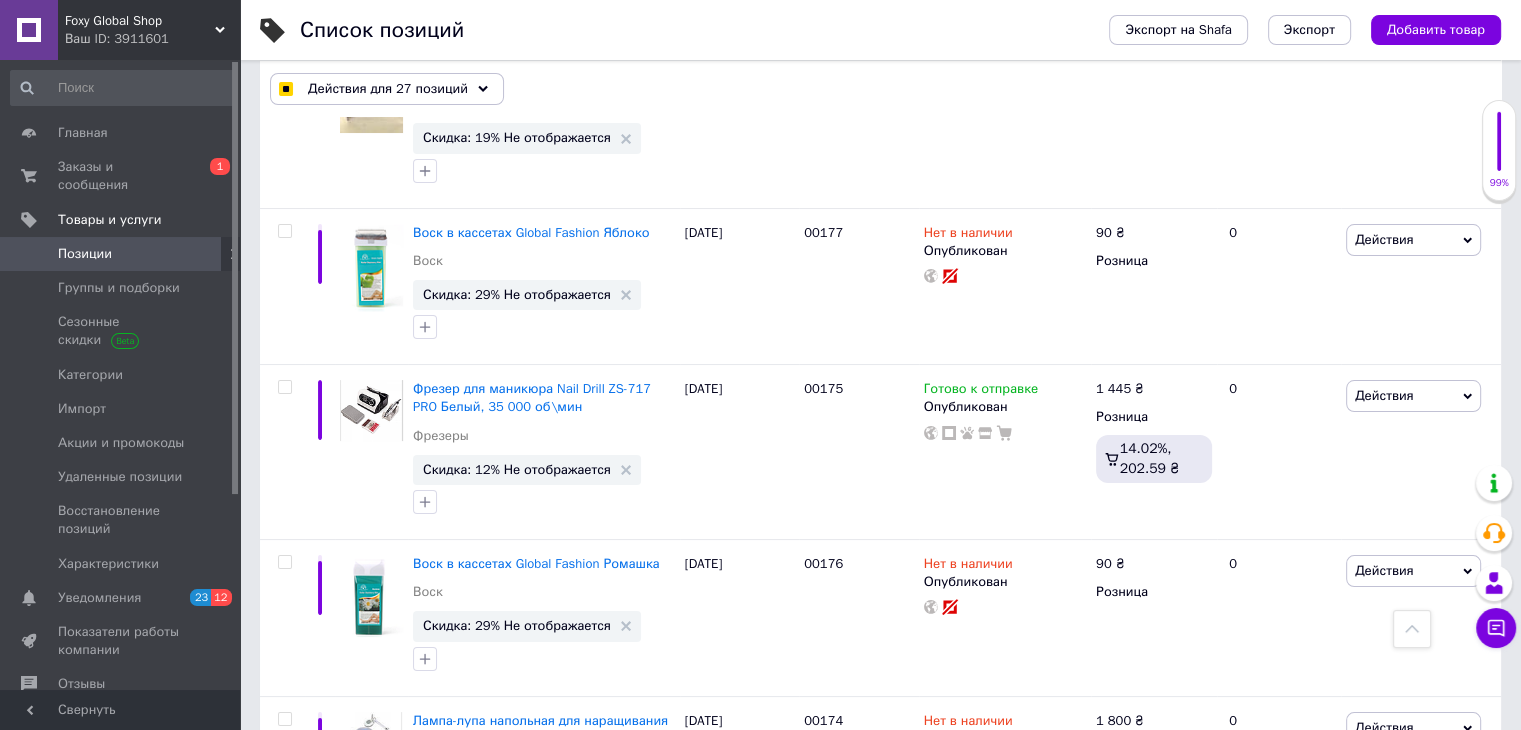 scroll, scrollTop: 15136, scrollLeft: 0, axis: vertical 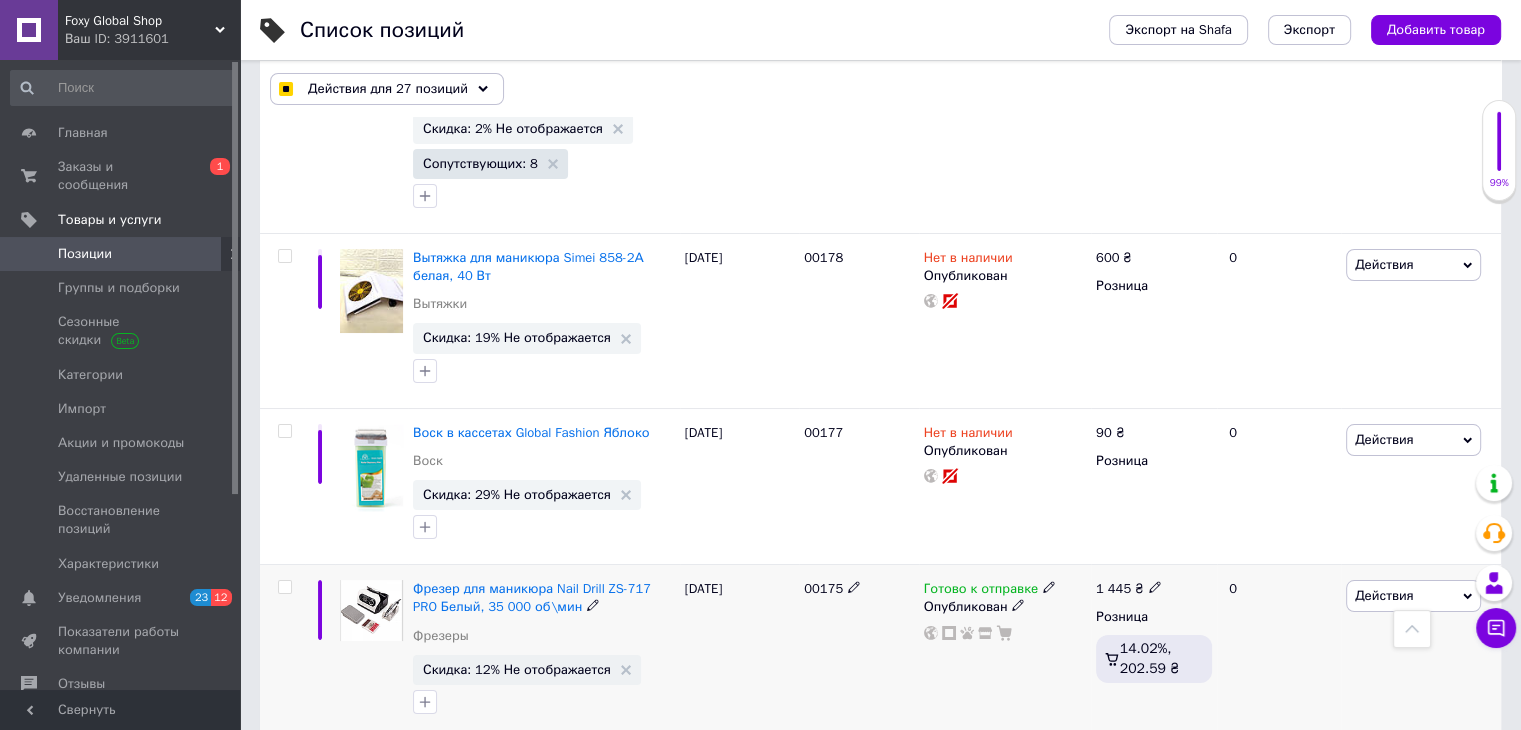 click at bounding box center (284, 587) 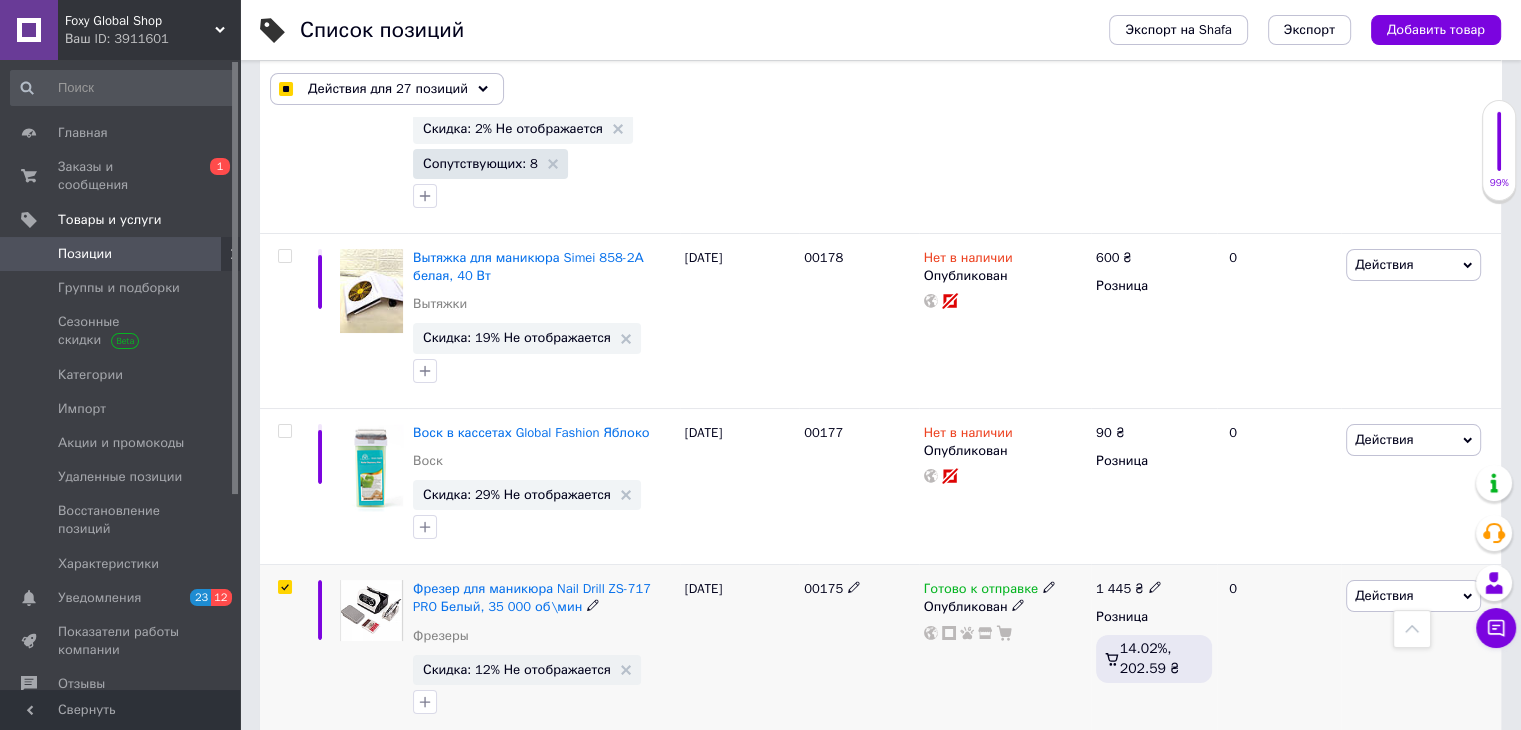 checkbox on "true" 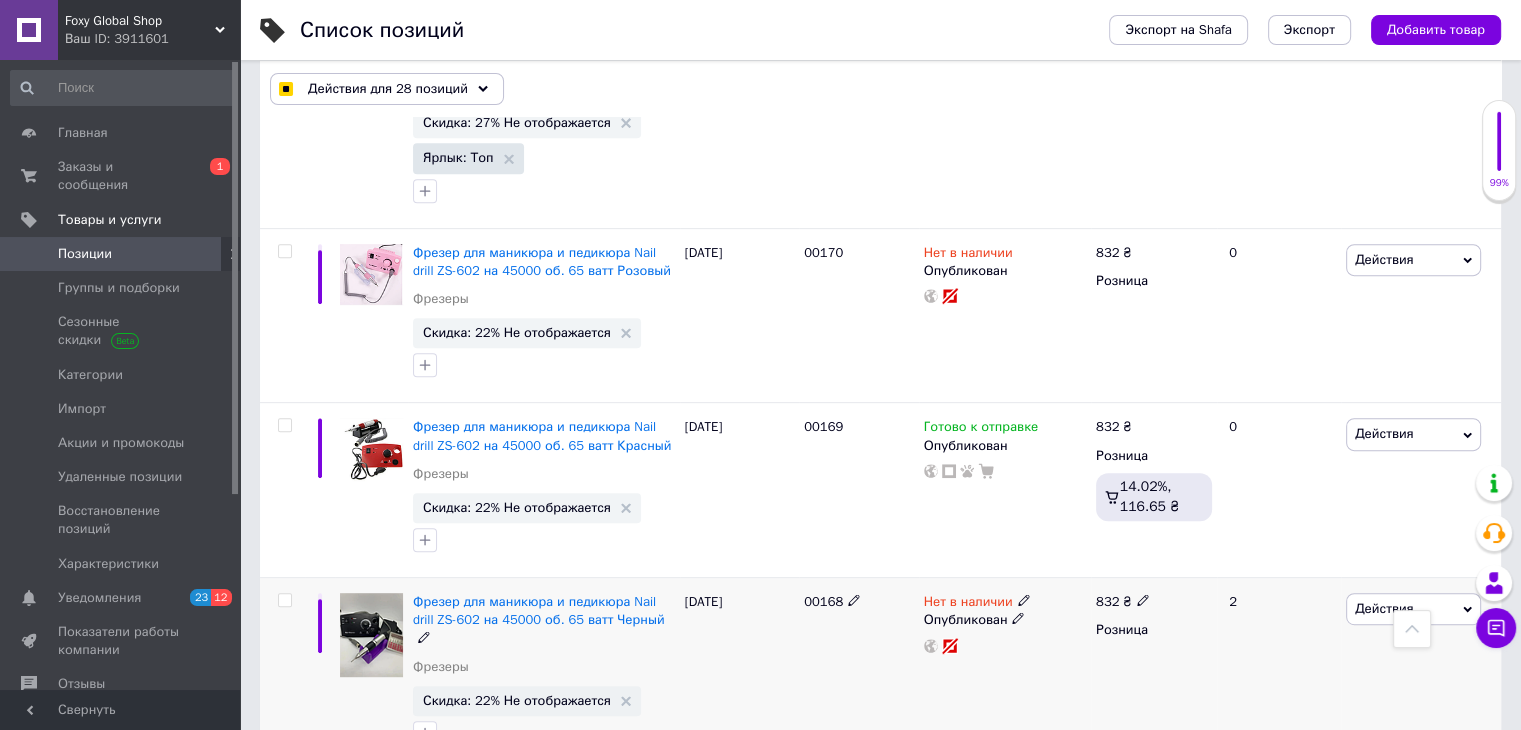 scroll, scrollTop: 15936, scrollLeft: 0, axis: vertical 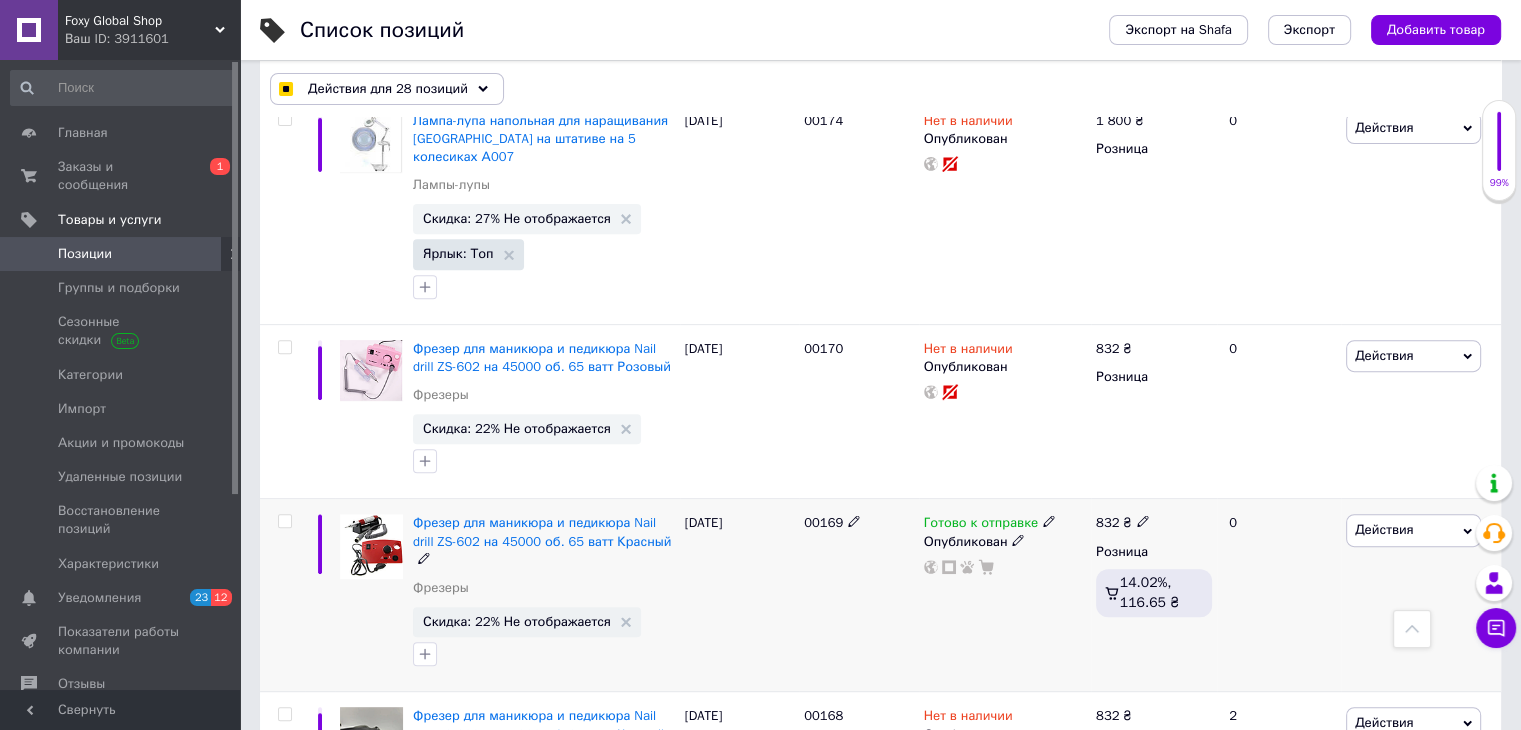 click at bounding box center [284, 521] 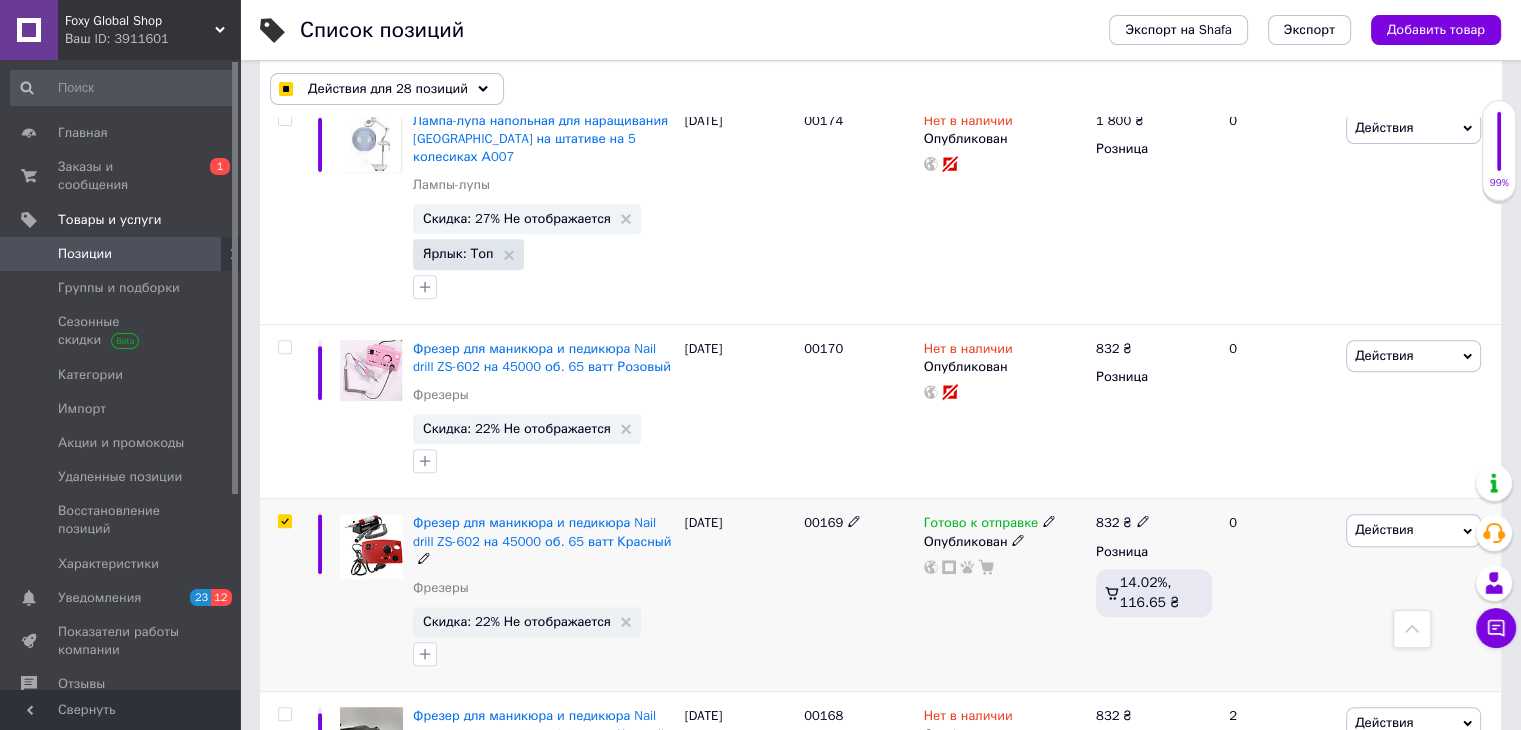 checkbox on "true" 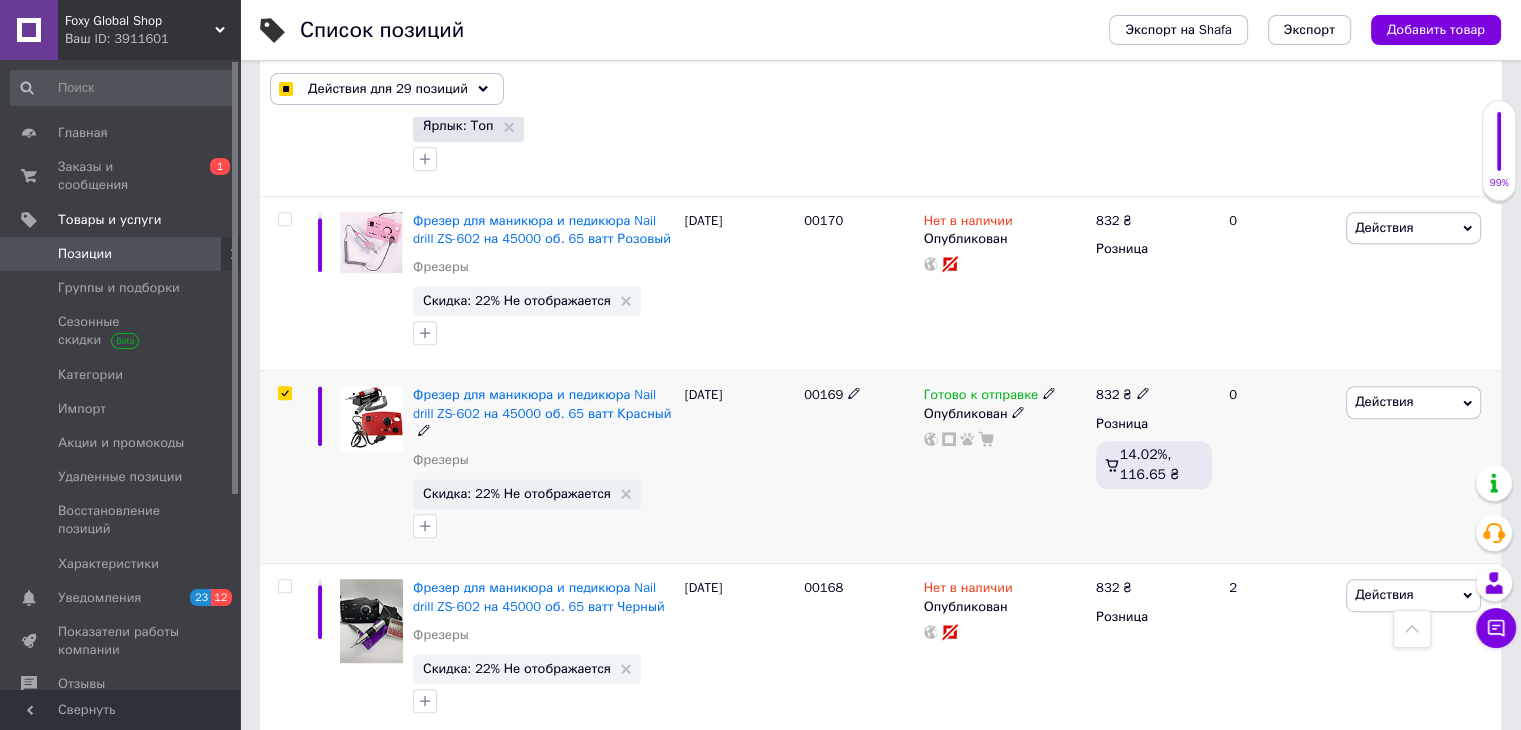 scroll, scrollTop: 16236, scrollLeft: 0, axis: vertical 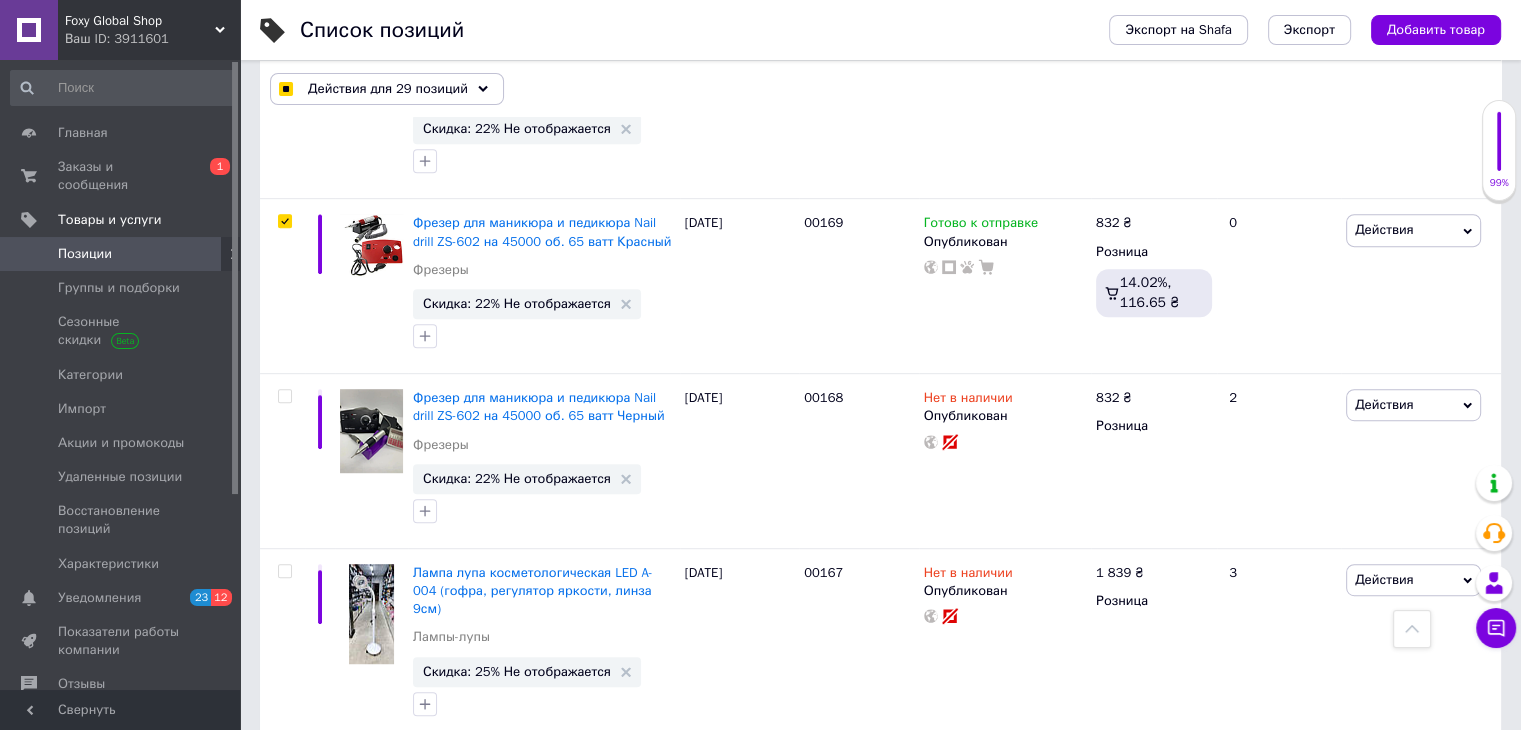 click at bounding box center (285, 764) 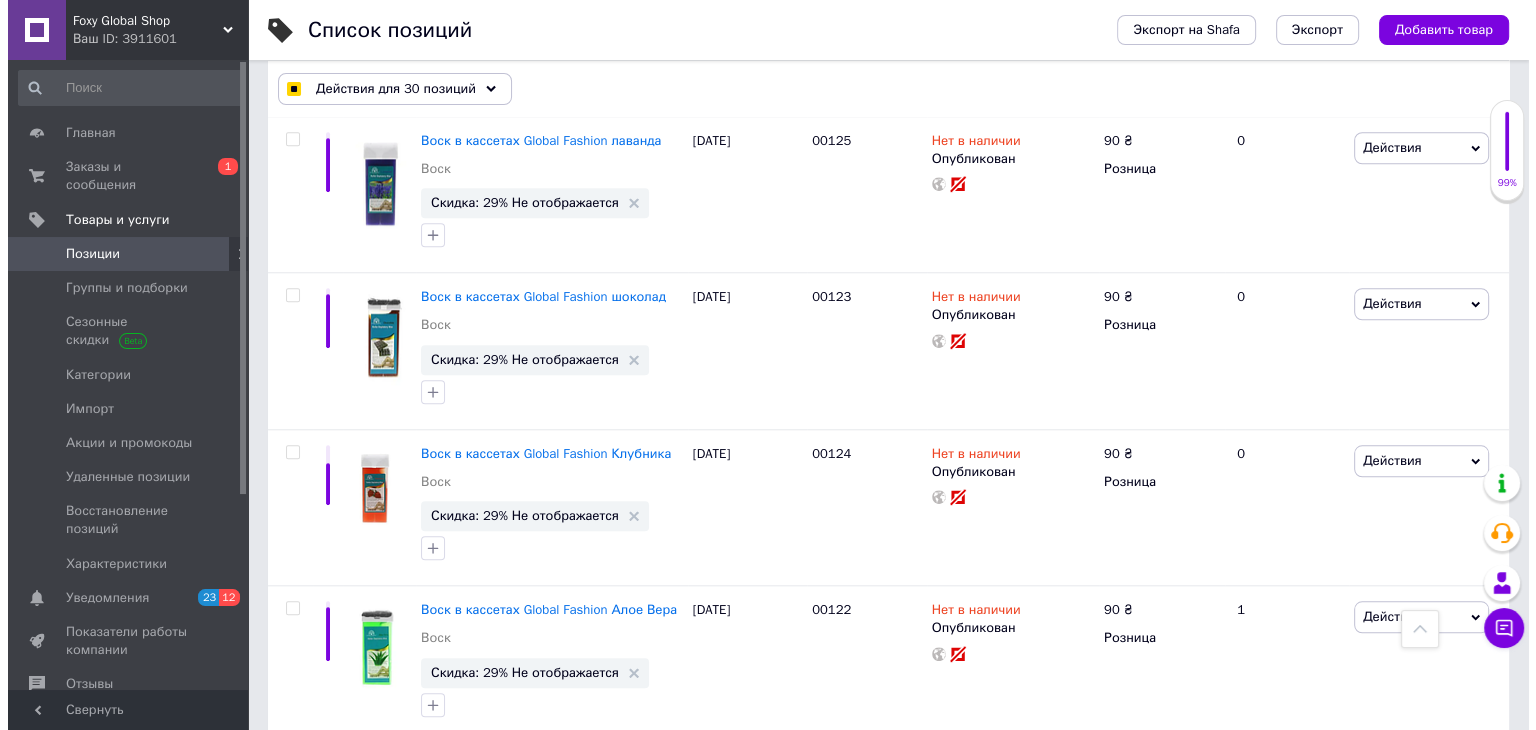 scroll, scrollTop: 17053, scrollLeft: 0, axis: vertical 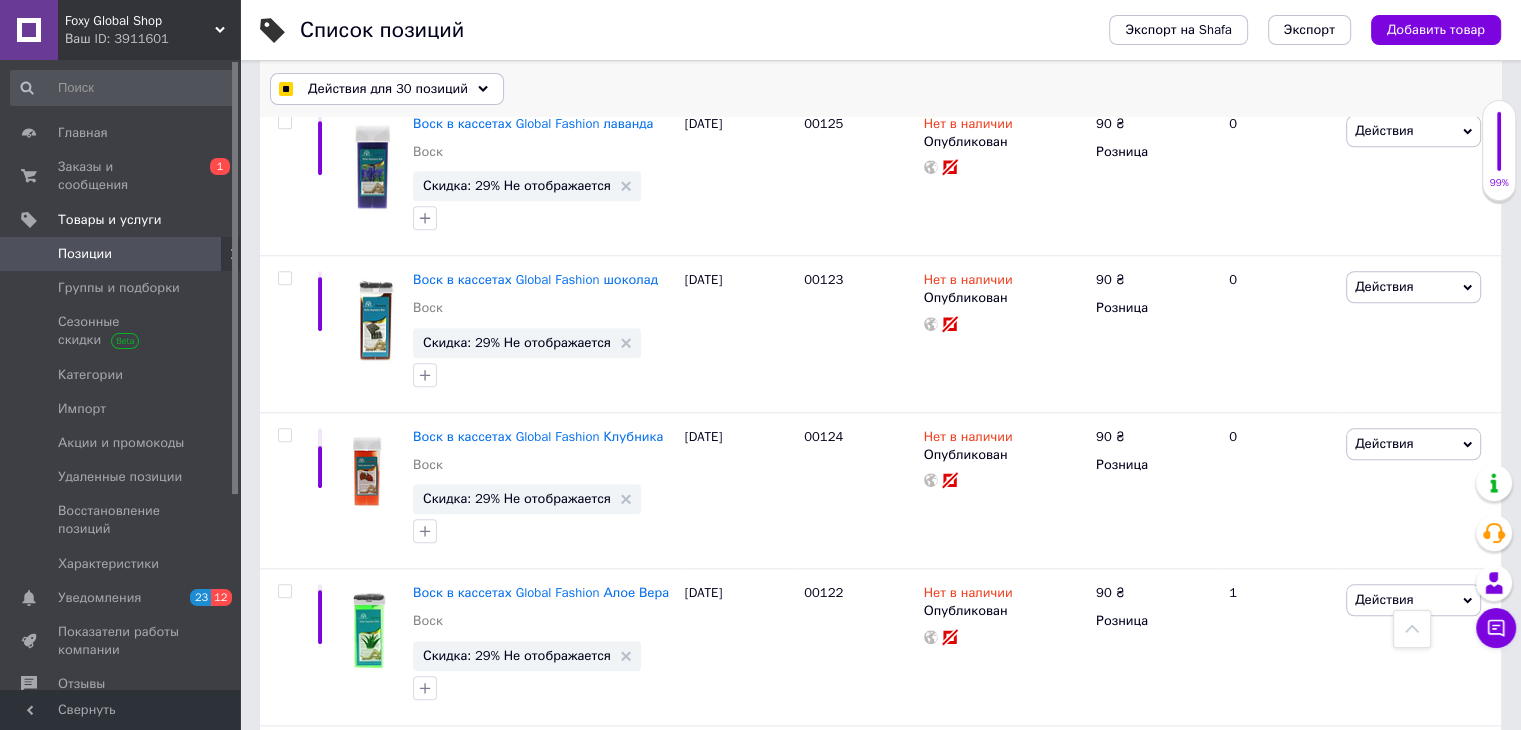 click on "Действия для 30 позиций" at bounding box center [388, 89] 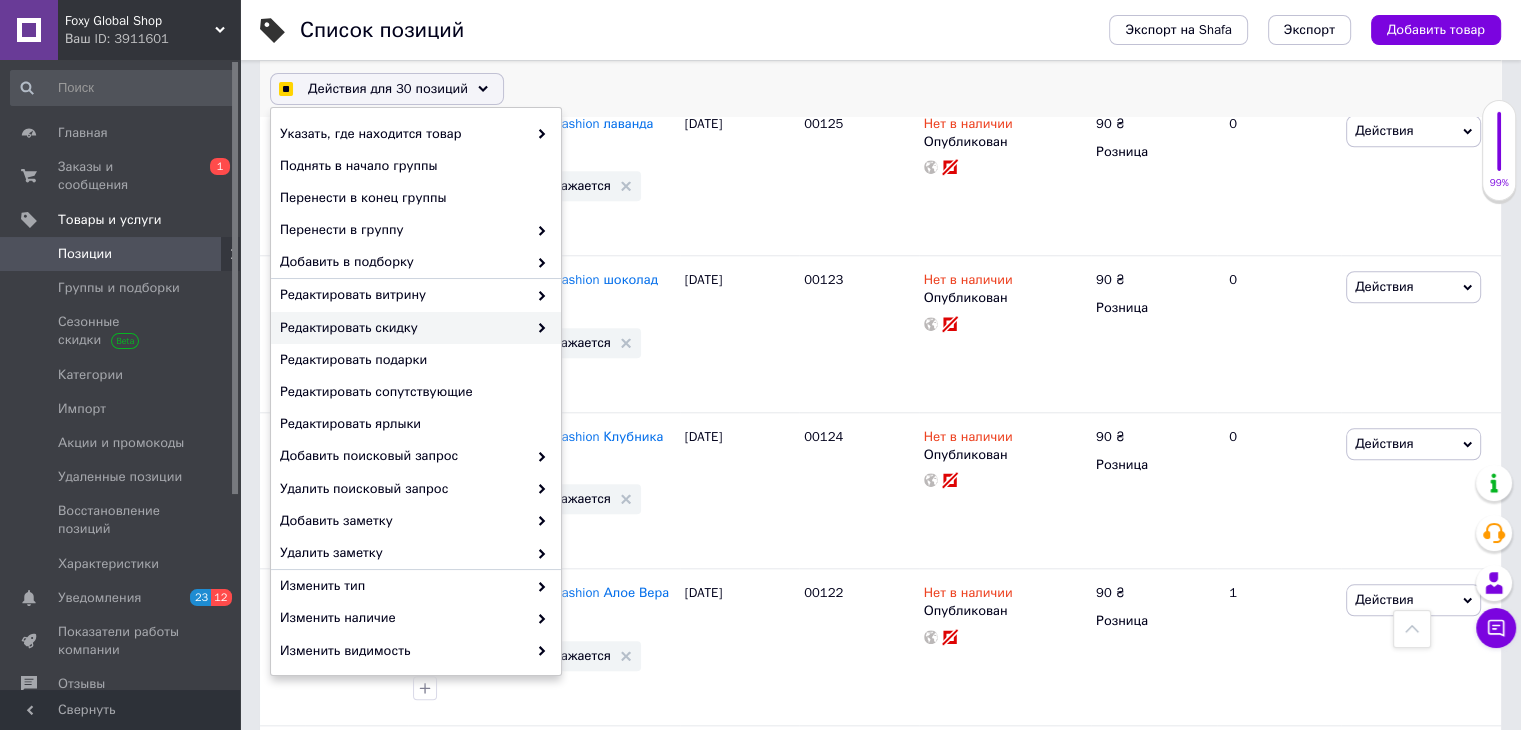 checkbox on "true" 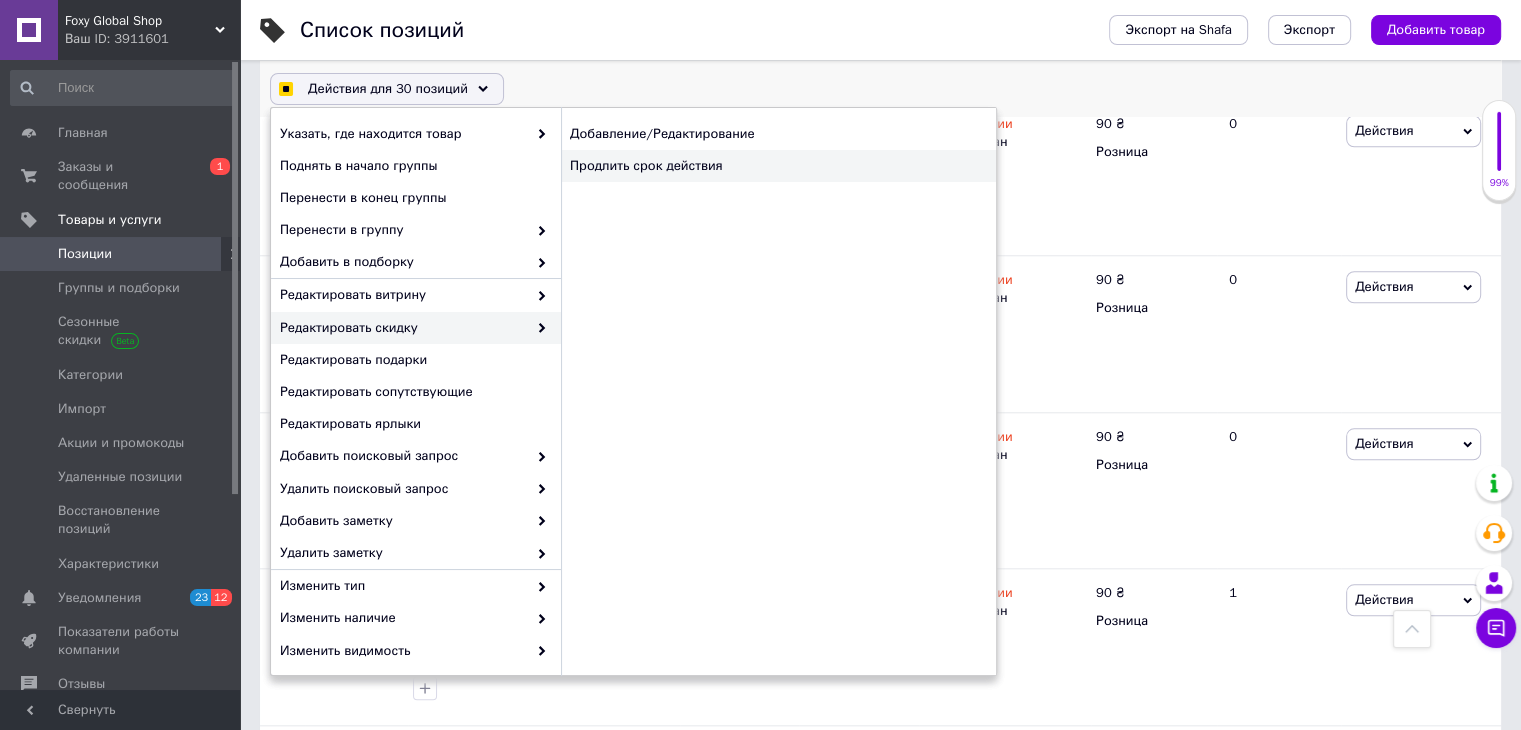 click on "Продлить срок действия" at bounding box center (778, 166) 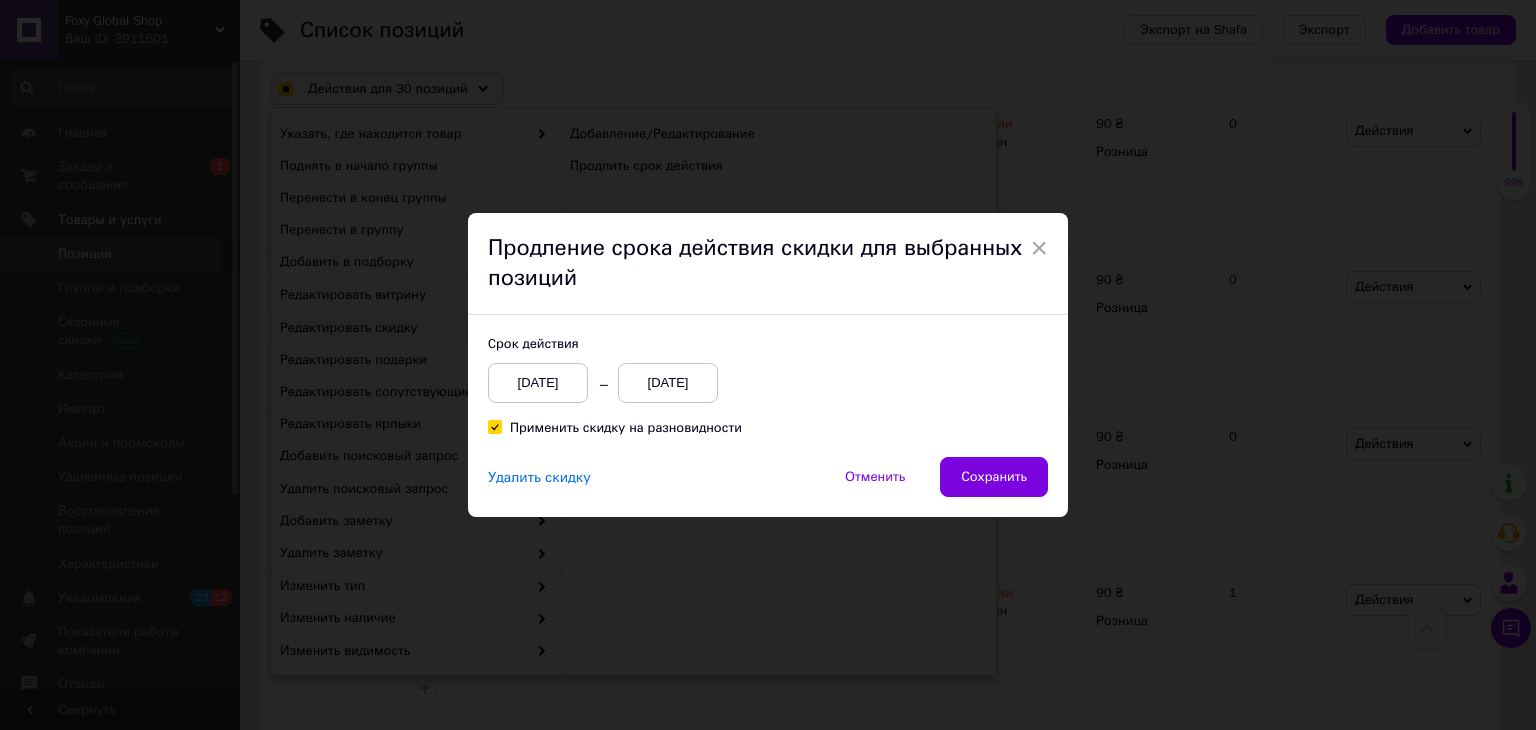 click on "[DATE]" at bounding box center [668, 383] 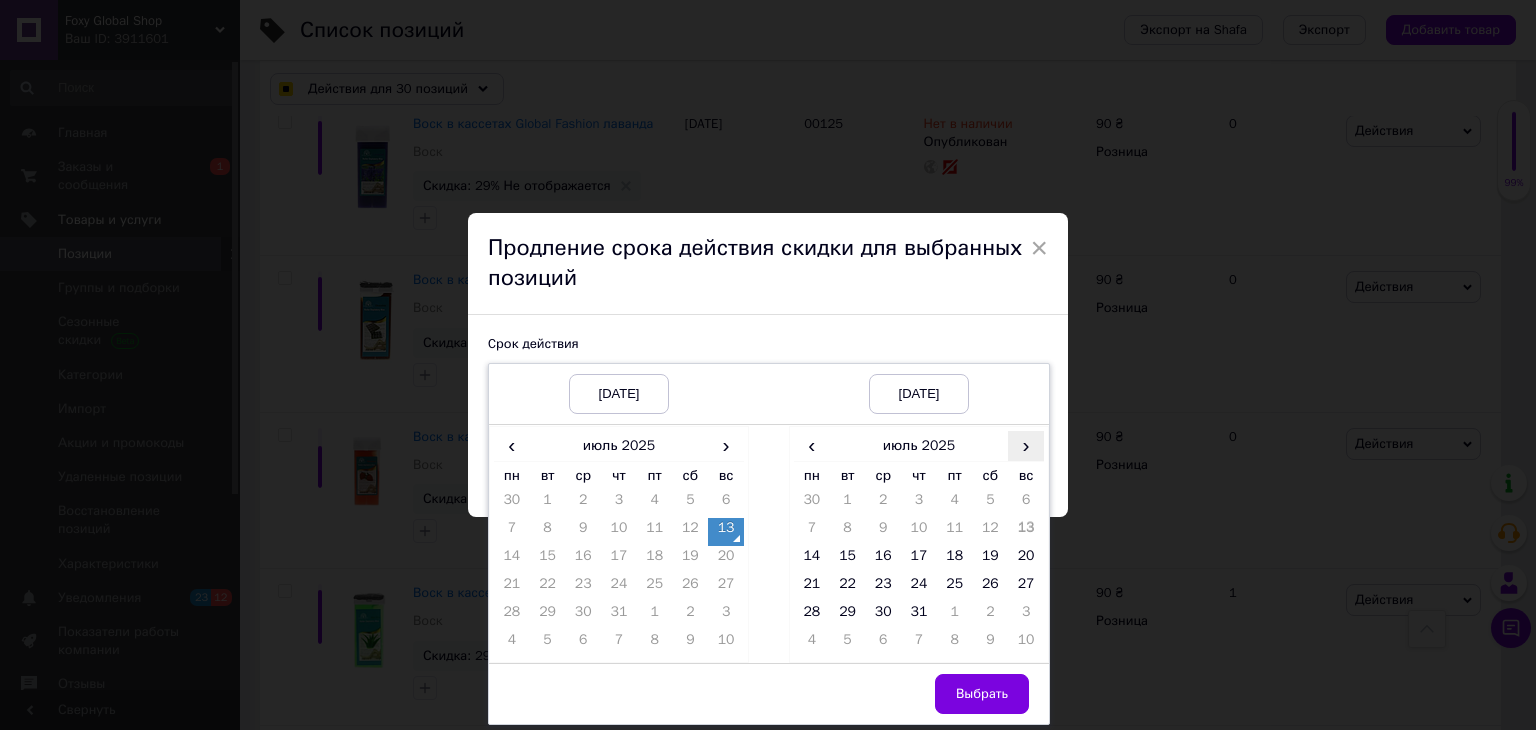 click on "›" at bounding box center [1026, 445] 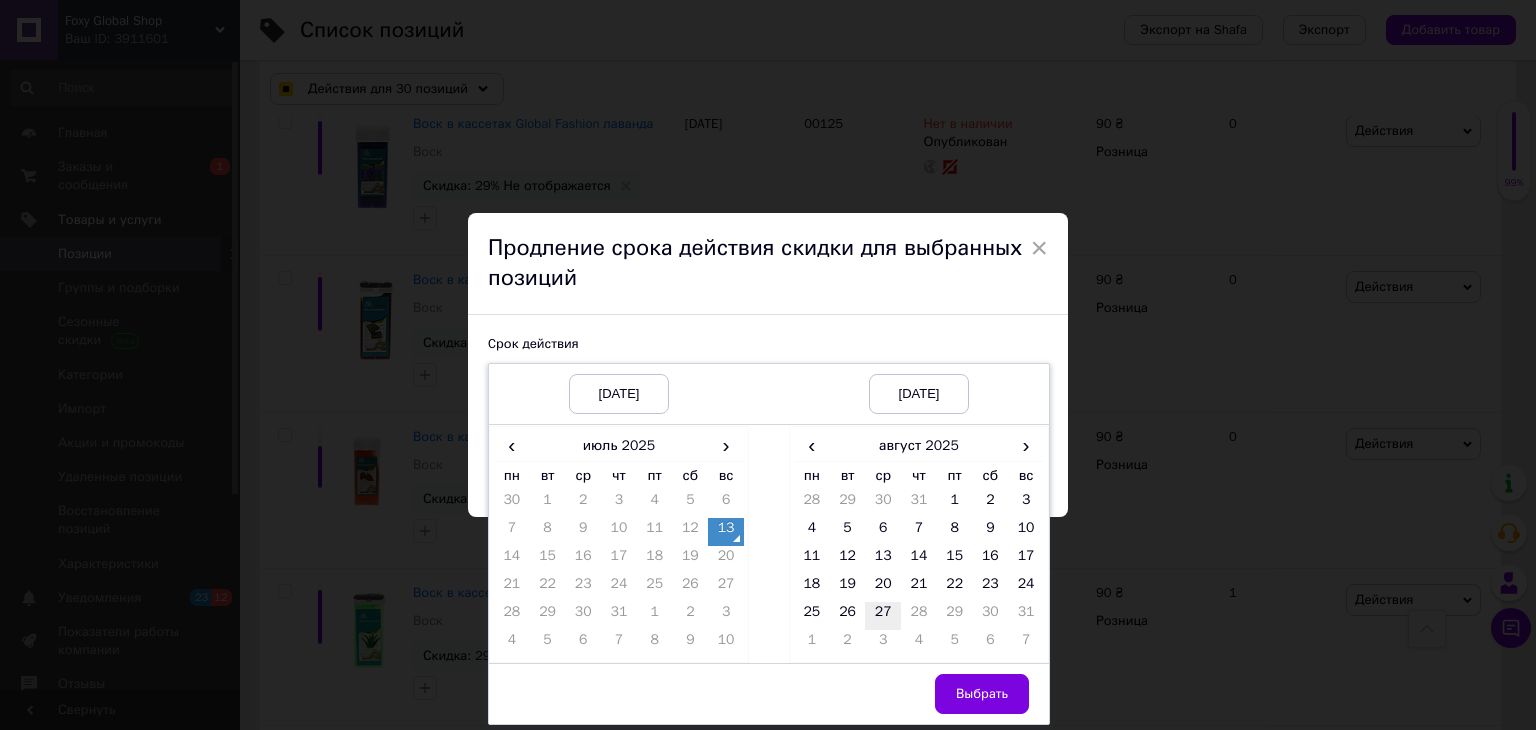 click on "27" at bounding box center [883, 616] 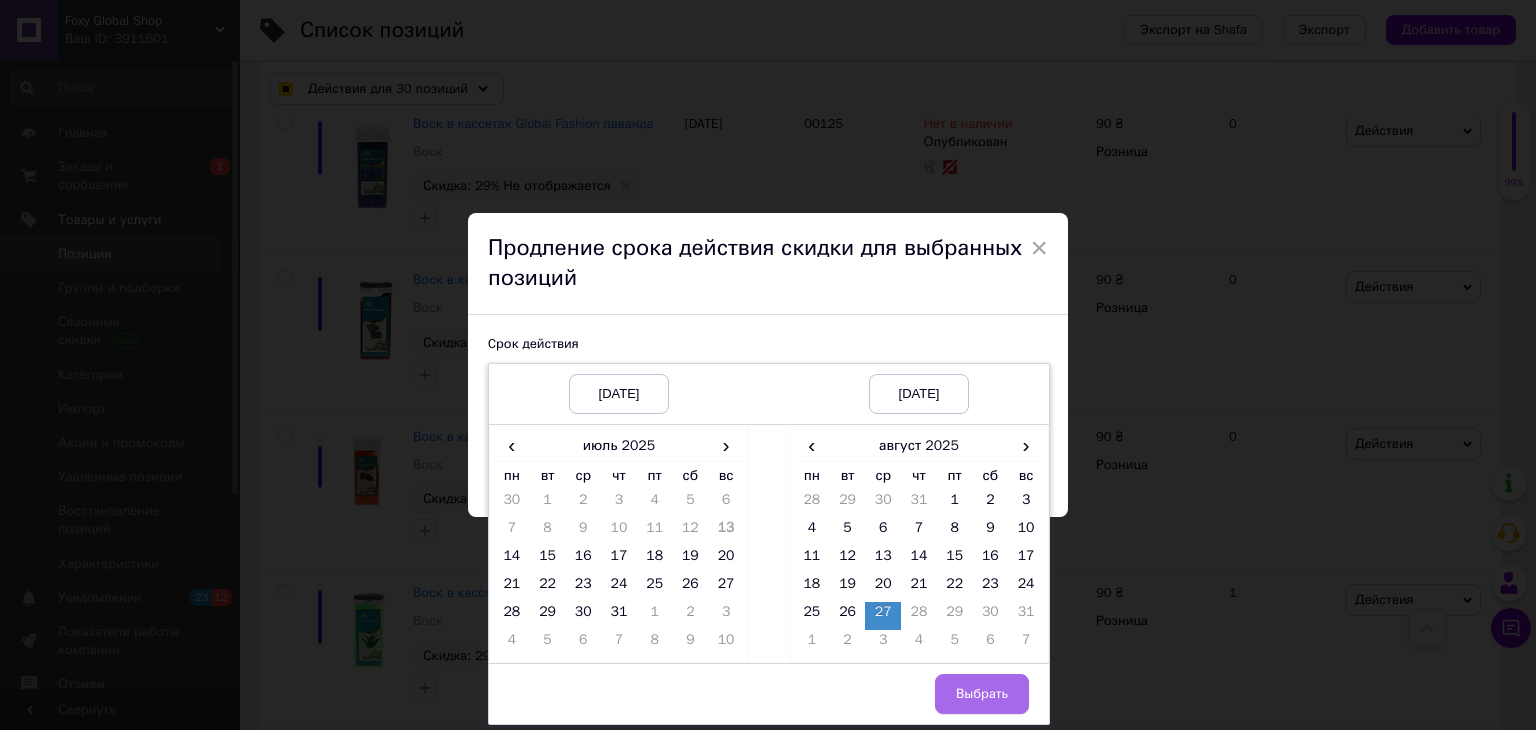 click on "Выбрать" at bounding box center (982, 694) 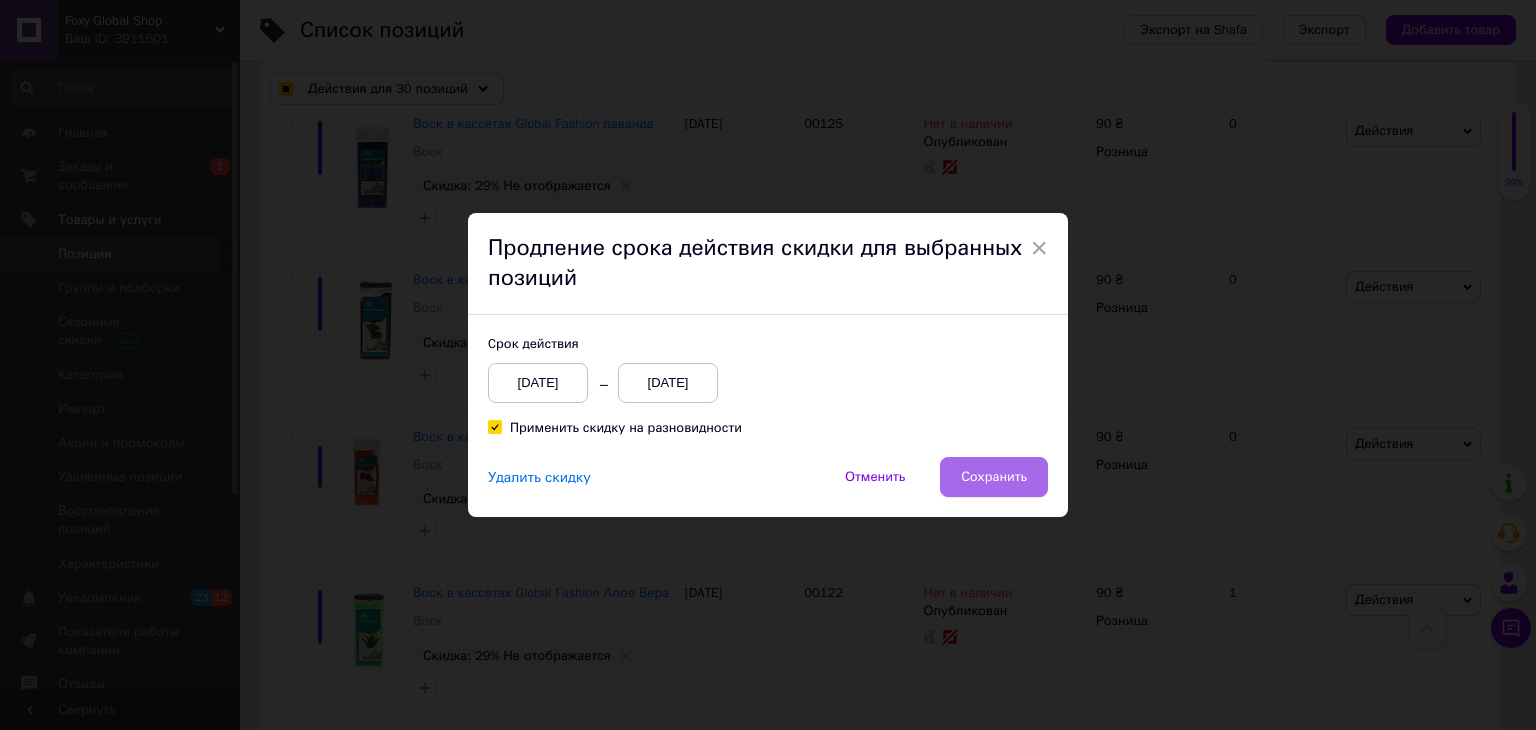 click on "Сохранить" at bounding box center [994, 477] 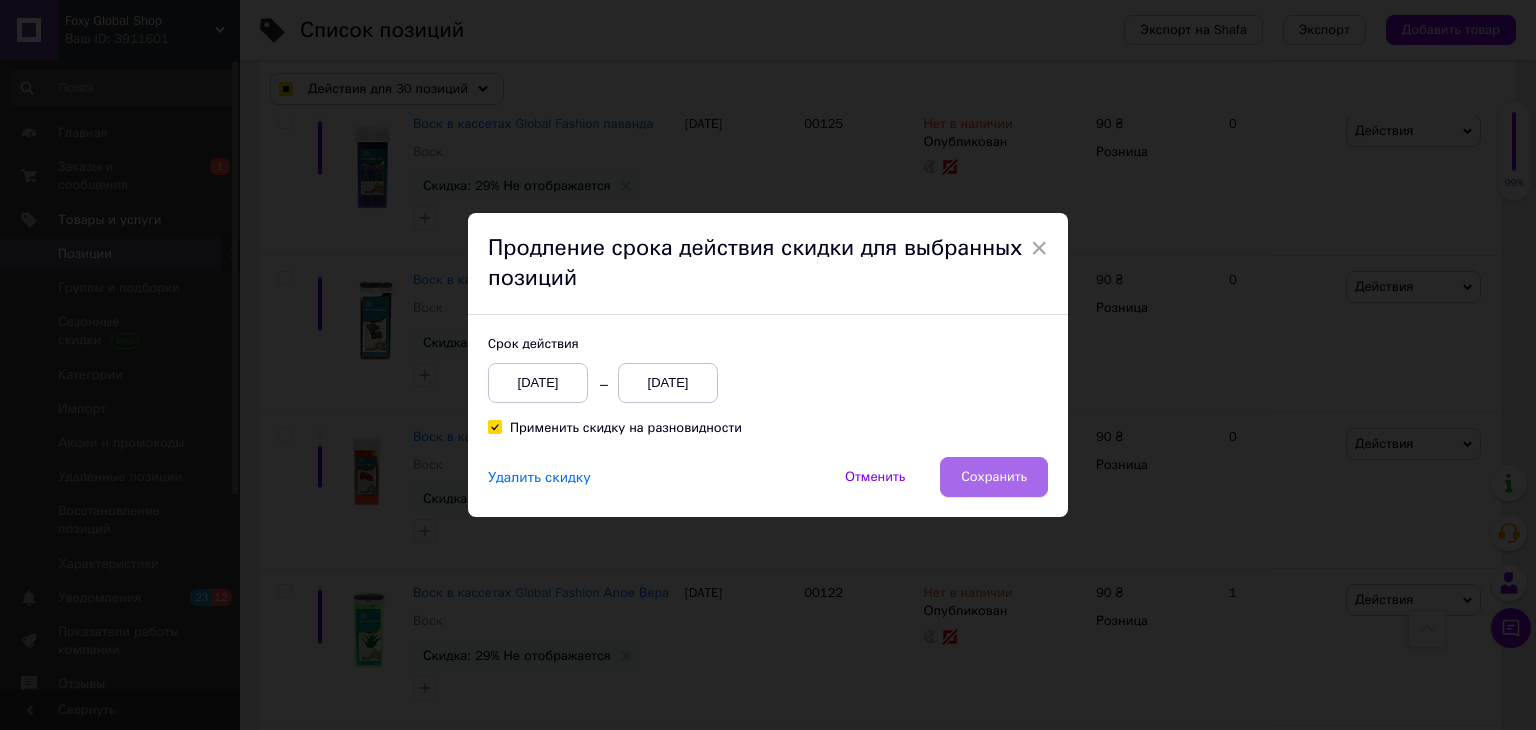 checkbox on "true" 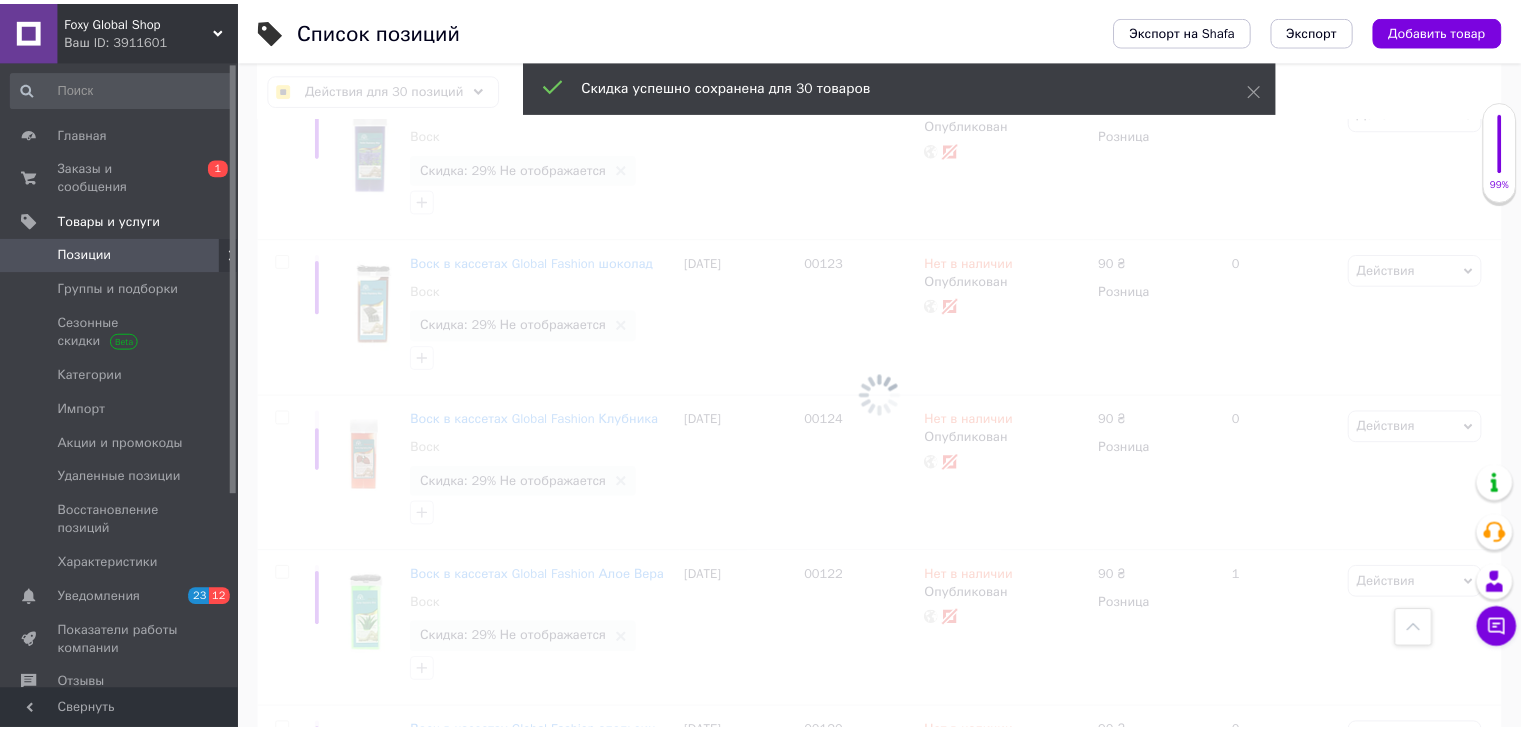 scroll, scrollTop: 16999, scrollLeft: 0, axis: vertical 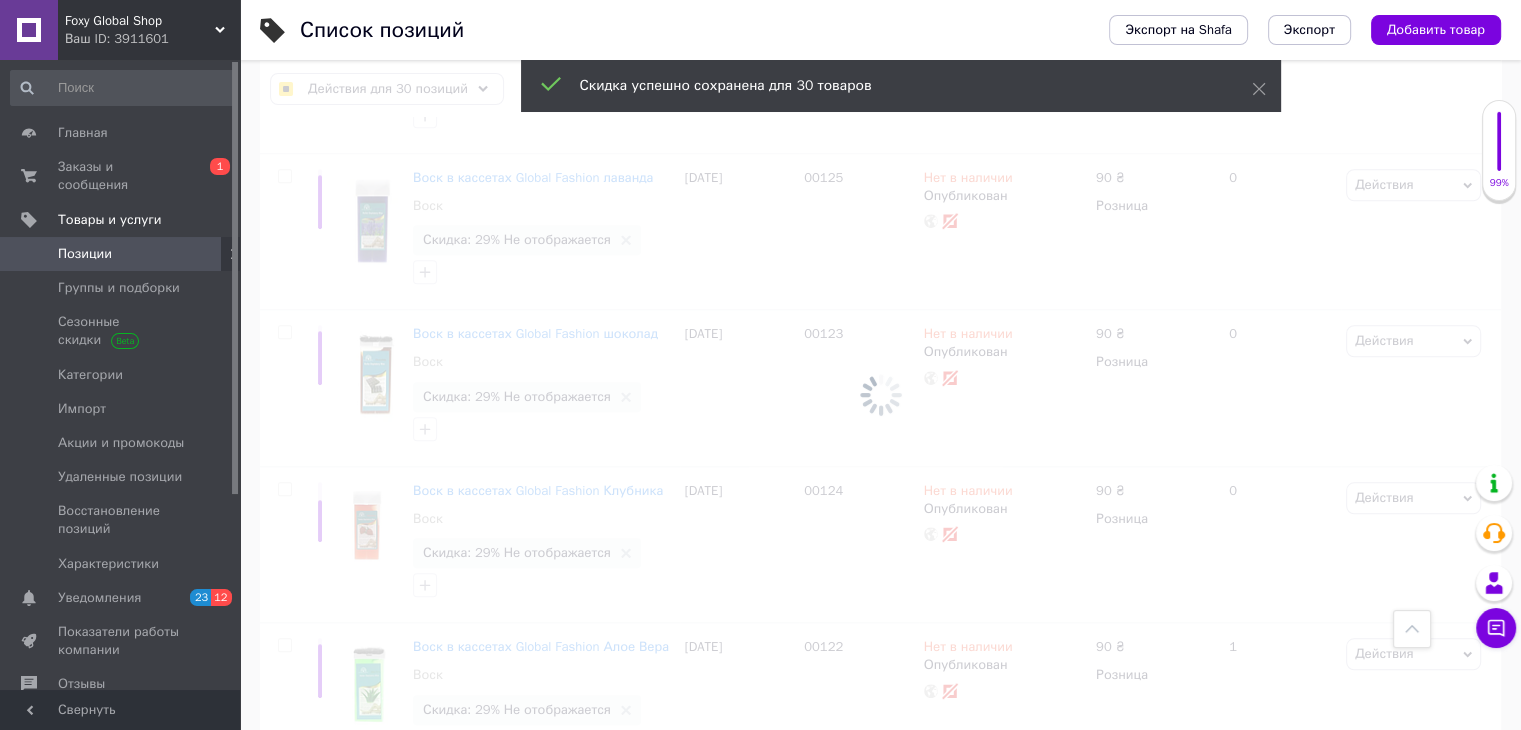 checkbox on "false" 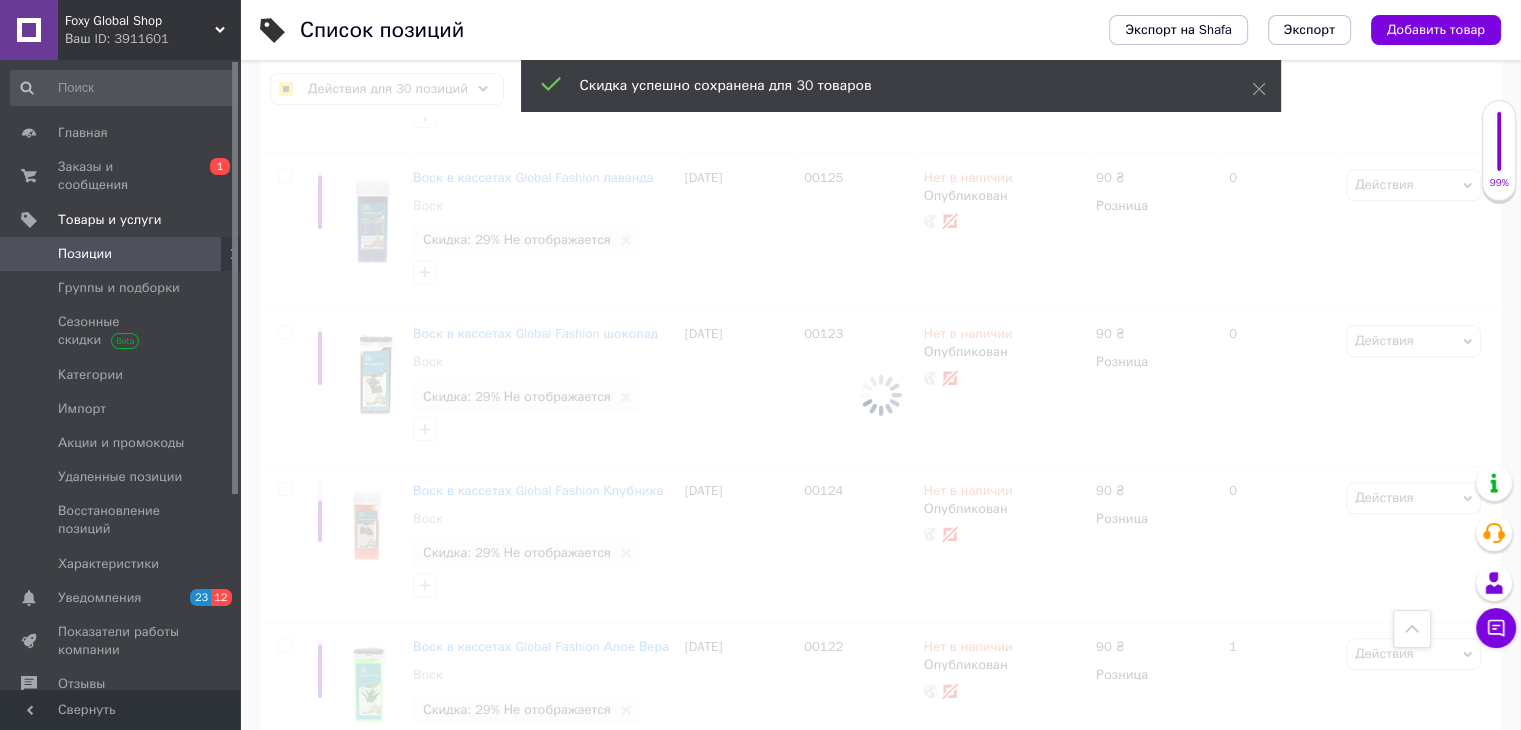 checkbox on "false" 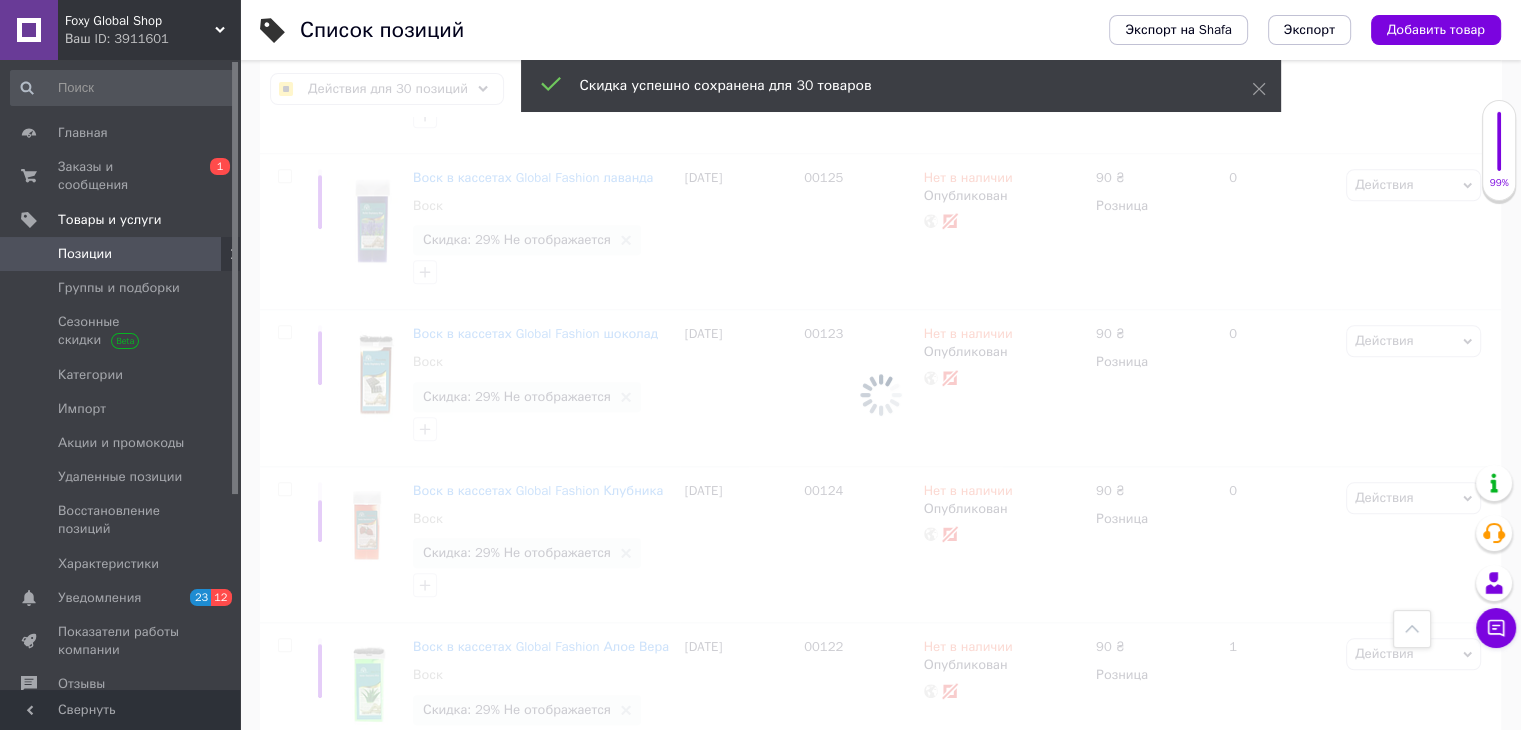 checkbox on "false" 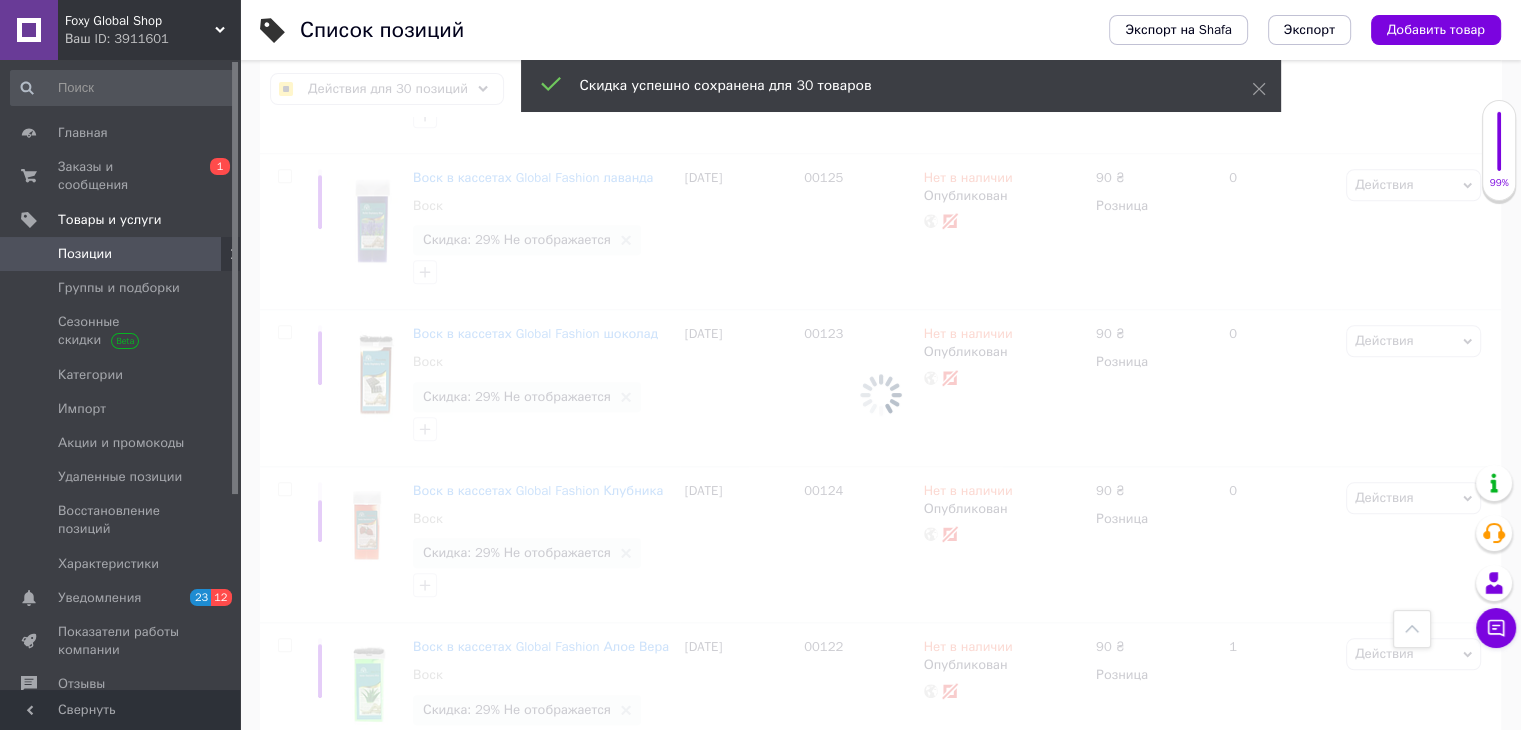 checkbox on "false" 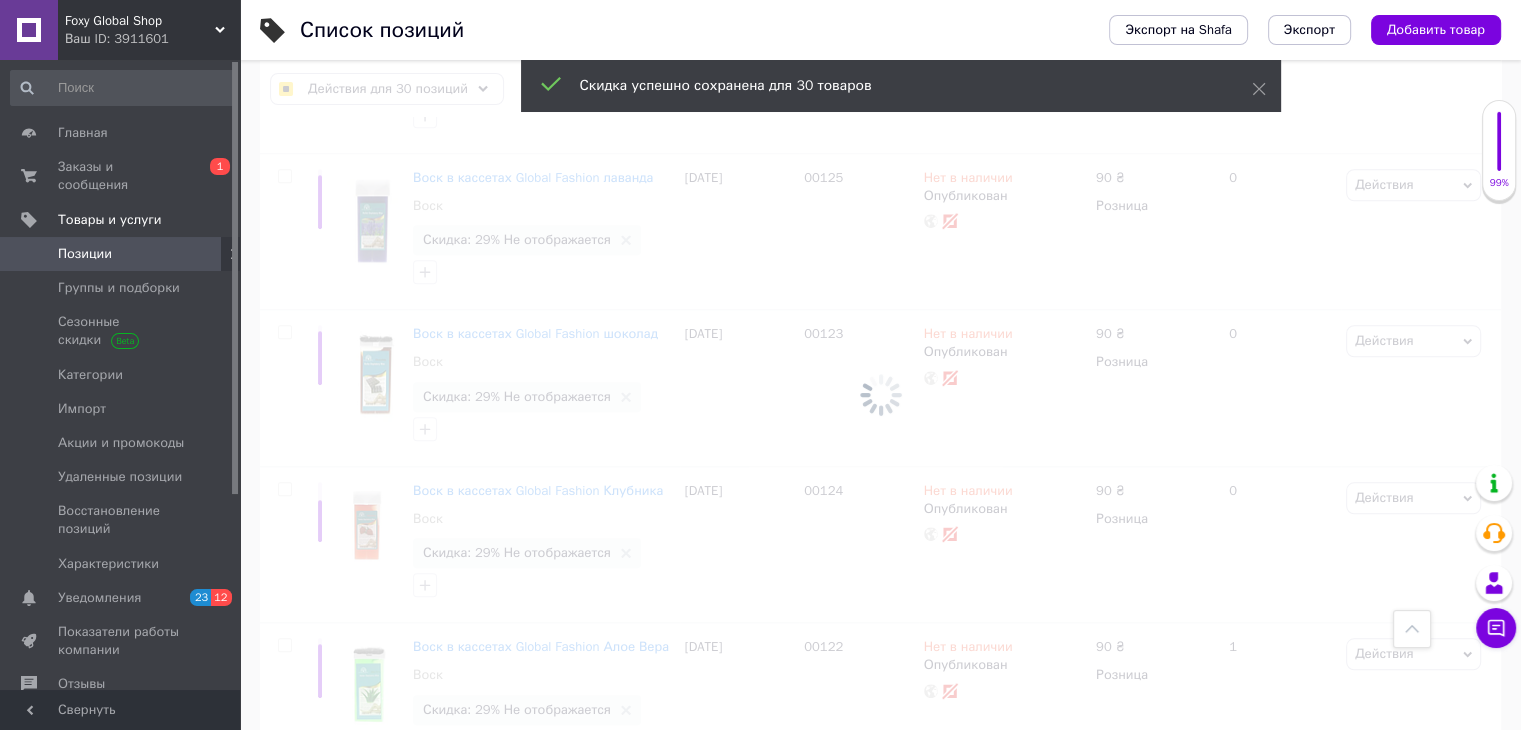 checkbox on "false" 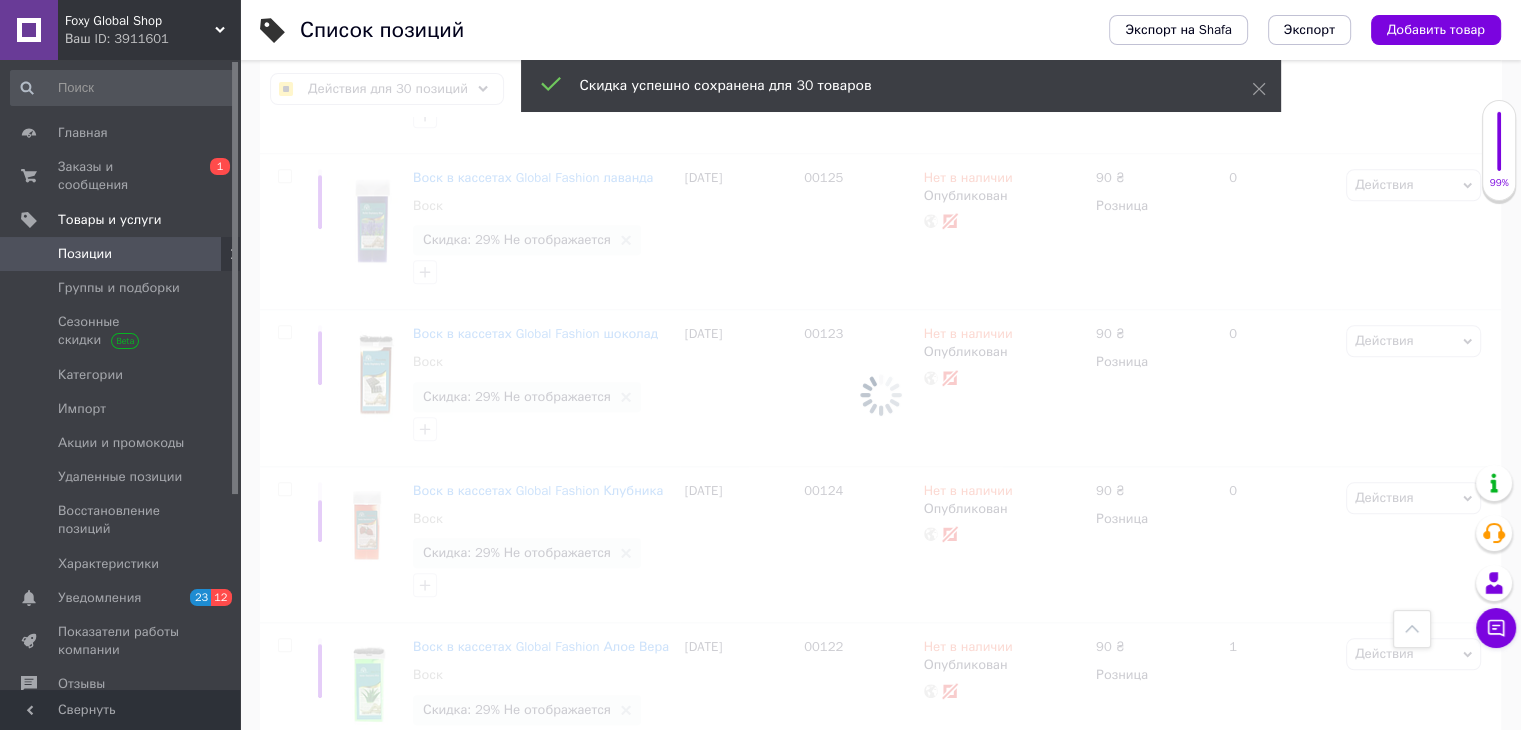 checkbox on "false" 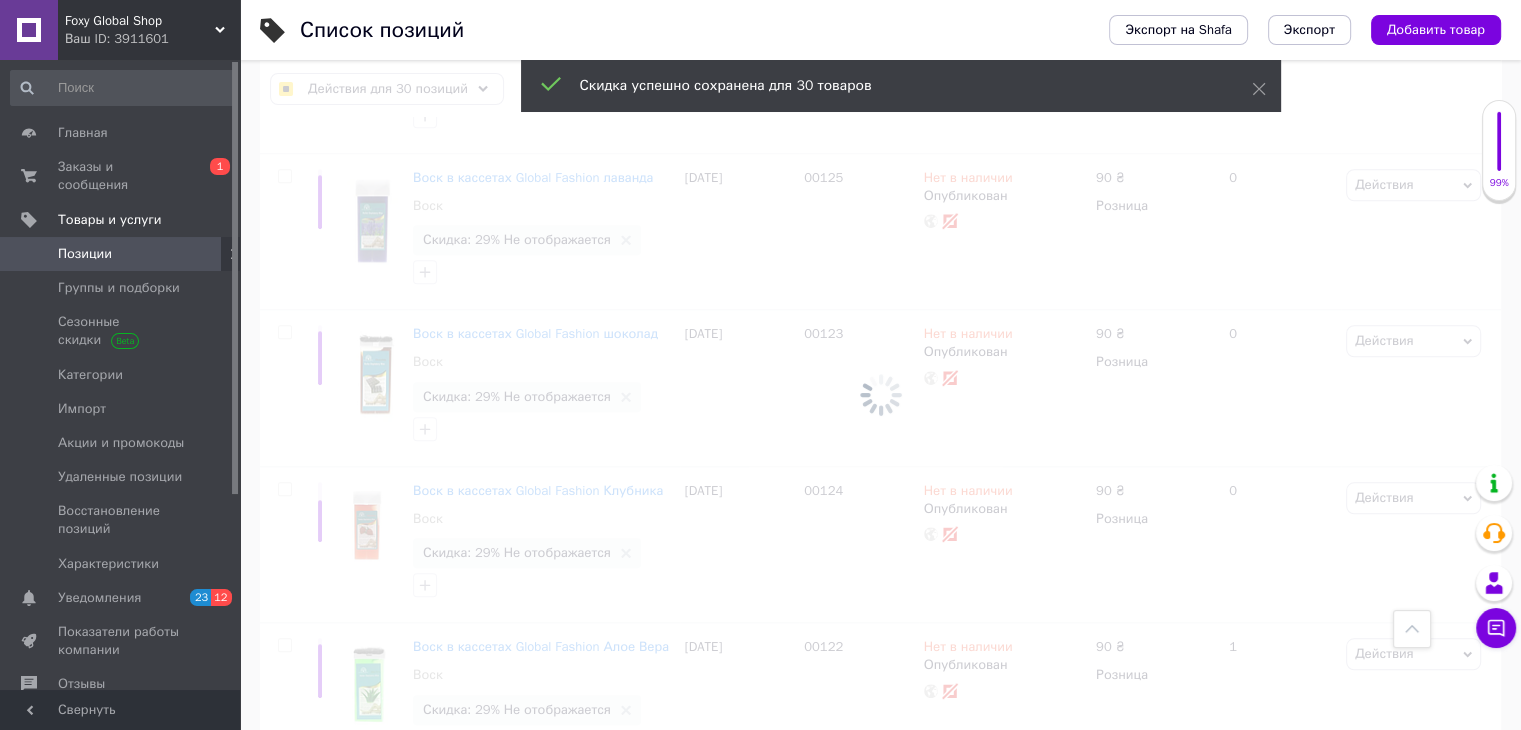 checkbox on "false" 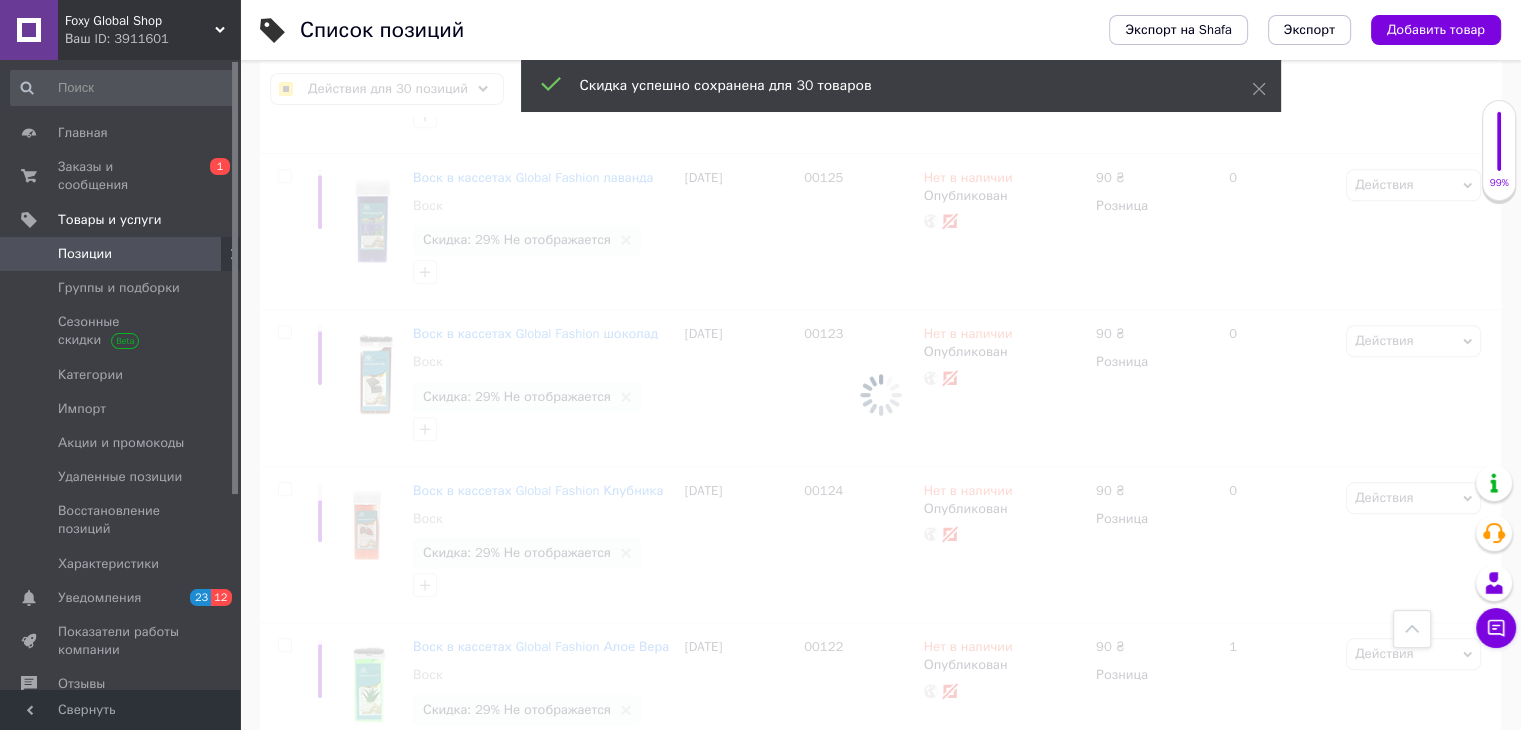 checkbox on "false" 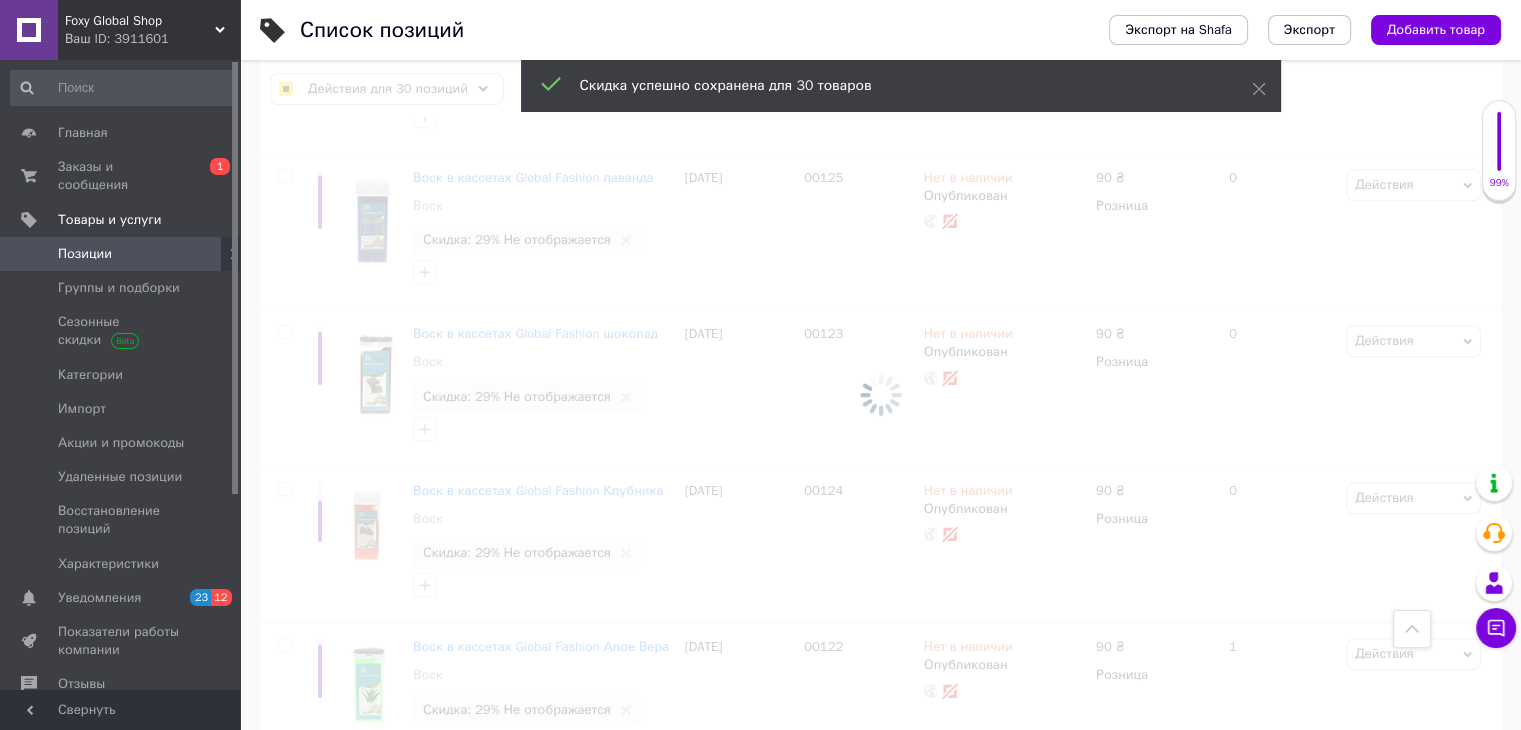 checkbox on "false" 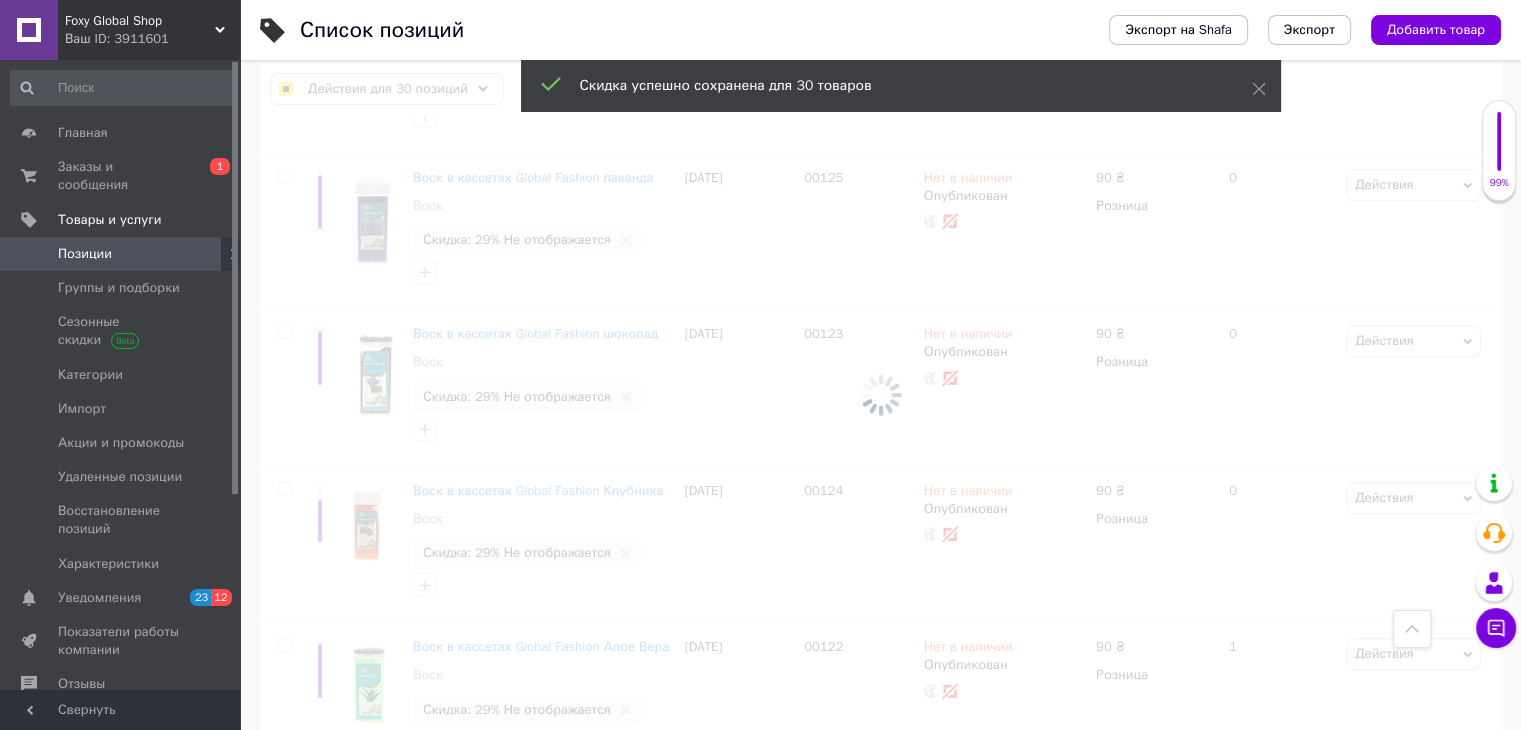 checkbox on "false" 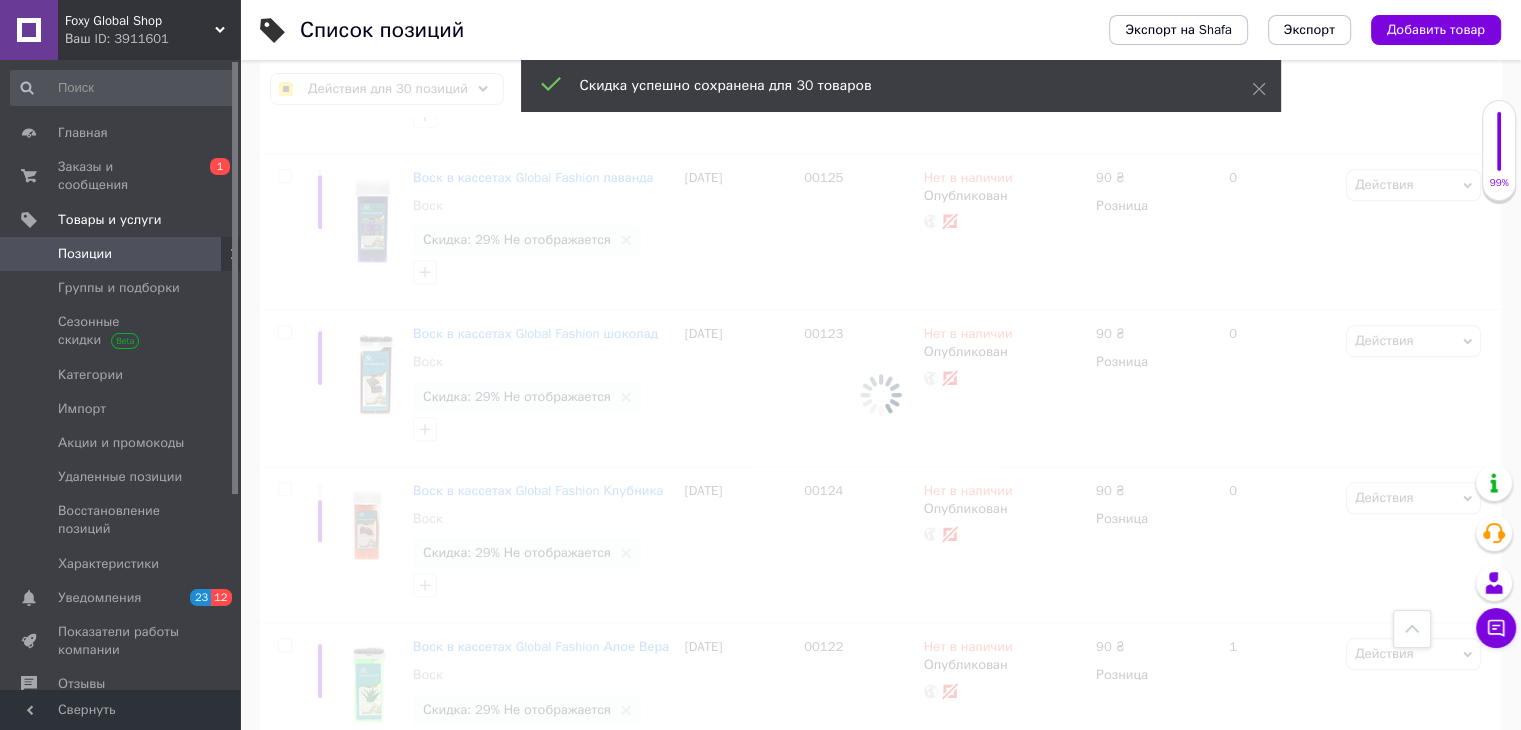 checkbox on "false" 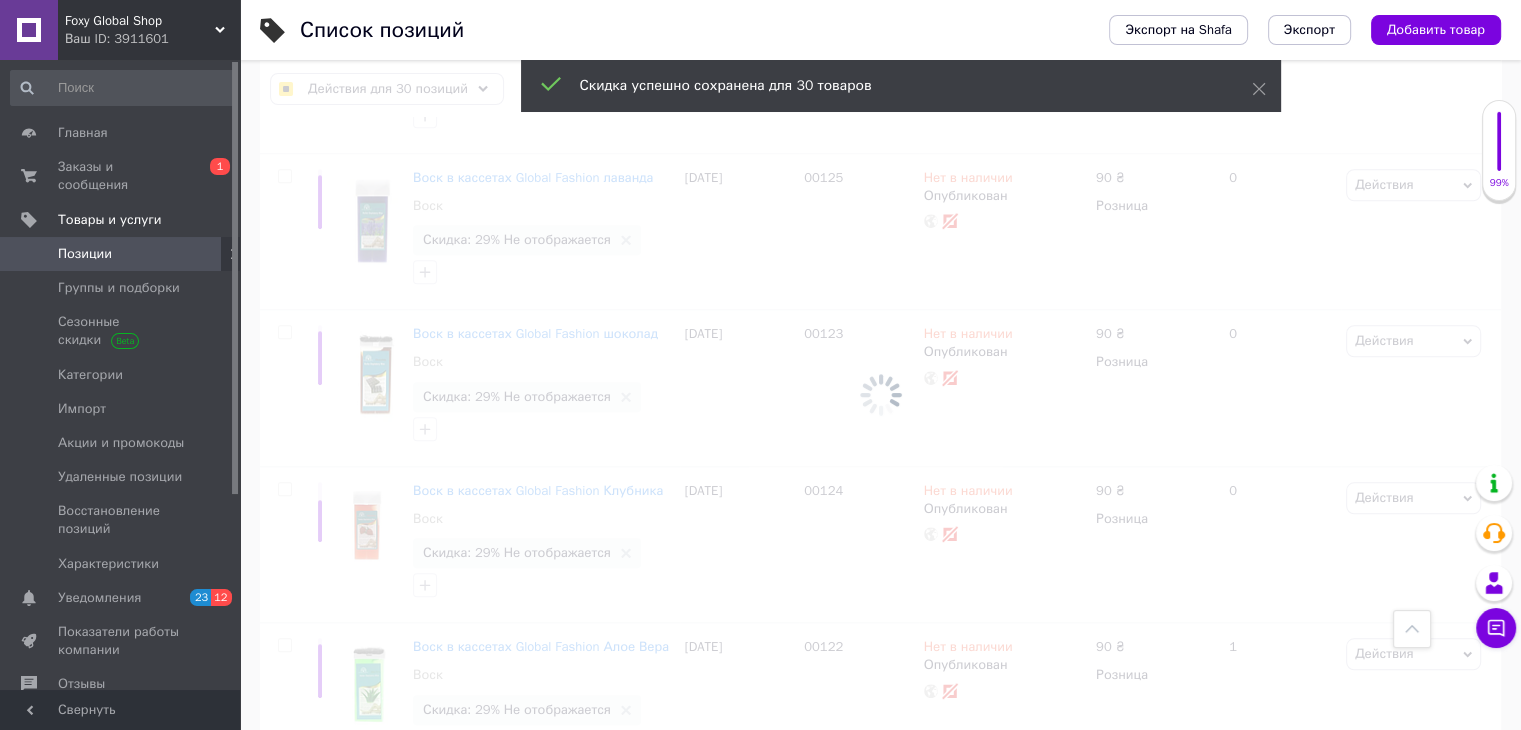 checkbox on "false" 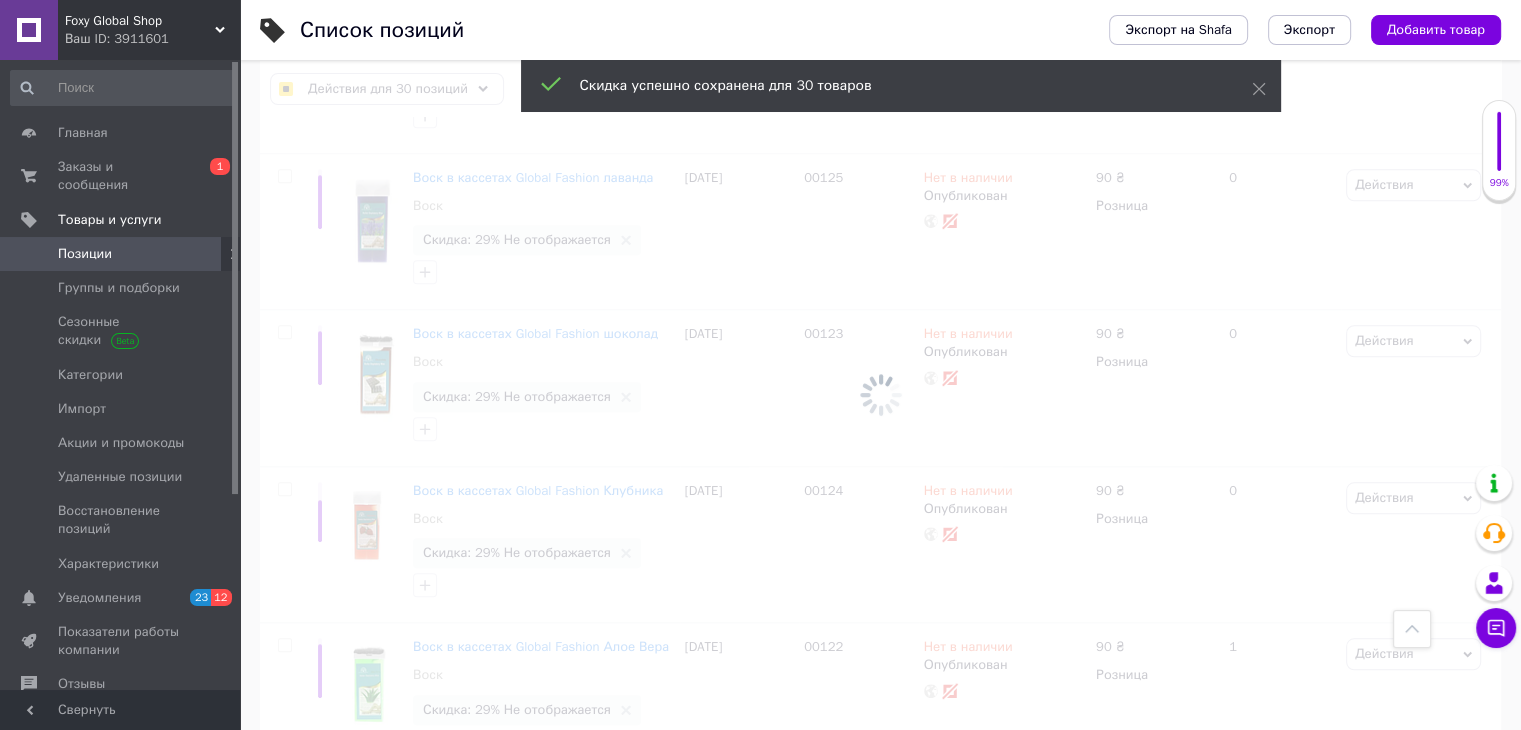 checkbox on "false" 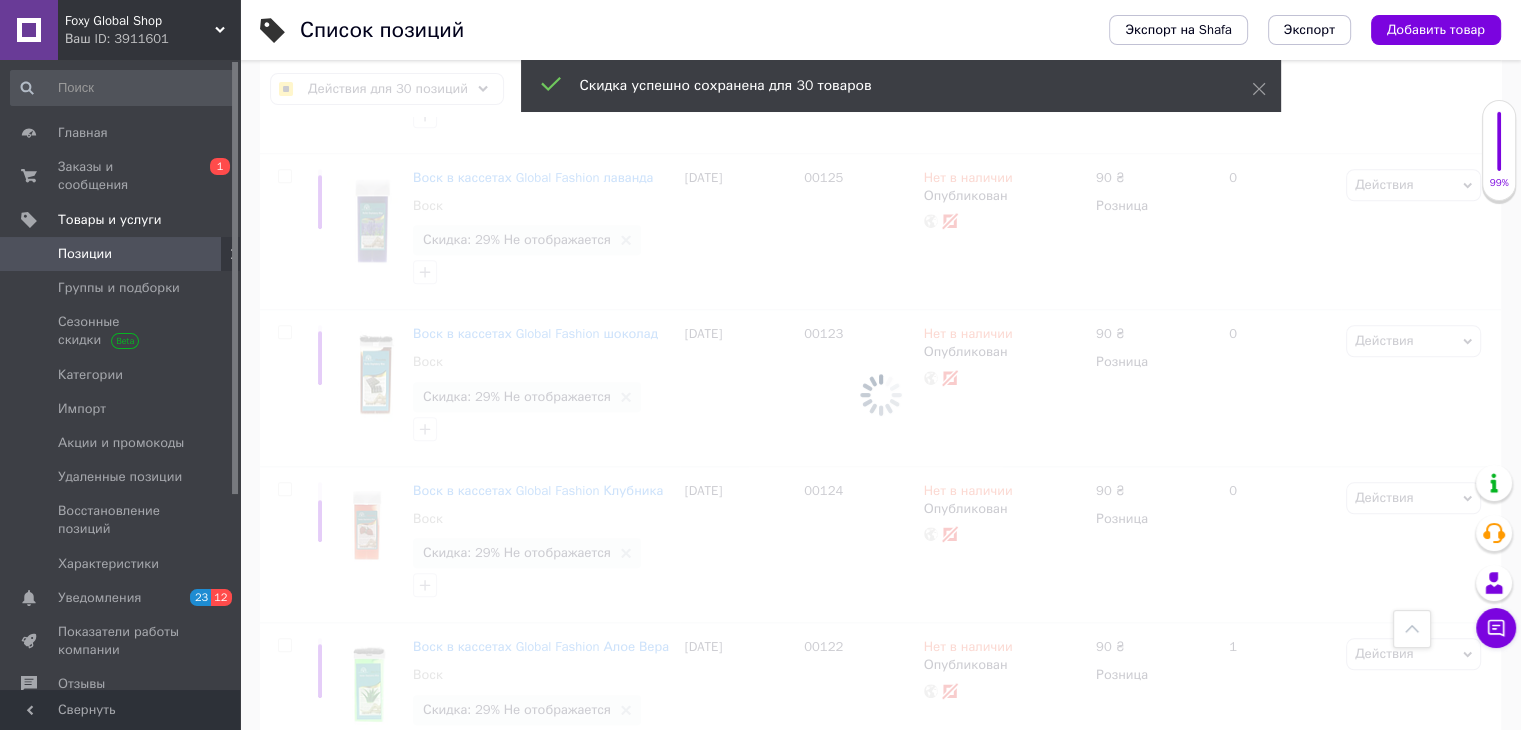 checkbox on "false" 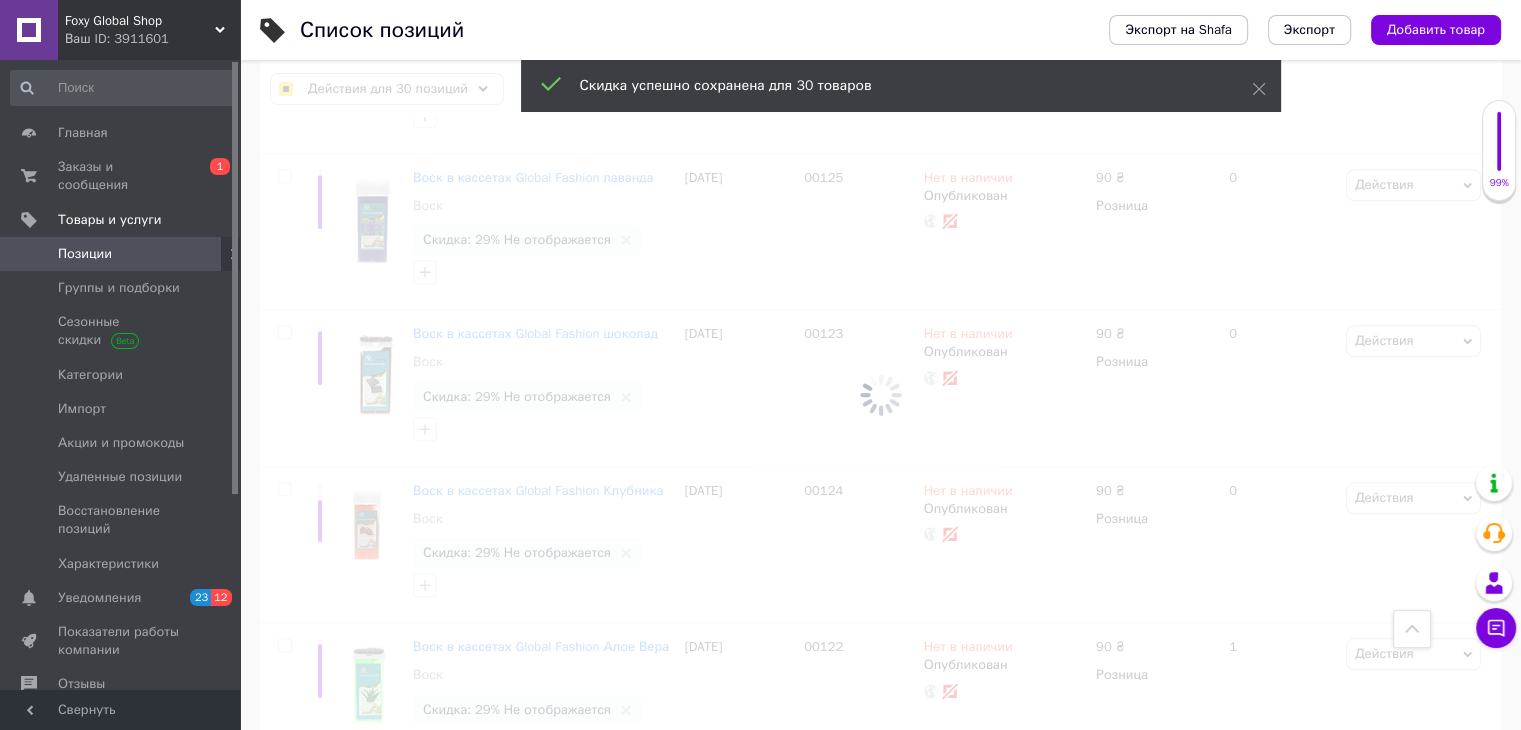 checkbox on "false" 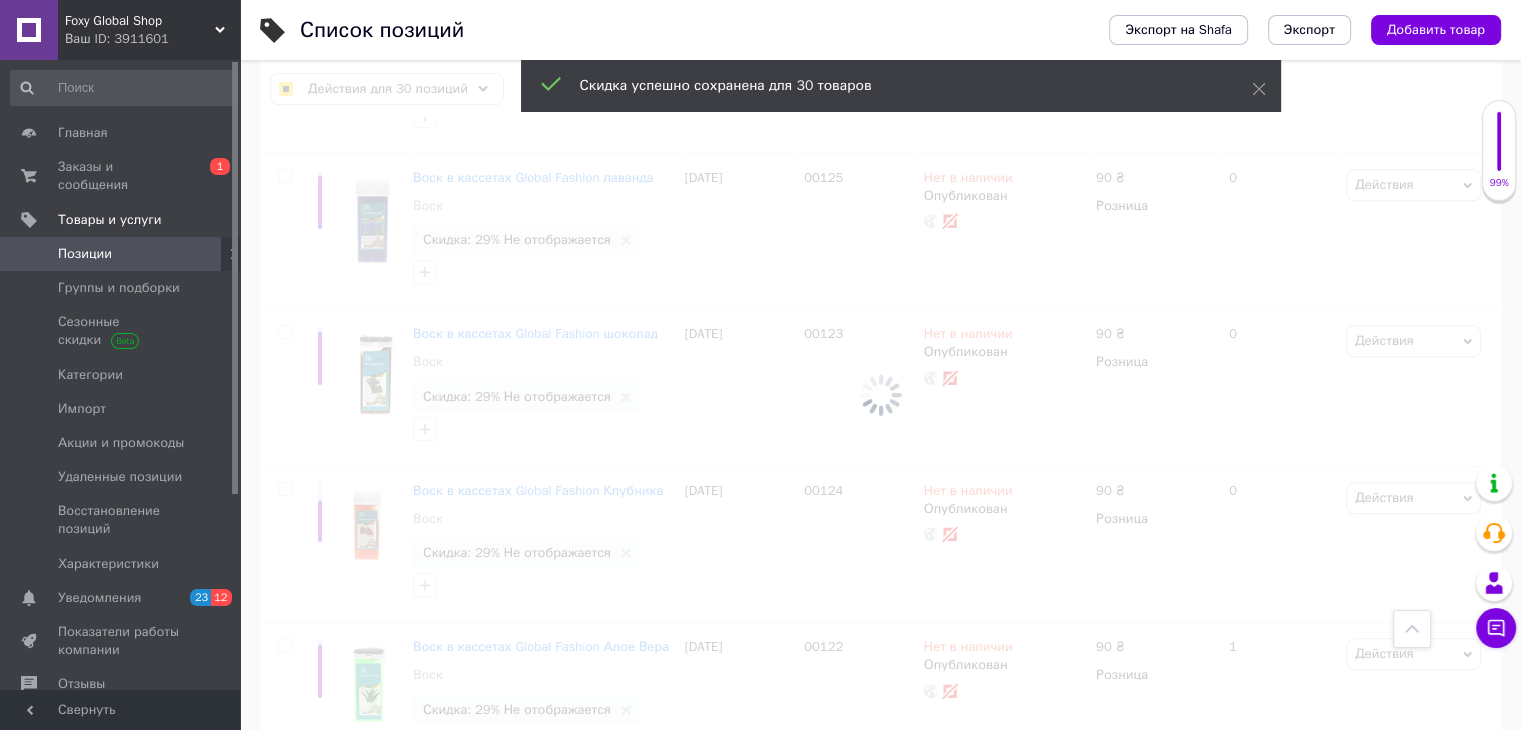 checkbox on "false" 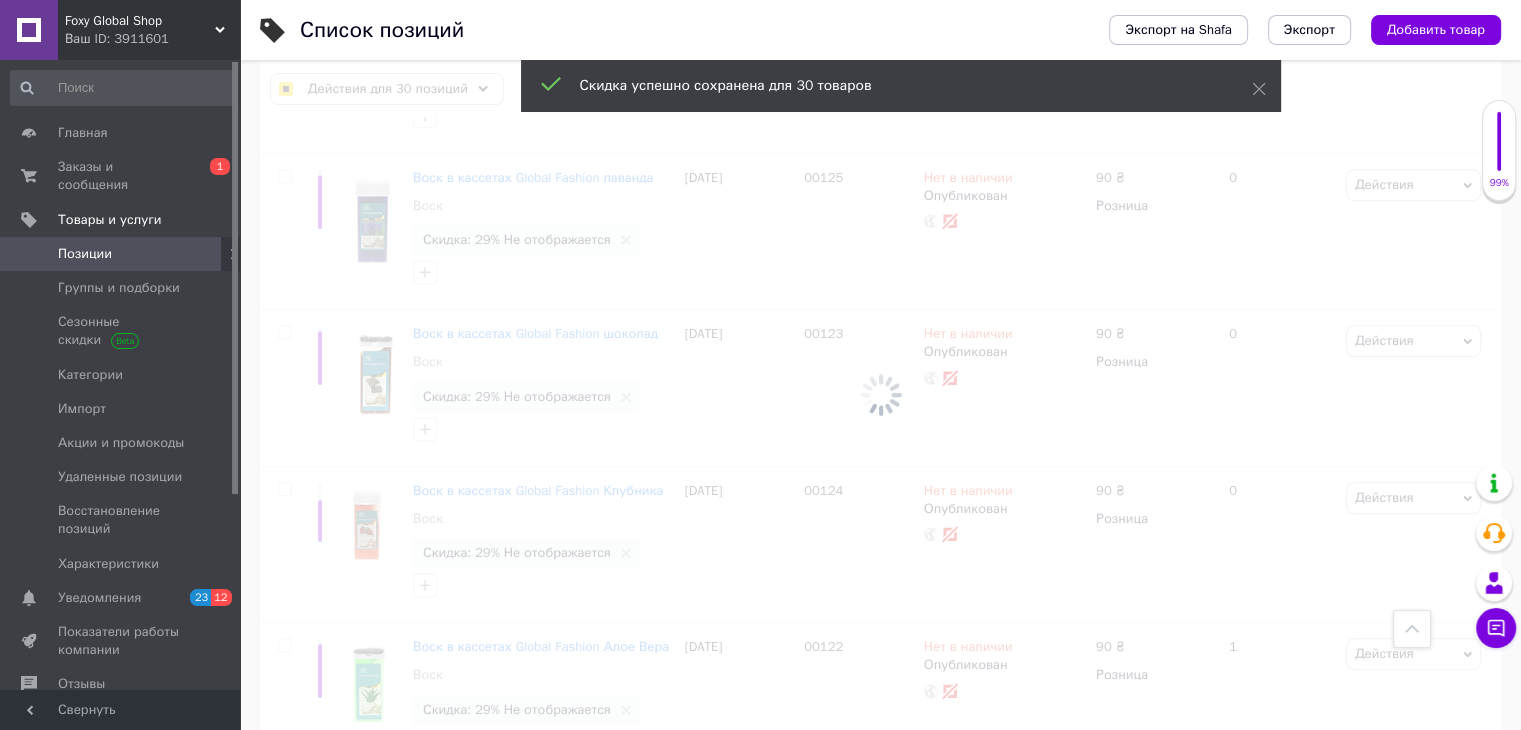 checkbox on "false" 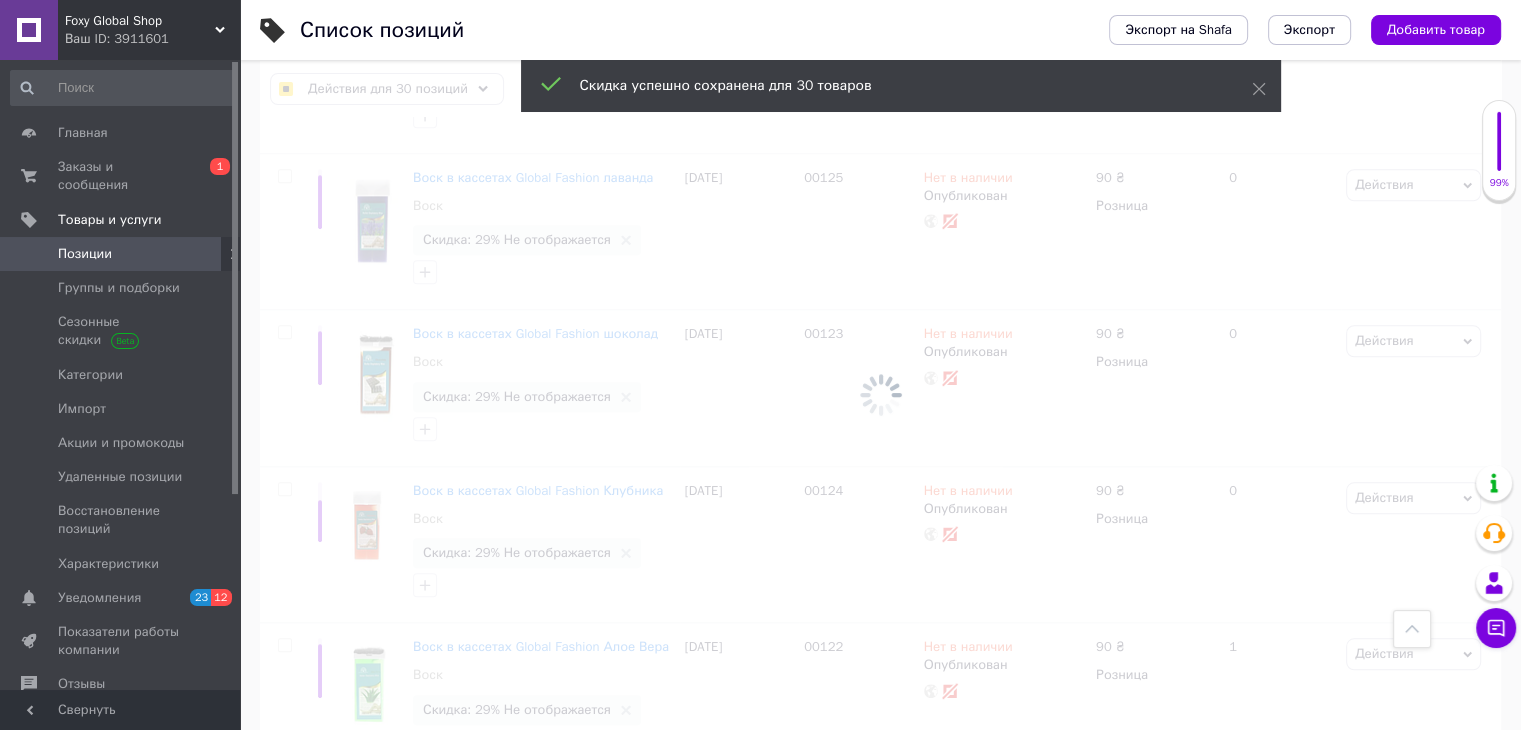 checkbox on "false" 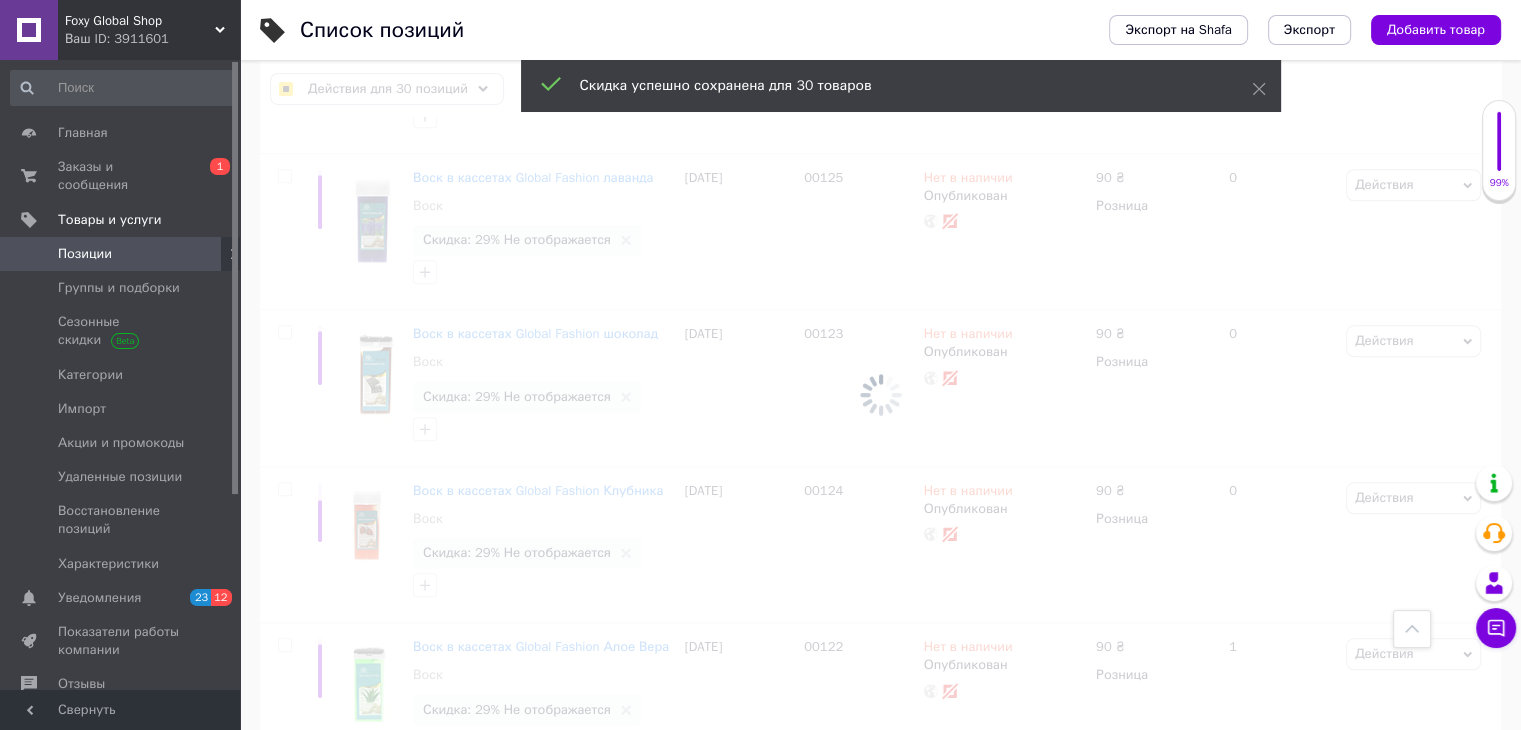 checkbox on "false" 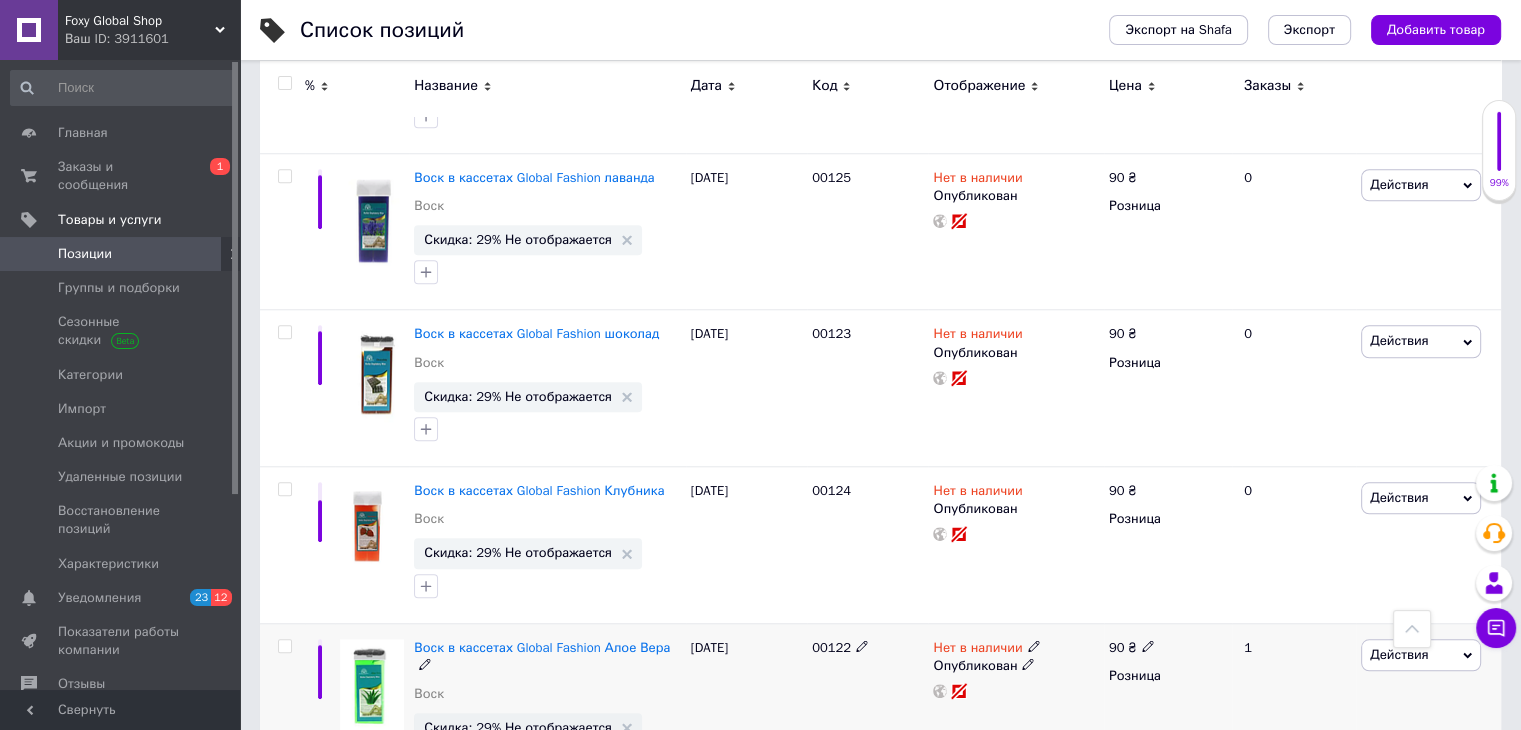 scroll, scrollTop: 17020, scrollLeft: 0, axis: vertical 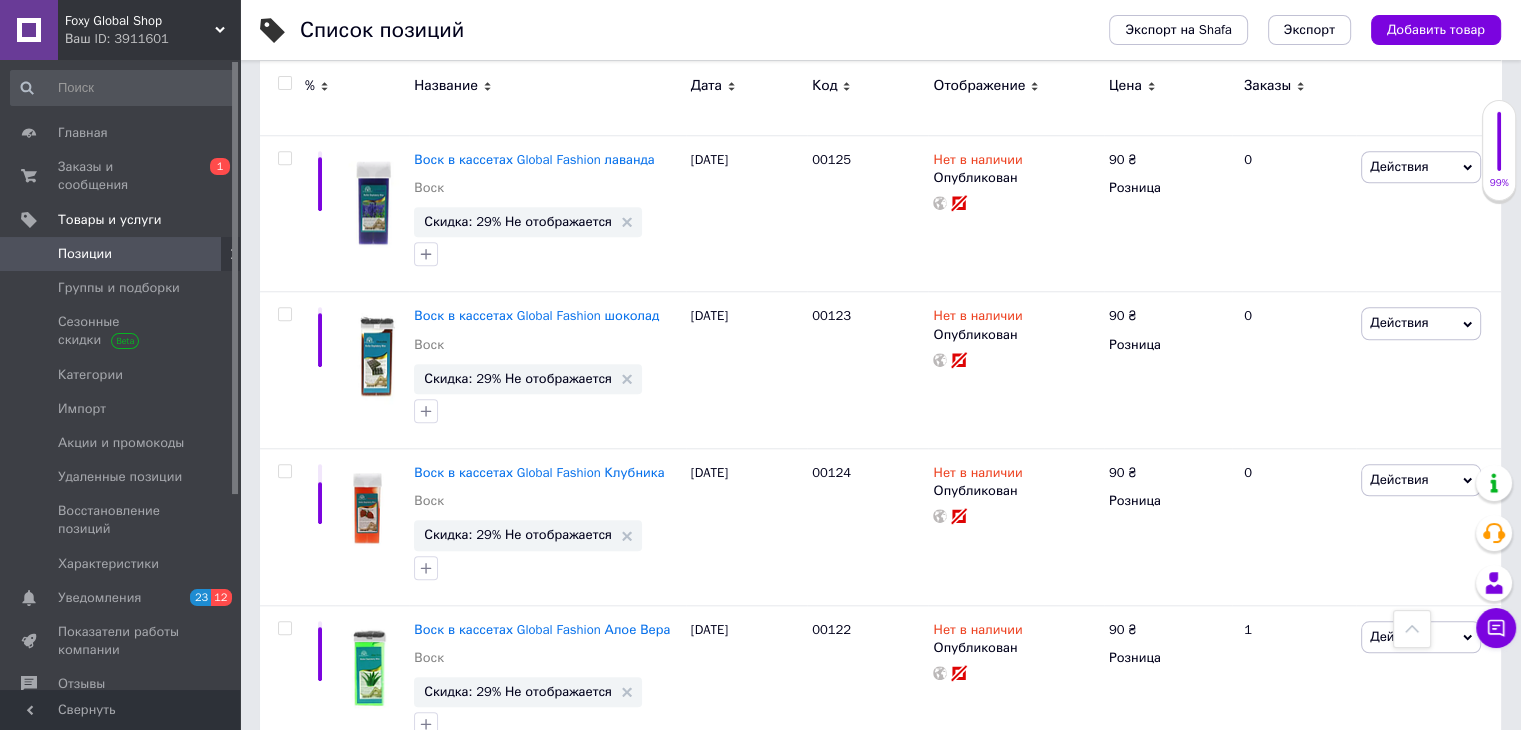 click on "2" at bounding box center (327, 959) 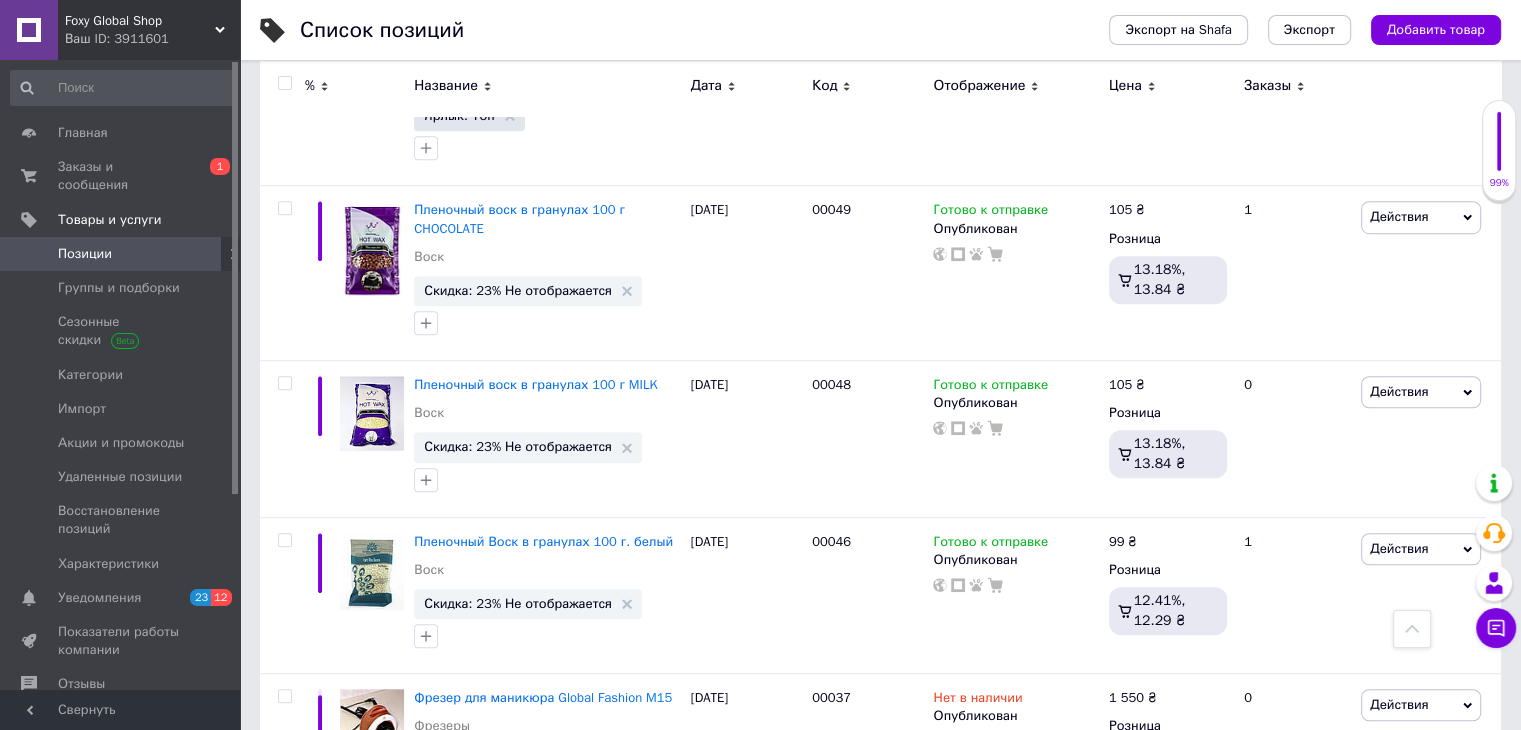 scroll, scrollTop: 1363, scrollLeft: 0, axis: vertical 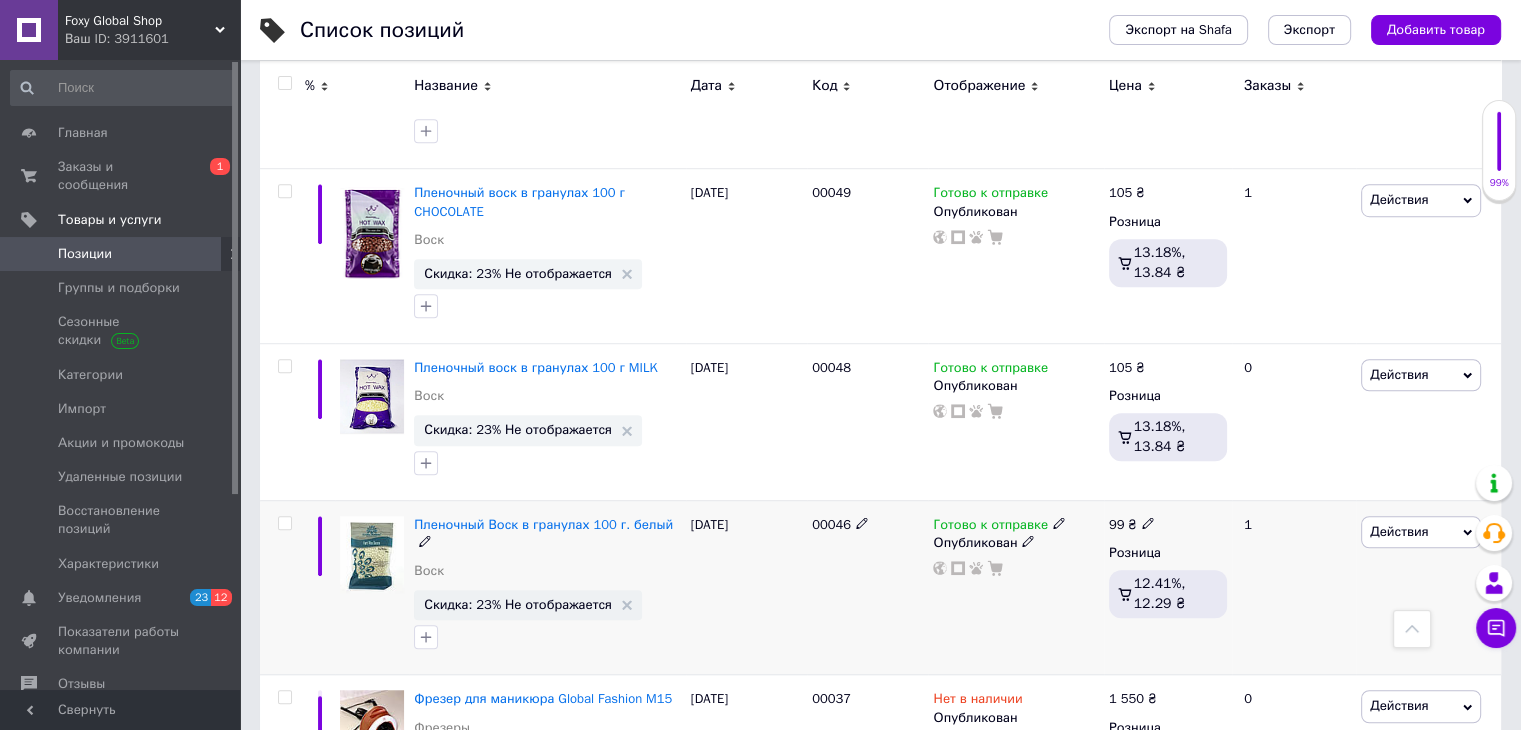 click at bounding box center (284, 523) 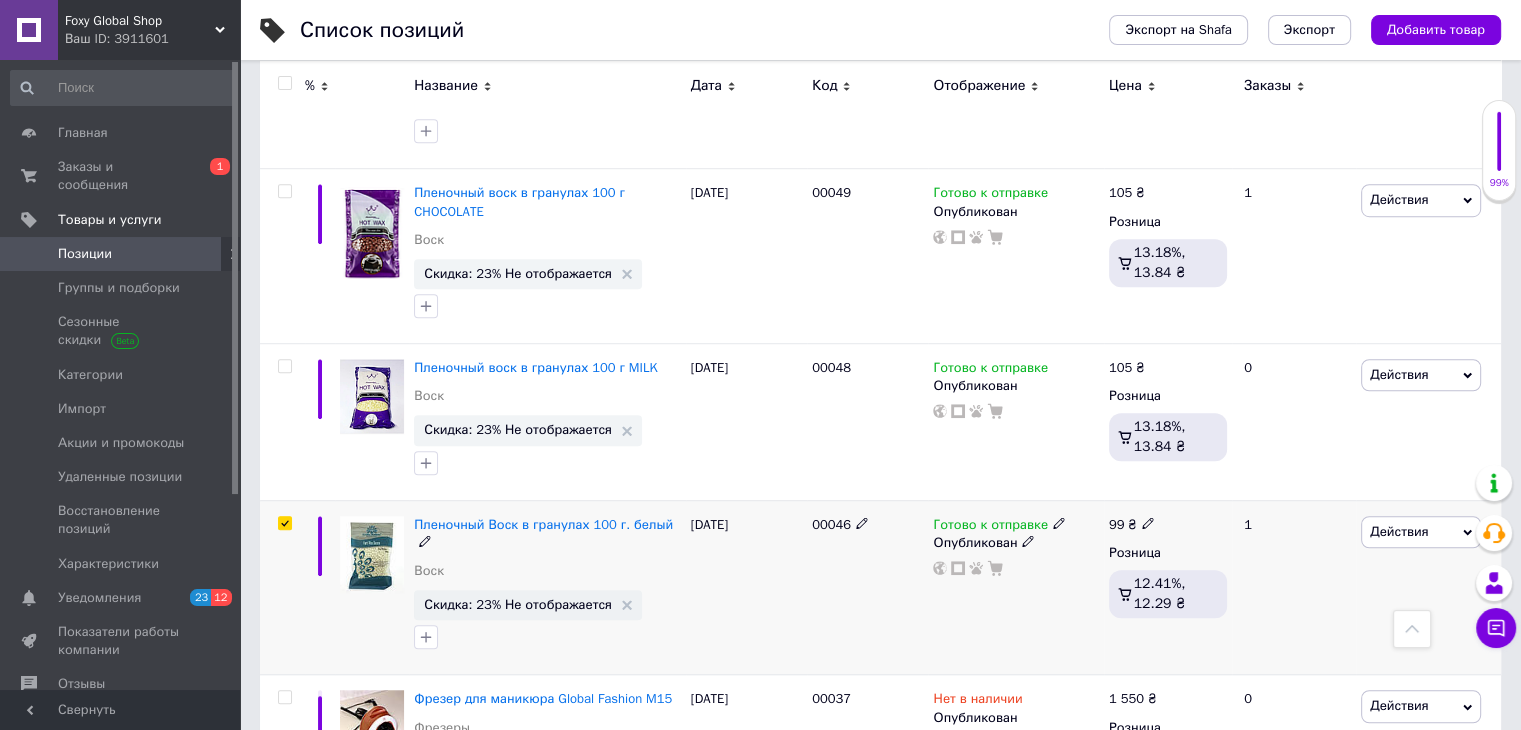 checkbox on "true" 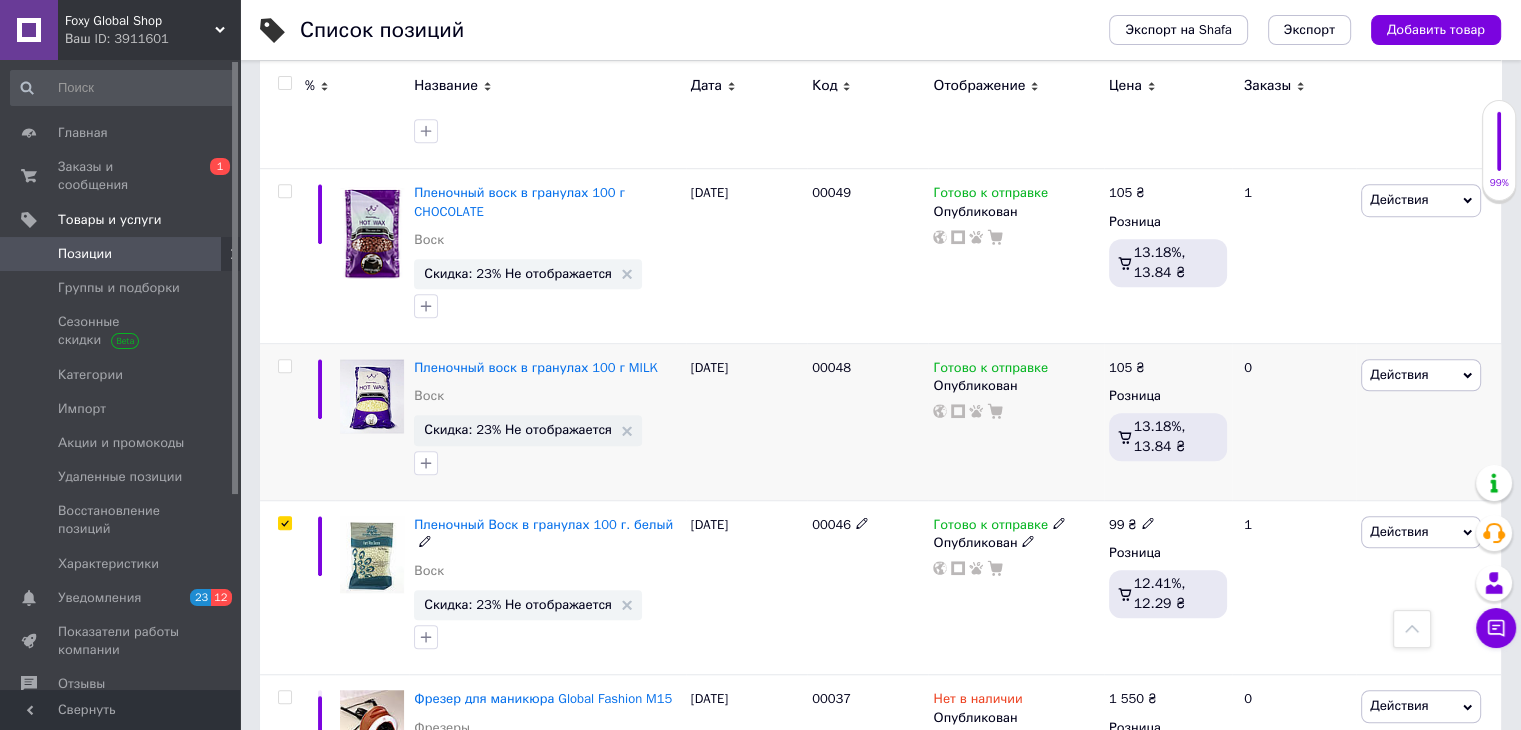 scroll, scrollTop: 1362, scrollLeft: 0, axis: vertical 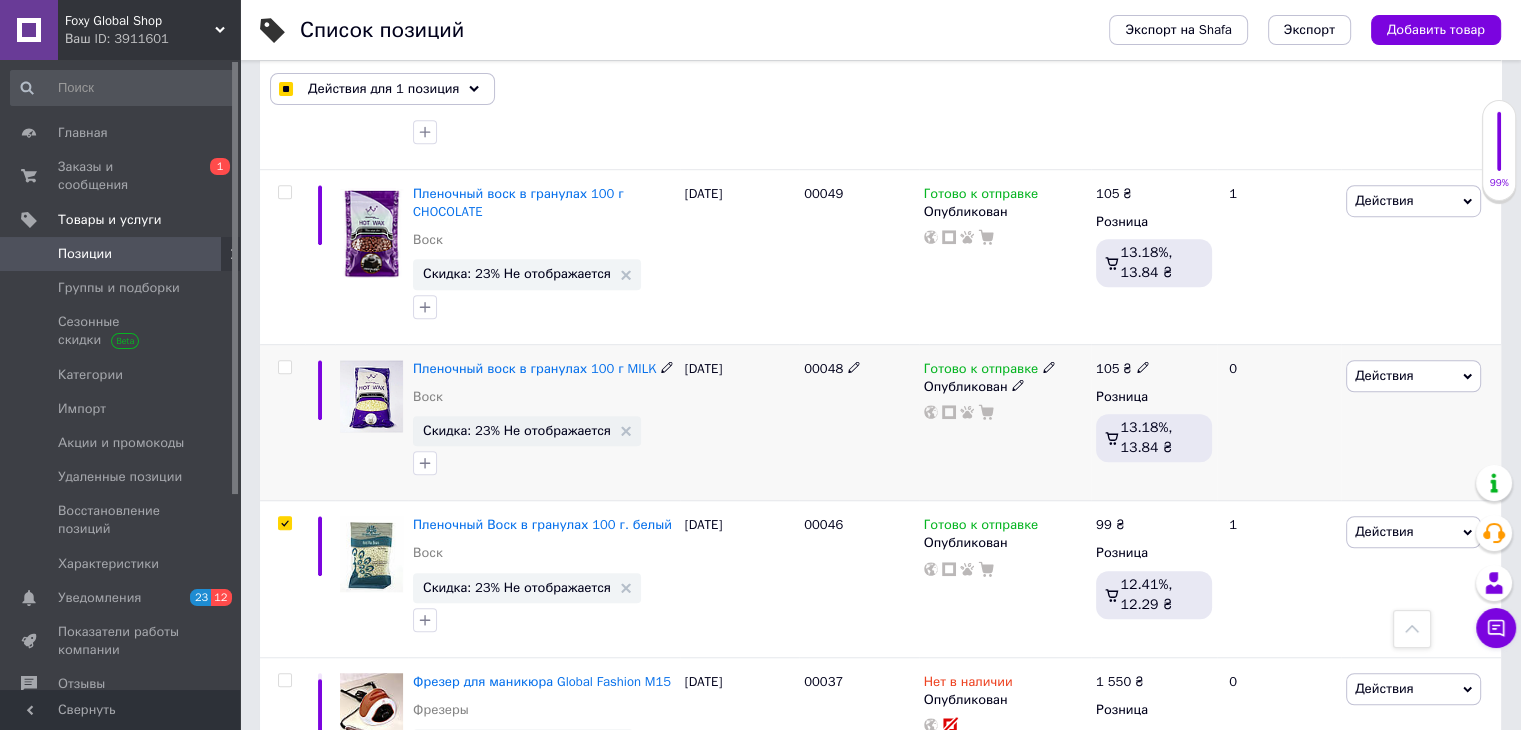 click at bounding box center [285, 367] 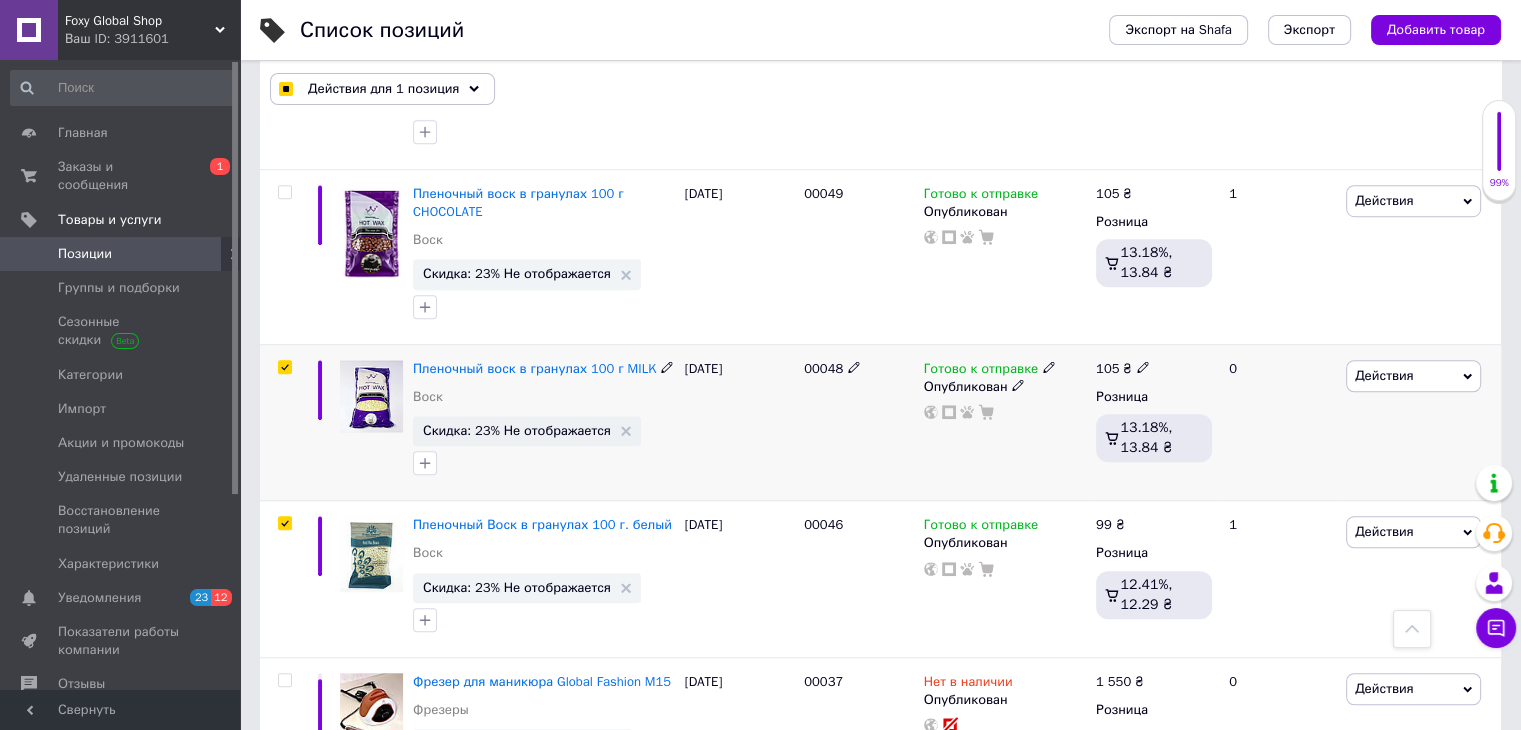 checkbox on "true" 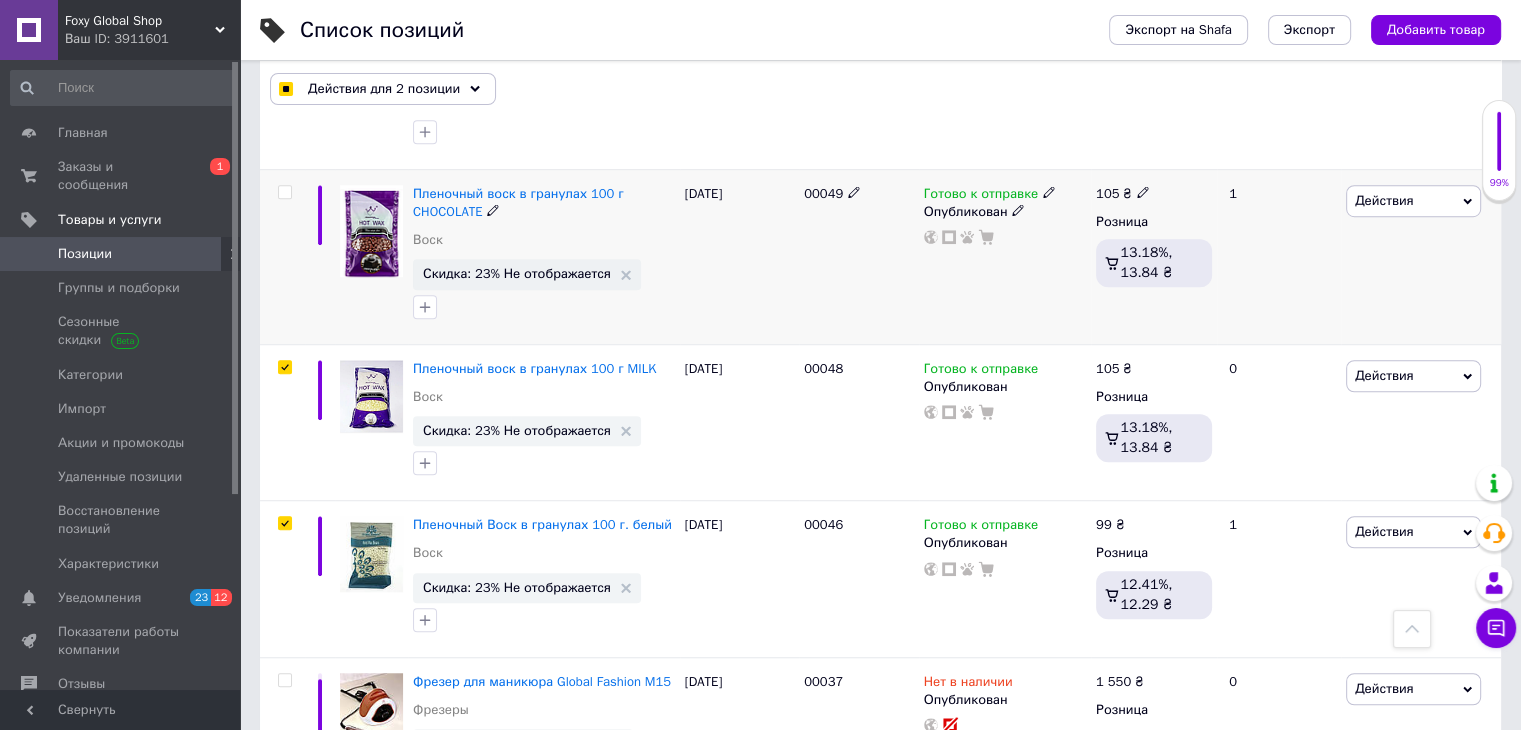 click at bounding box center (282, 256) 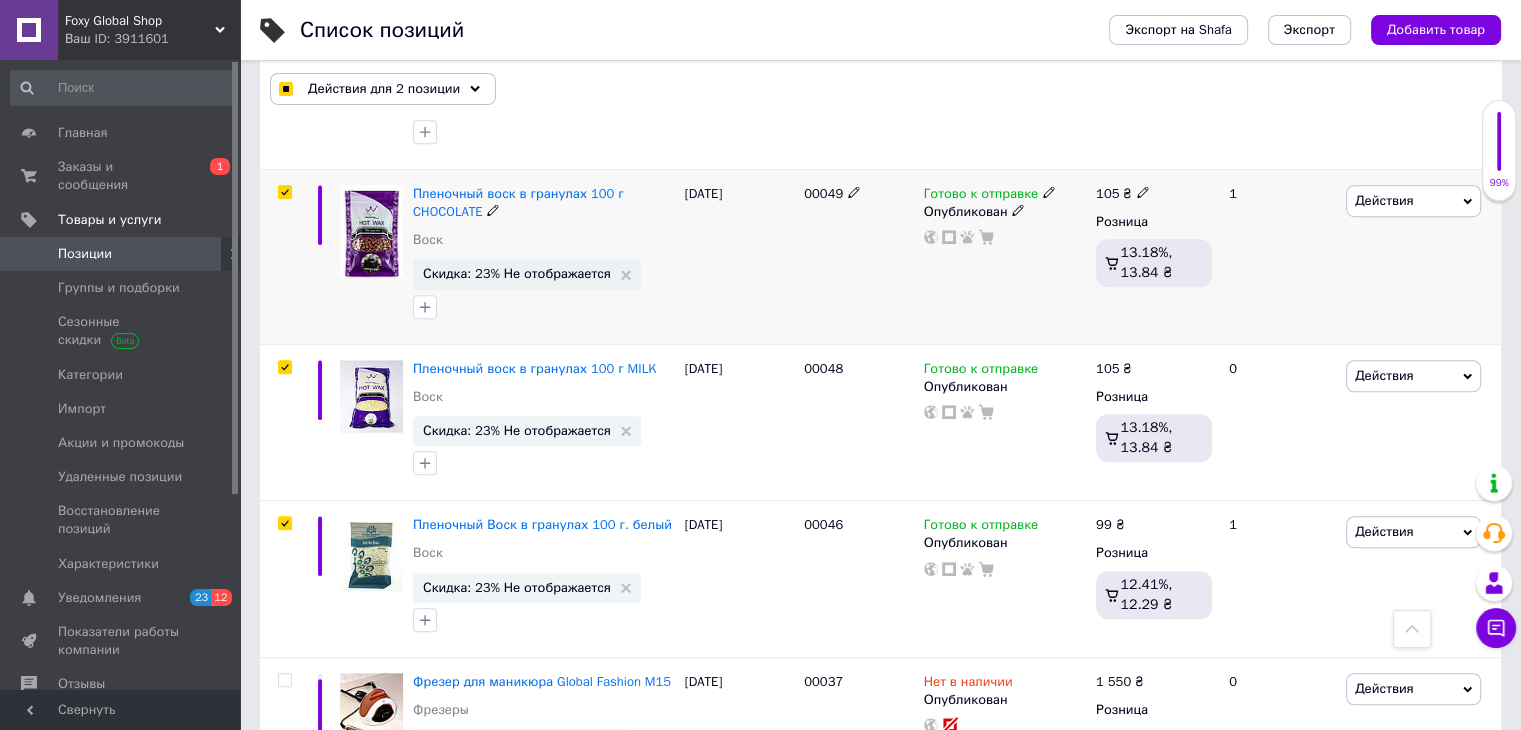checkbox on "true" 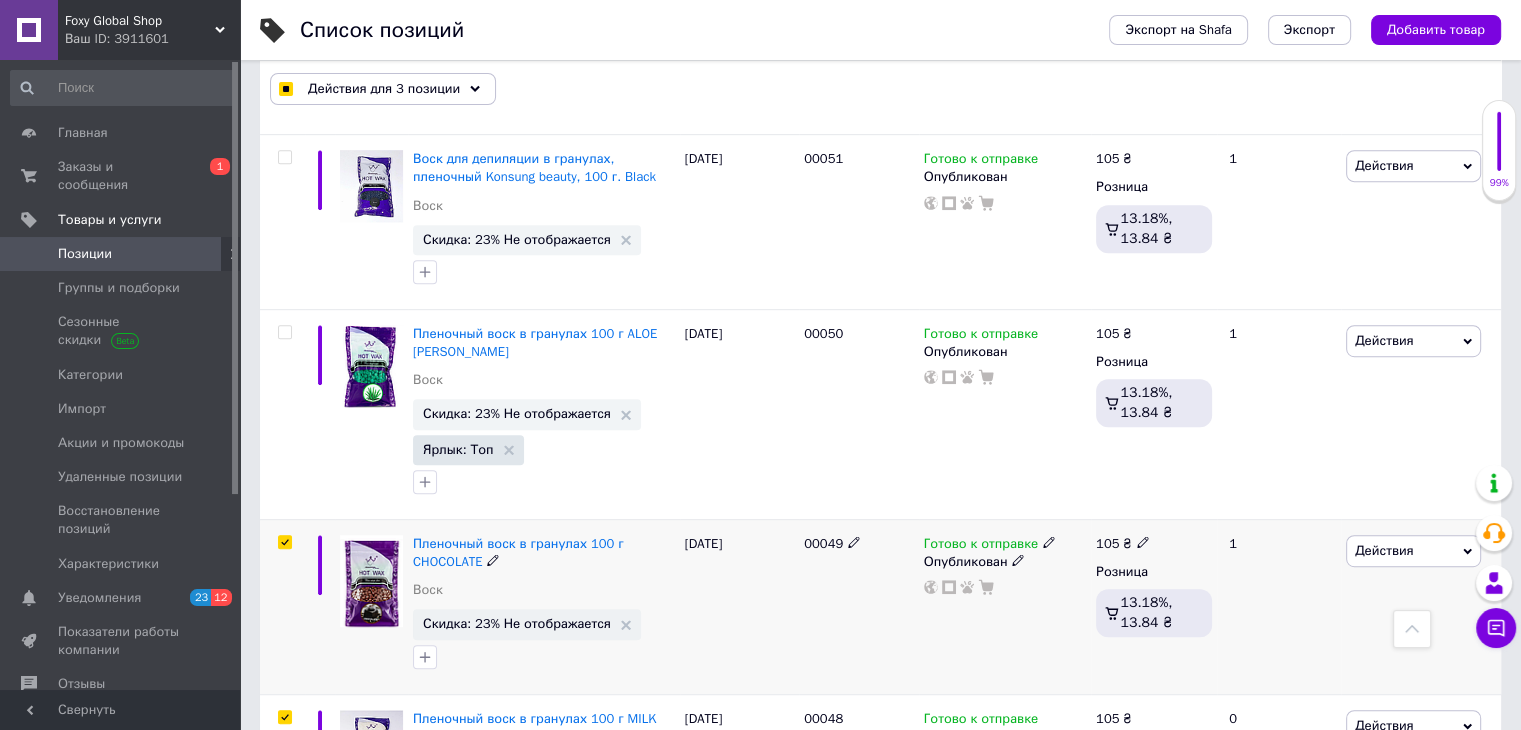 scroll, scrollTop: 962, scrollLeft: 0, axis: vertical 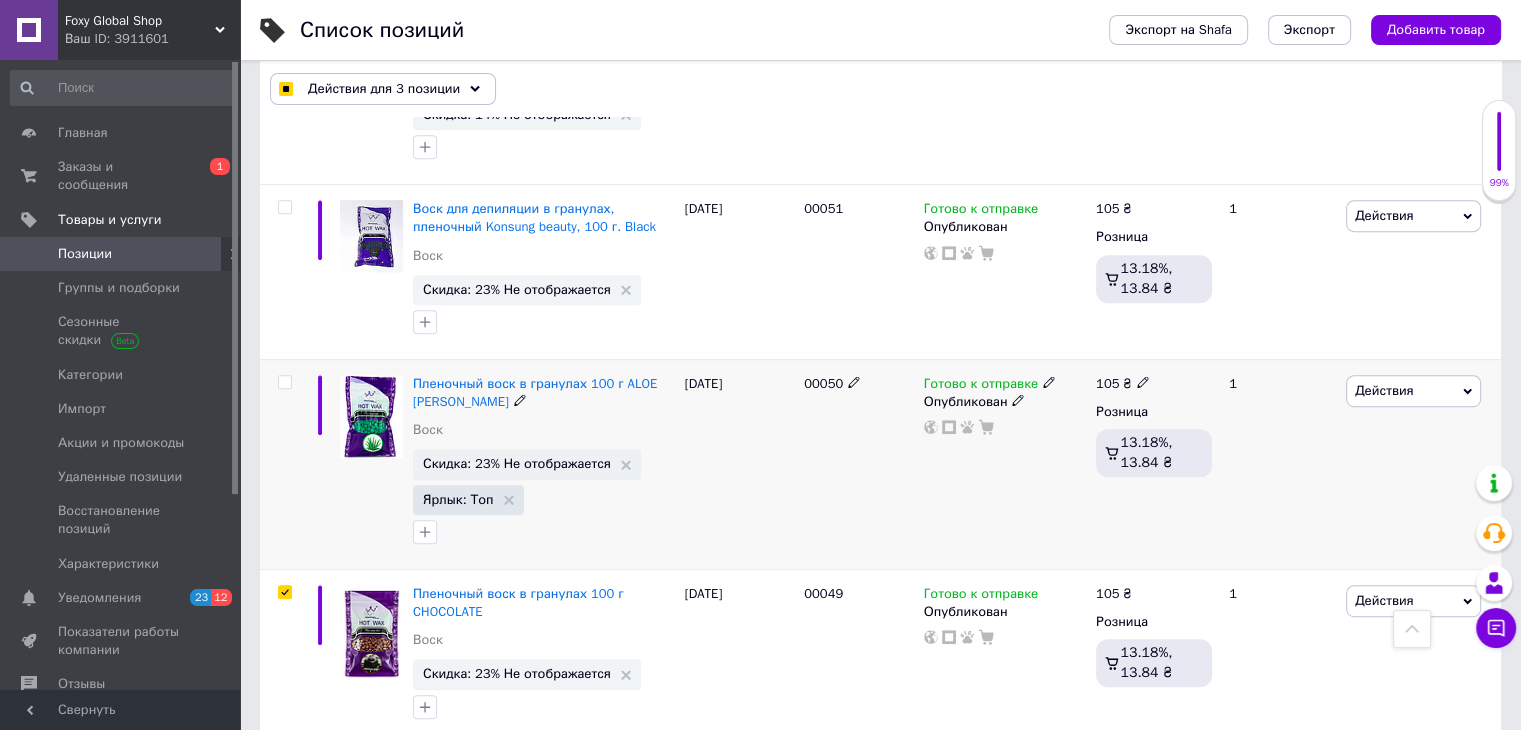 click at bounding box center (284, 382) 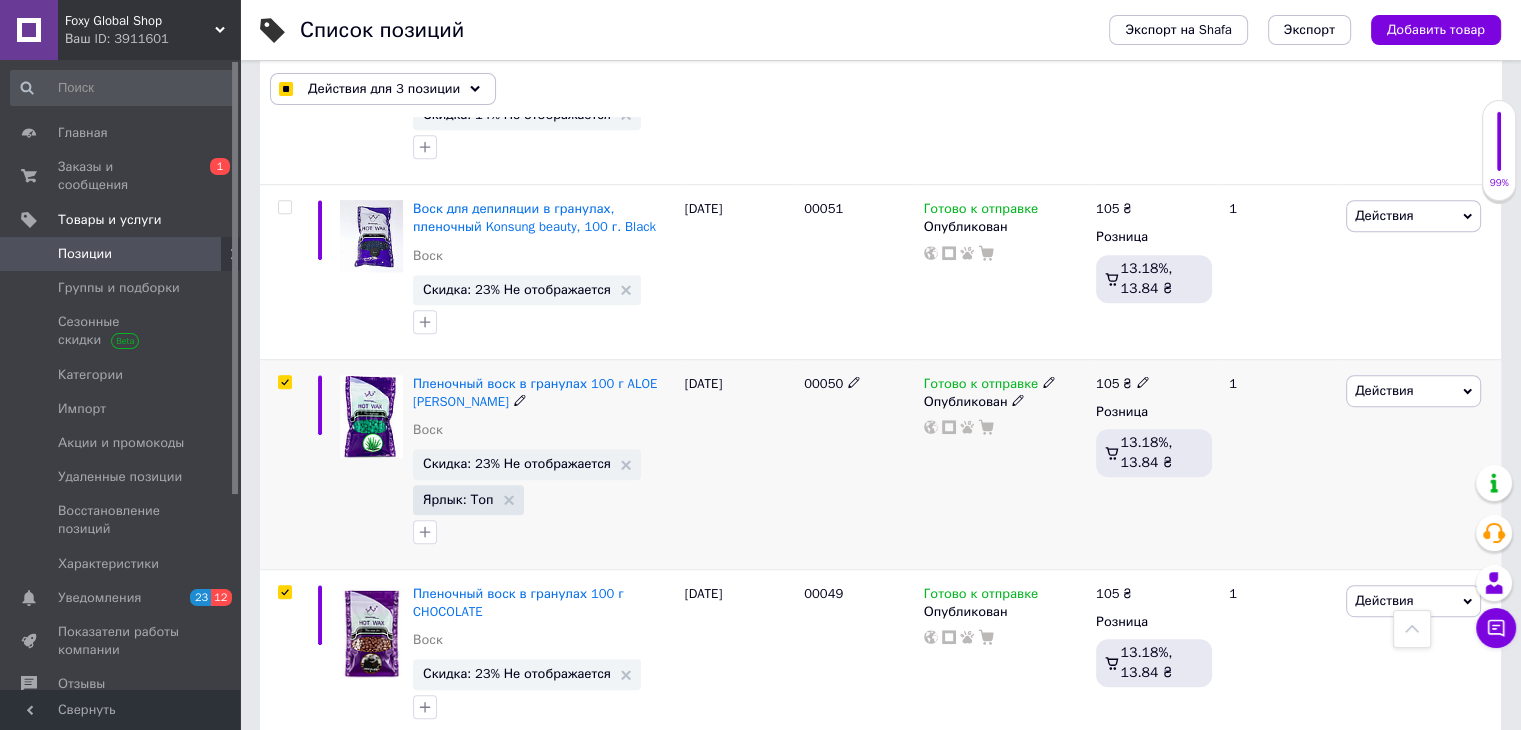 checkbox on "true" 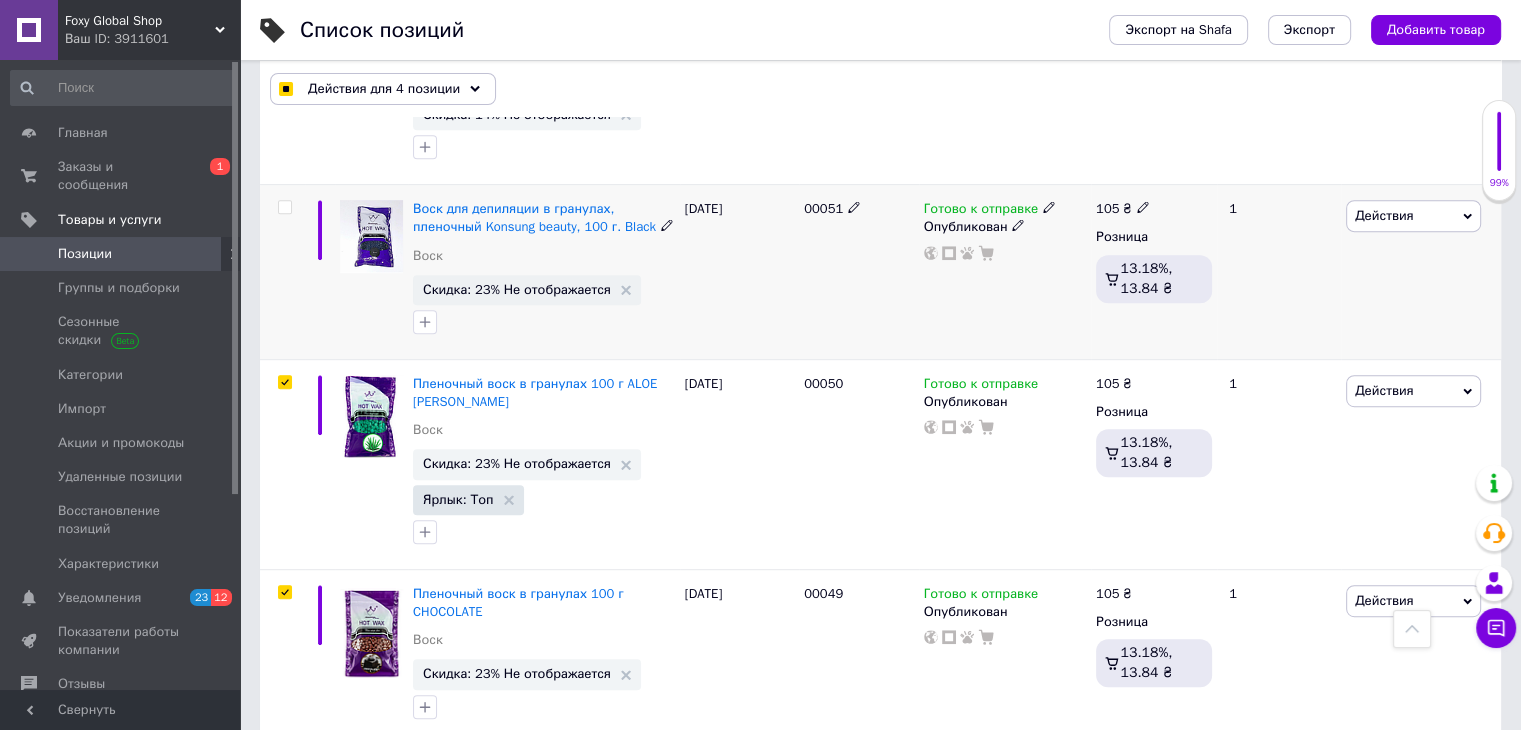 click at bounding box center (282, 272) 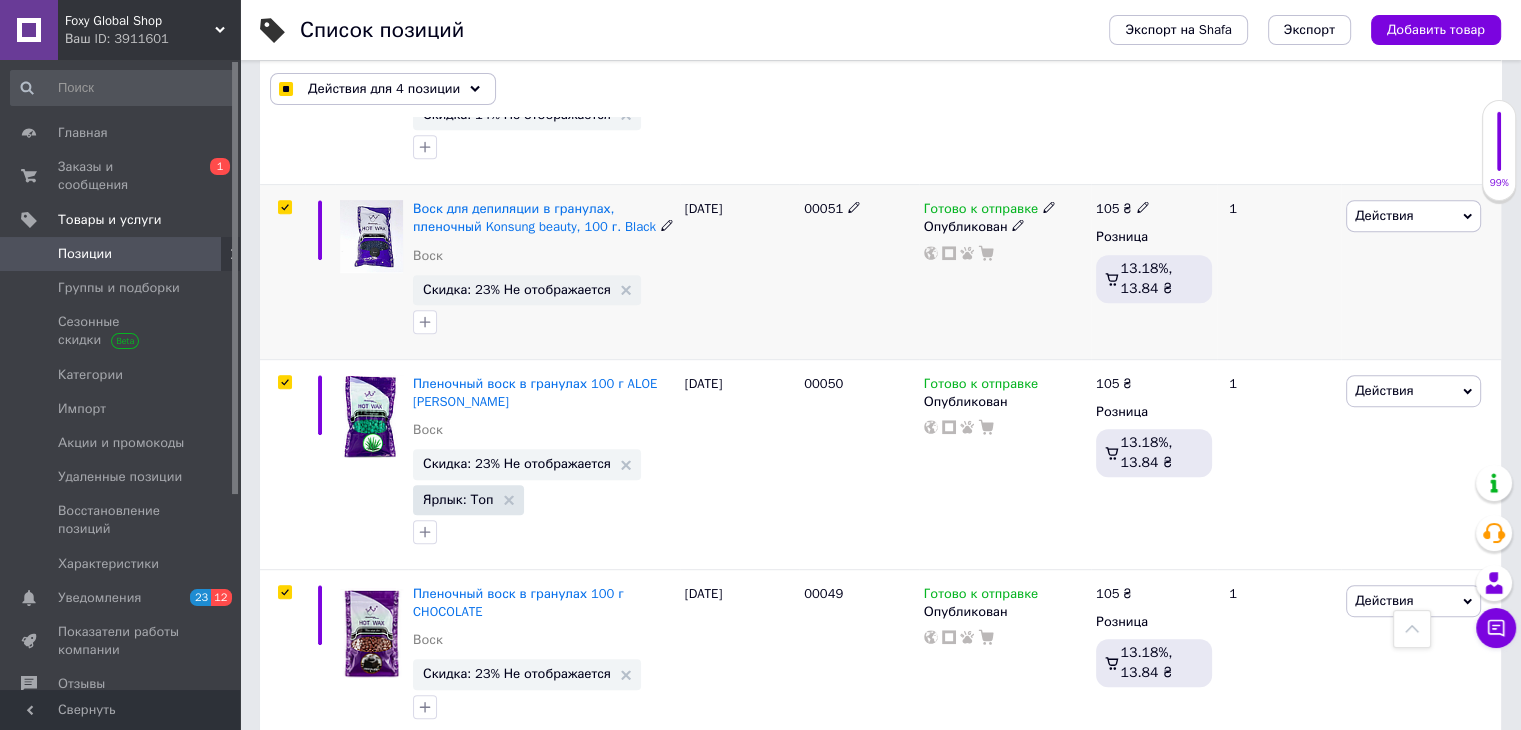 checkbox on "true" 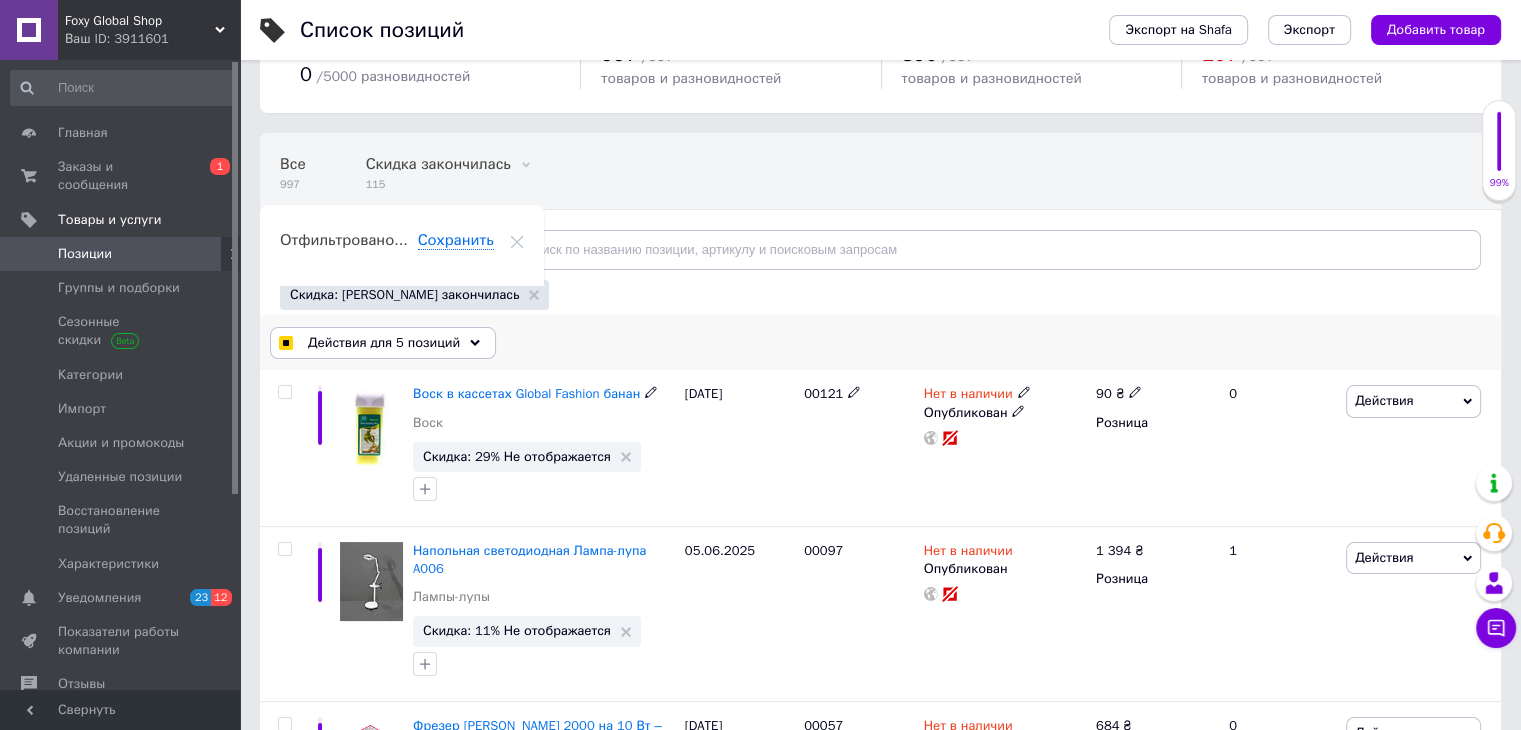 scroll, scrollTop: 62, scrollLeft: 0, axis: vertical 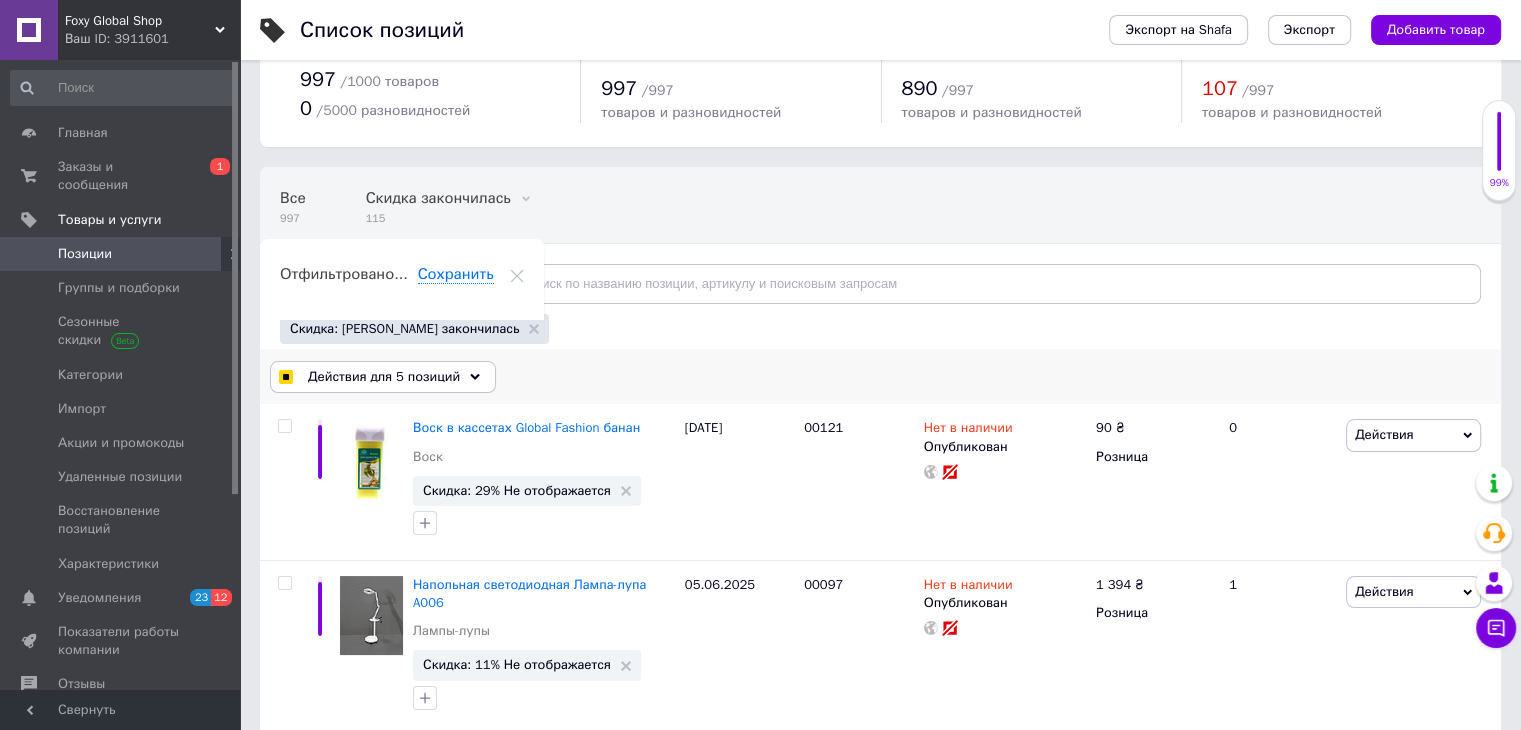 click on "Действия для 5 позиций" at bounding box center [384, 377] 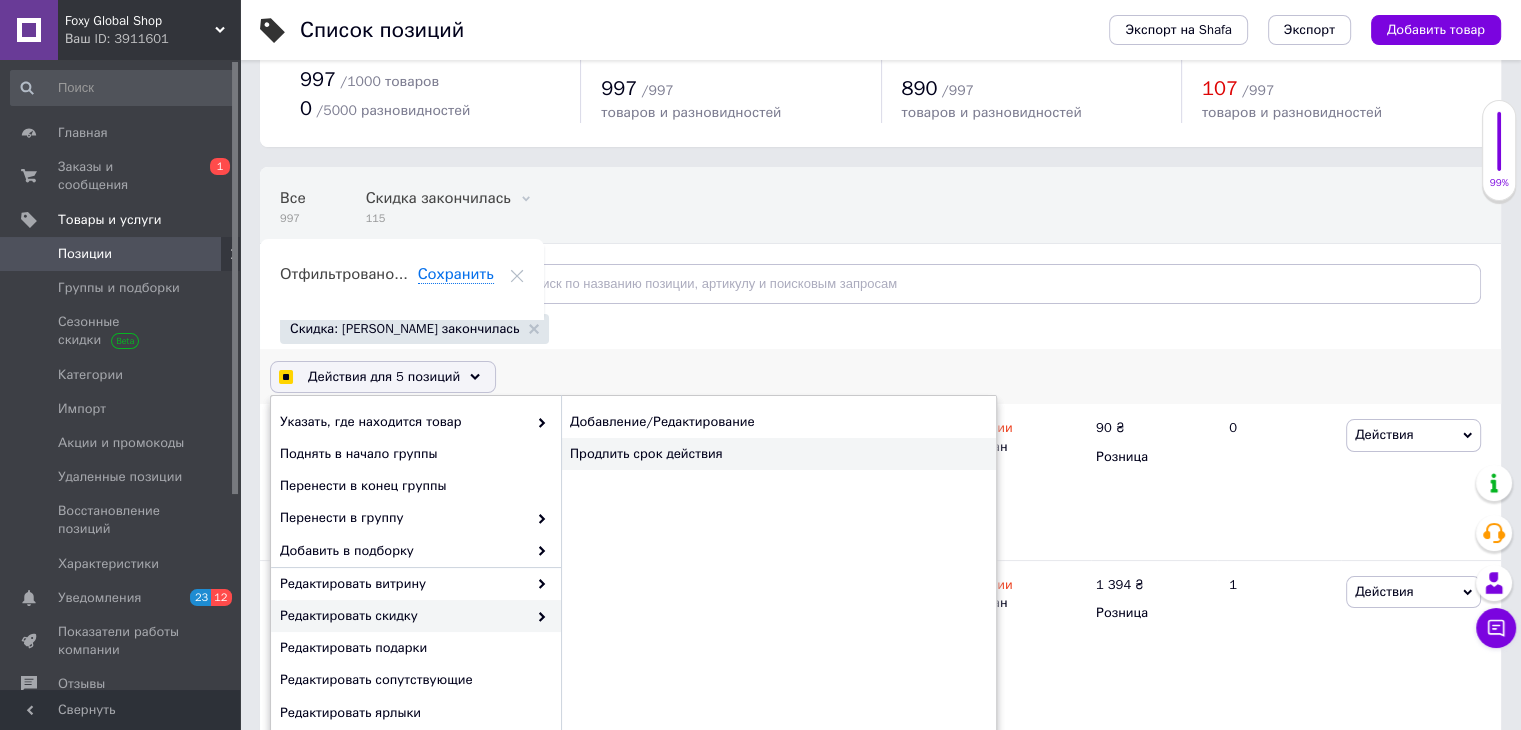 click on "Продлить срок действия" at bounding box center [778, 454] 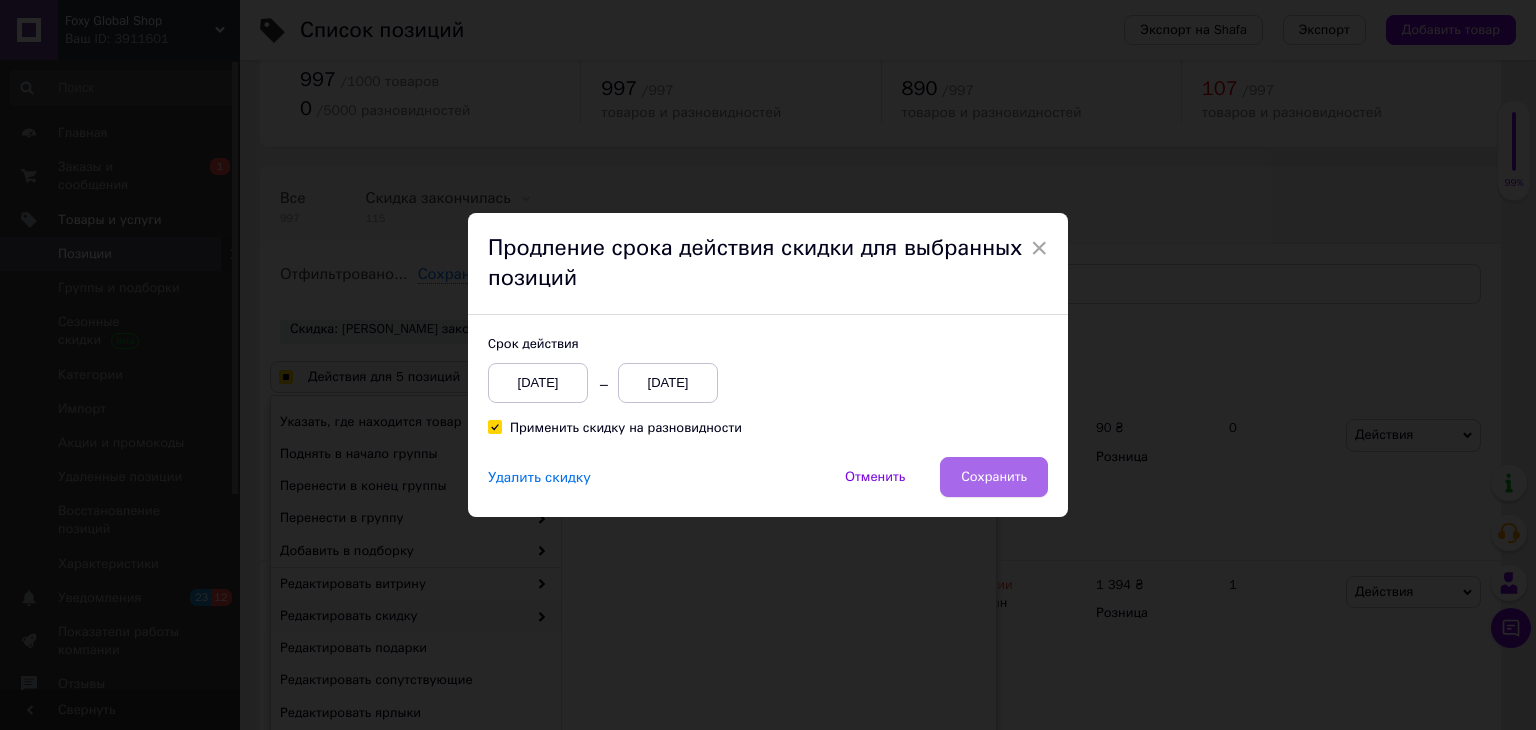click on "Сохранить" at bounding box center [994, 477] 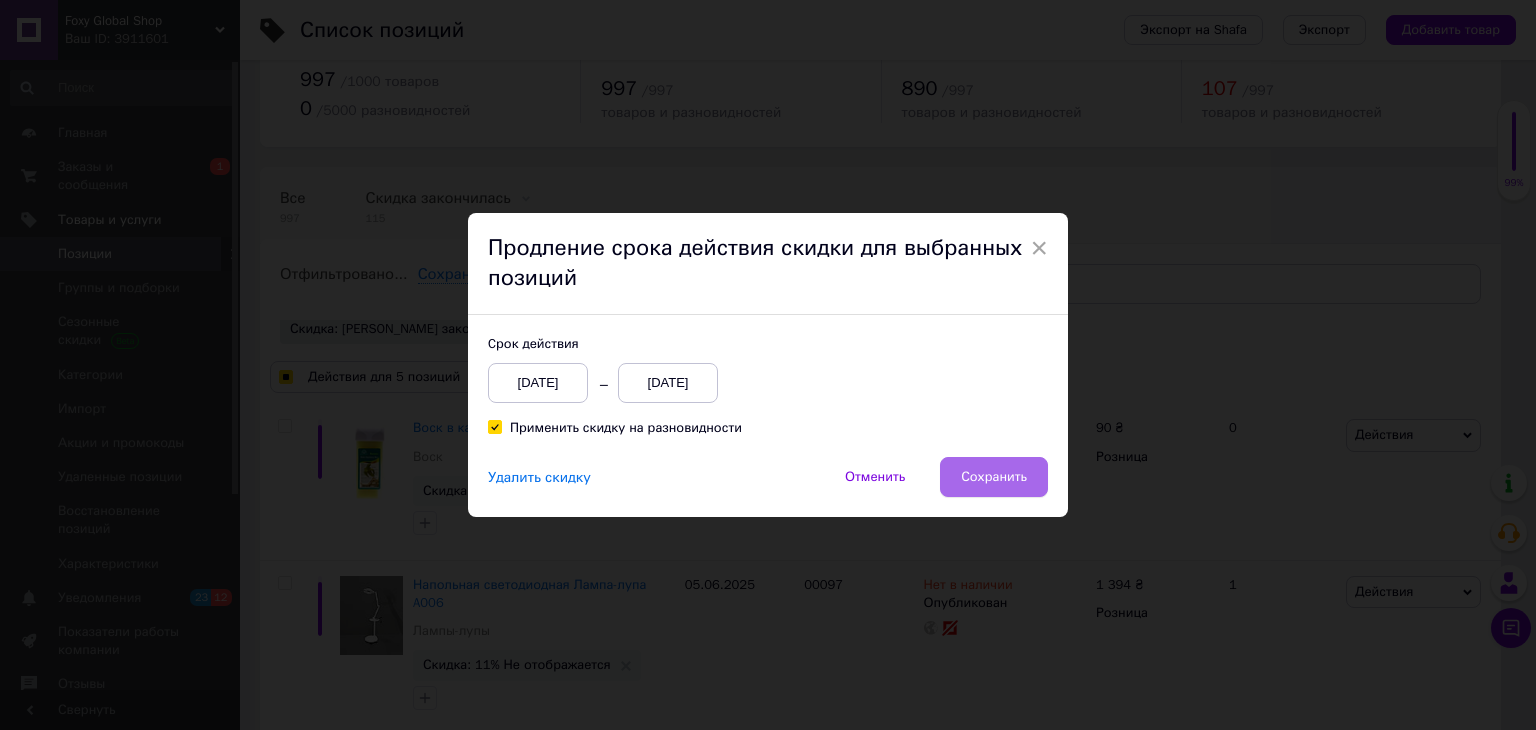 checkbox on "true" 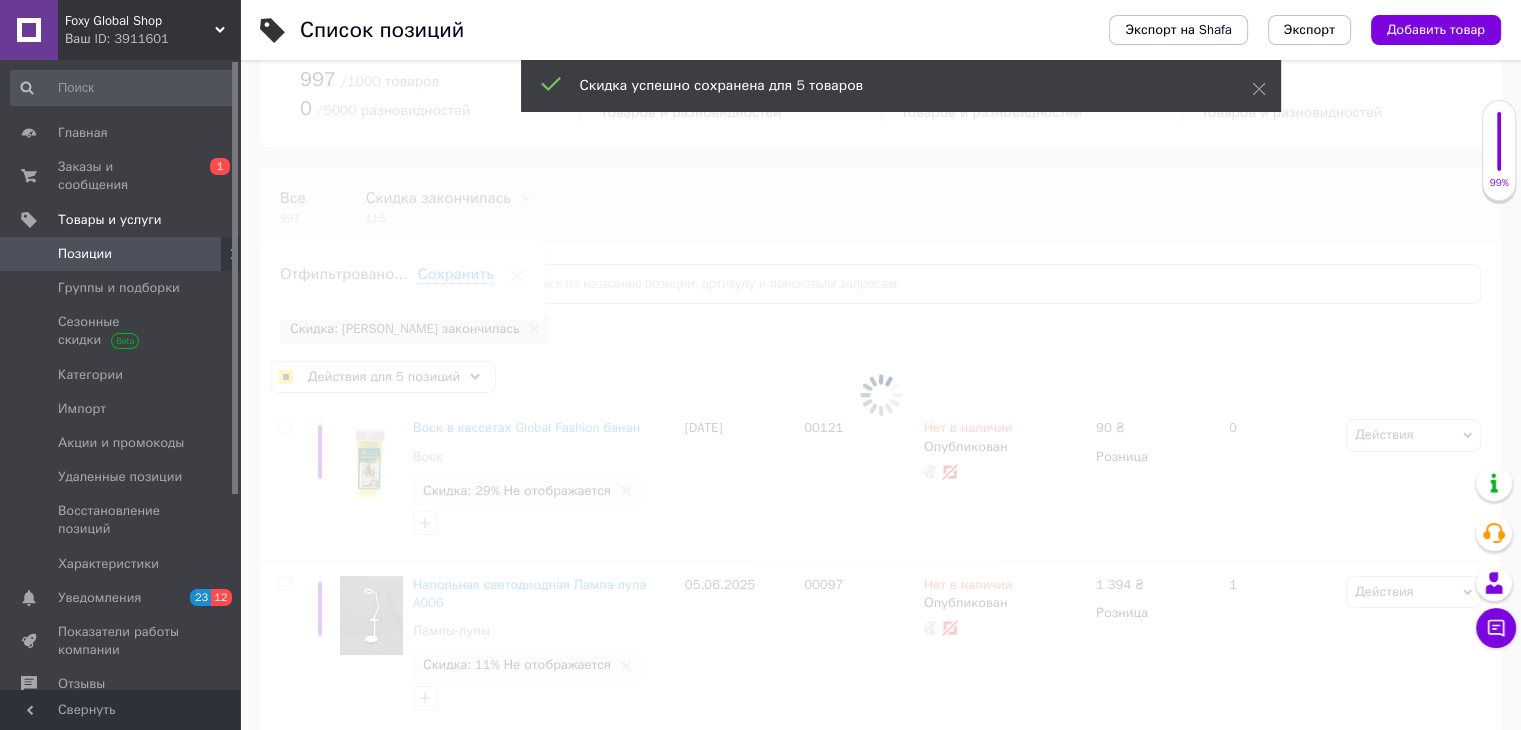 checkbox on "false" 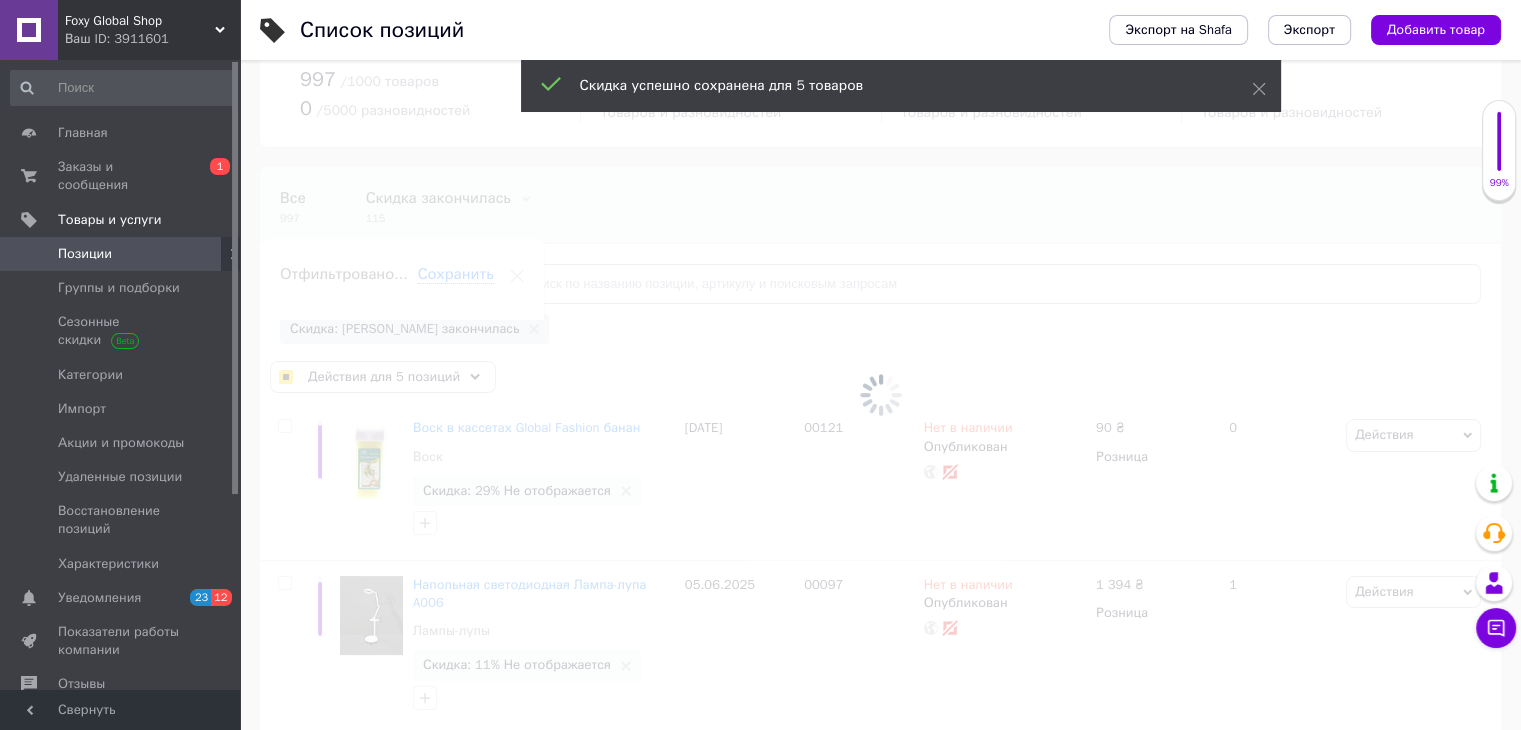 checkbox on "false" 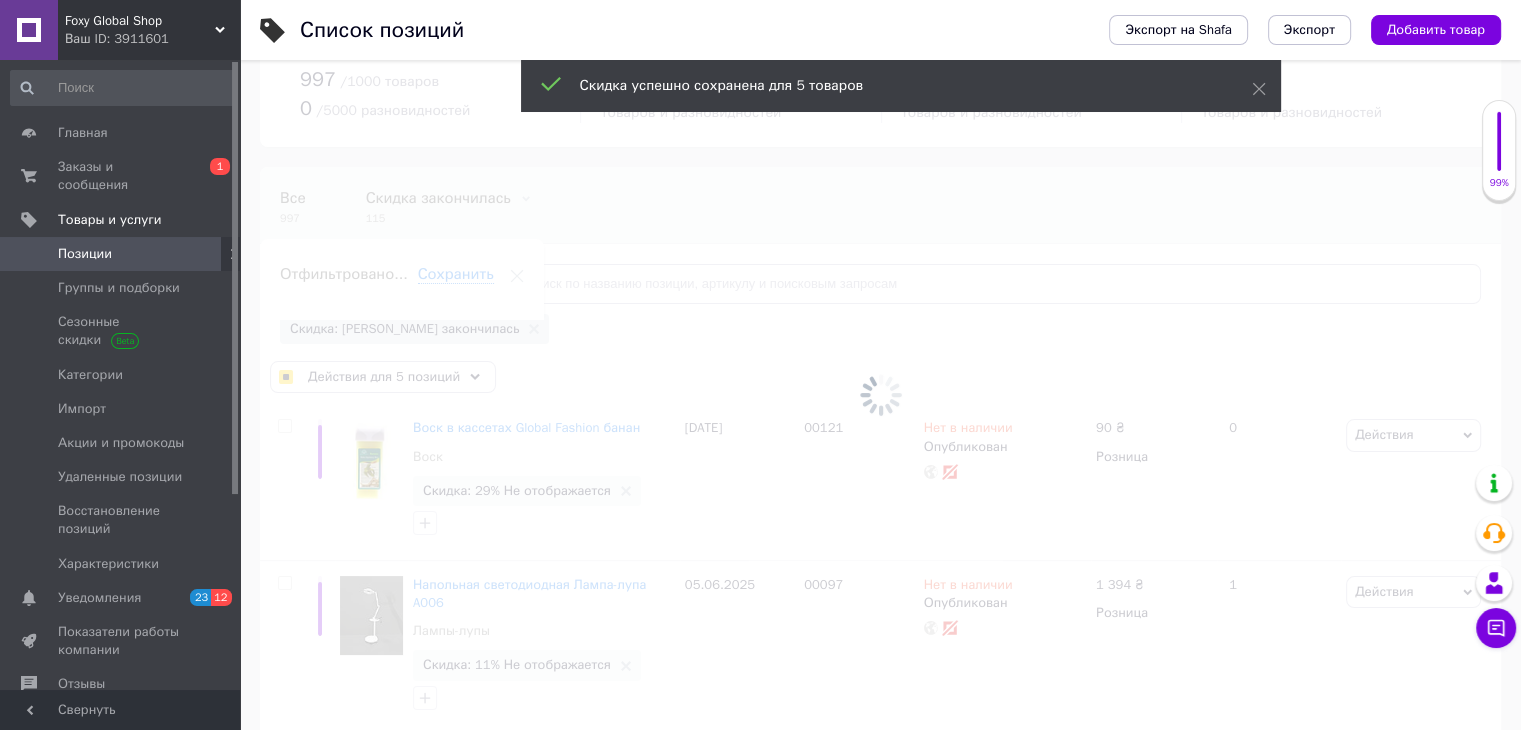 checkbox on "false" 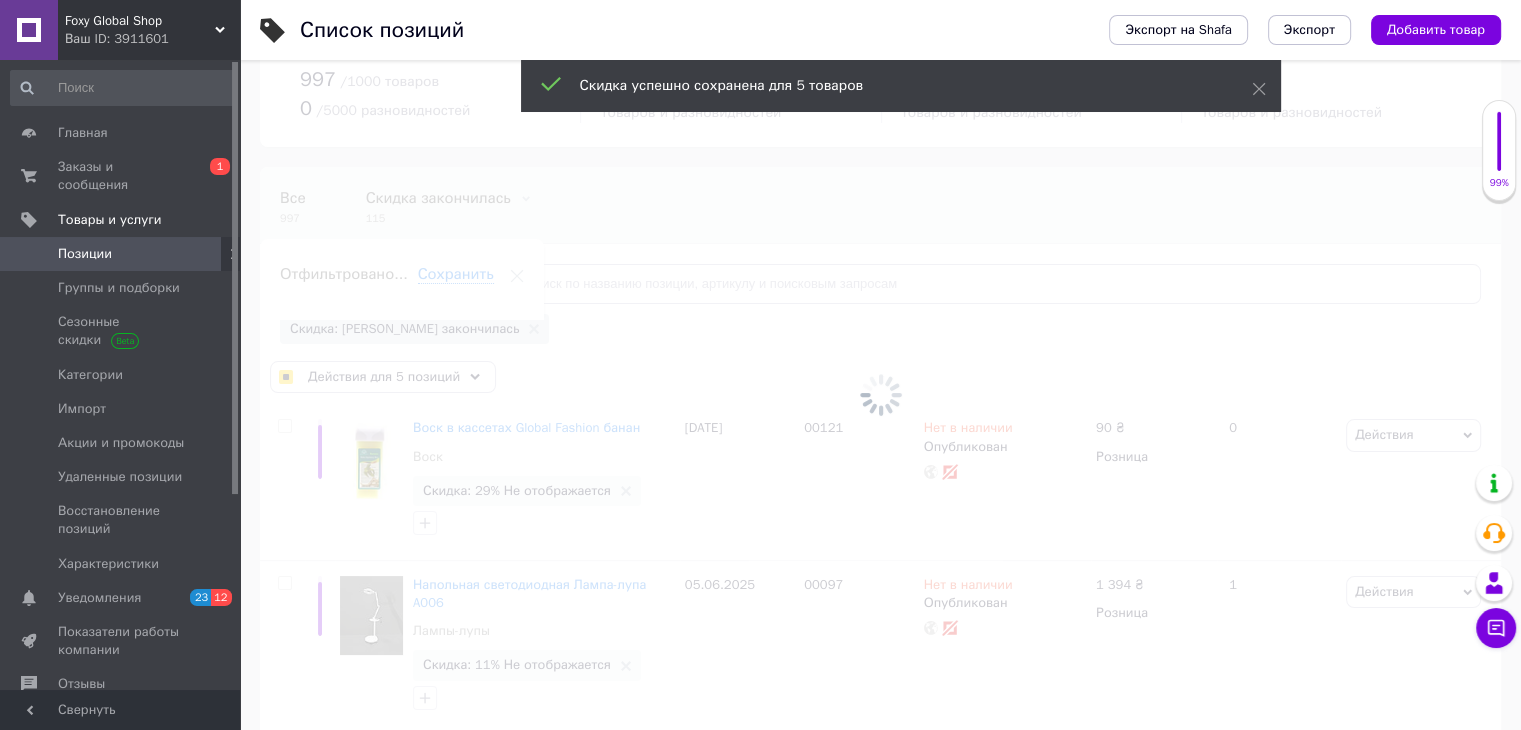 checkbox on "false" 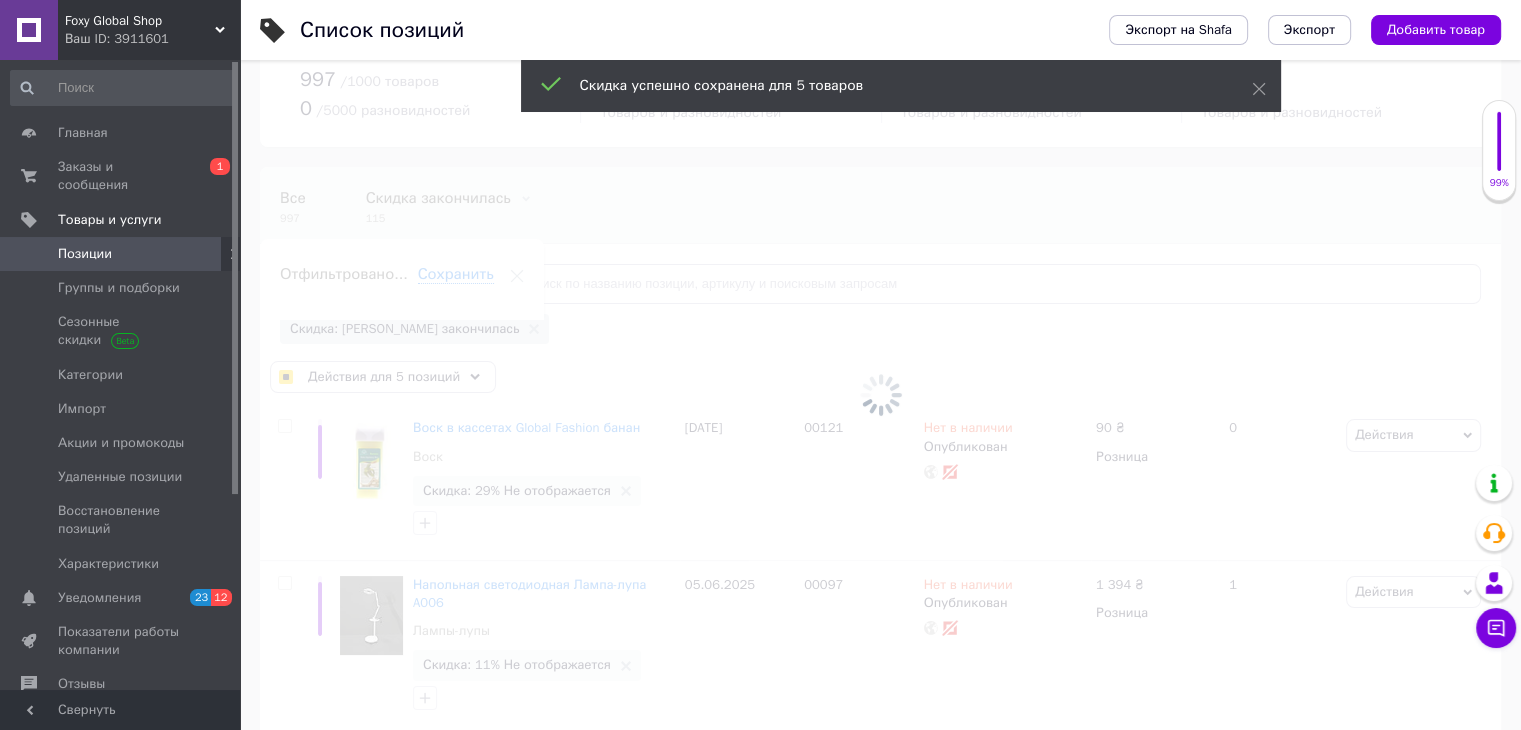 checkbox on "false" 